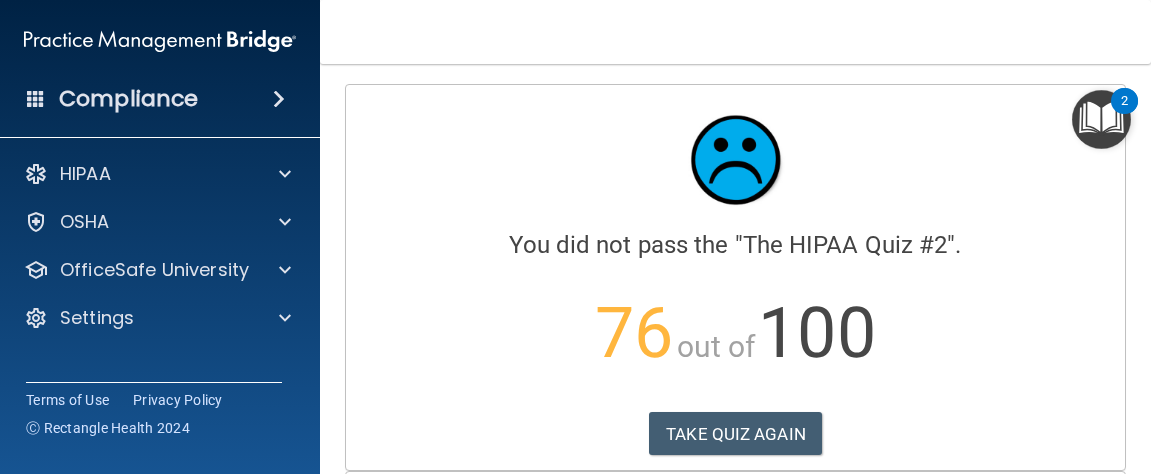 scroll, scrollTop: 0, scrollLeft: 0, axis: both 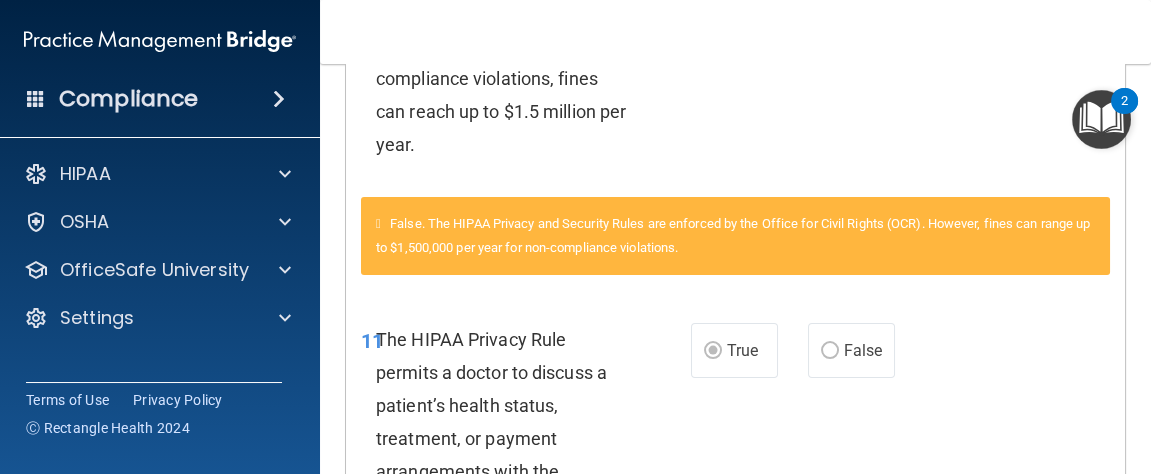 click on "Toggle navigation                                                                                                     Sonal Dhunna   thesonaldhunna@gmail.com                            Manage My Enterprise              Draper Family Dentistry     Manage My Location" at bounding box center [735, 32] 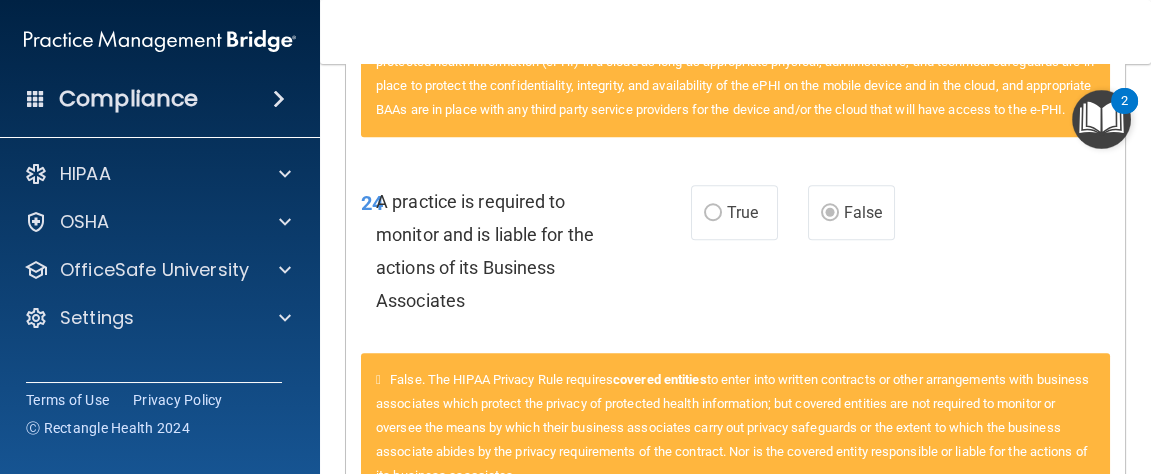 scroll, scrollTop: 2866, scrollLeft: 0, axis: vertical 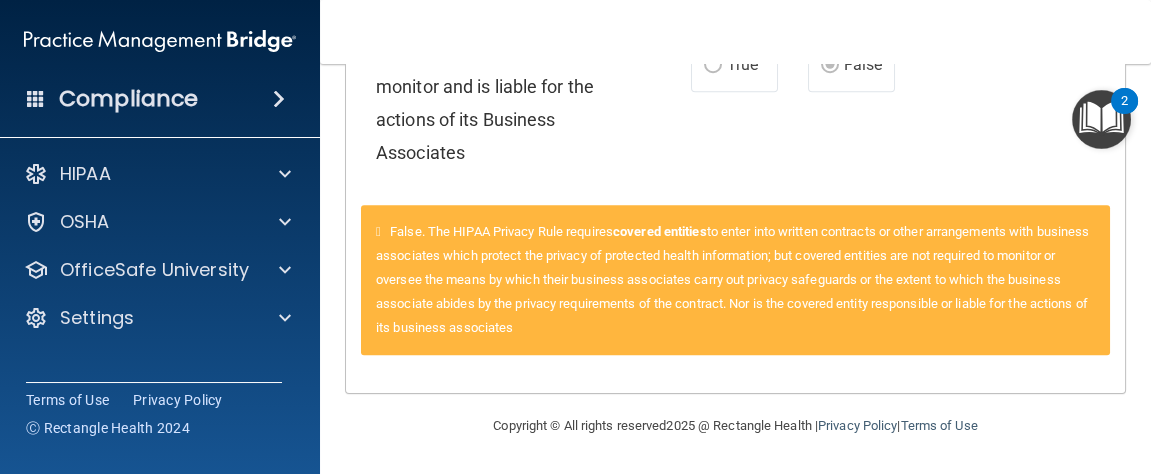 click on "False.  The HIPAA Privacy Rule requires  covered entities  to enter into written contracts or other arrangements with business associates which protect the privacy of protected health information; but covered entities are not required to monitor or oversee the means by which their business associates carry out privacy safeguards or the extent to which the business associate abides by the privacy requirements of the contract. Nor is the covered entity responsible or liable for the actions of its business associates" at bounding box center [735, 280] 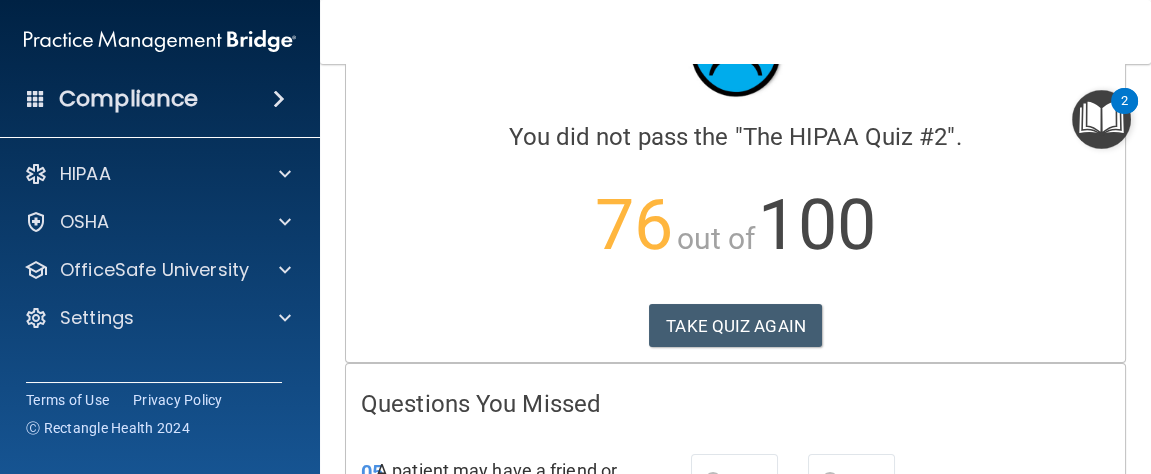 scroll, scrollTop: 108, scrollLeft: 0, axis: vertical 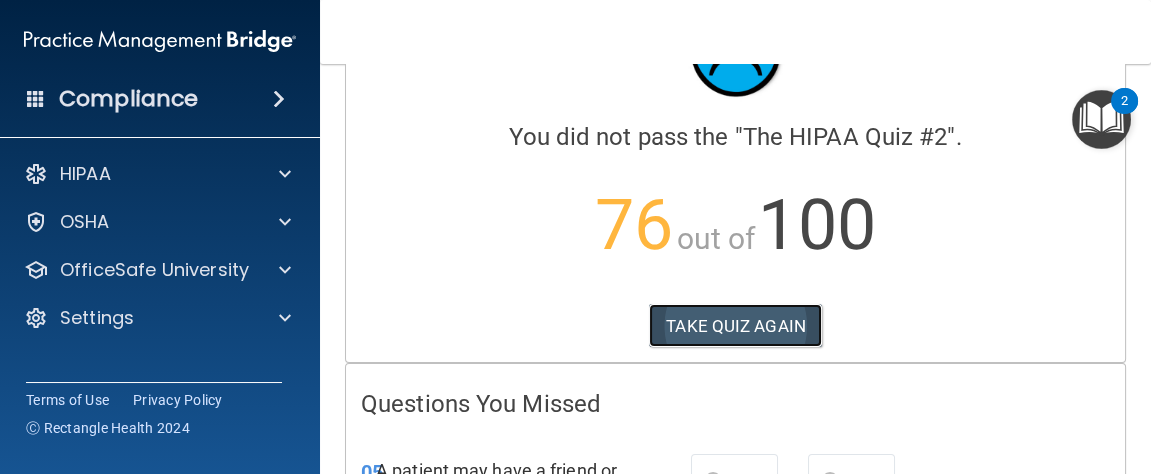 click on "TAKE QUIZ AGAIN" at bounding box center [735, 326] 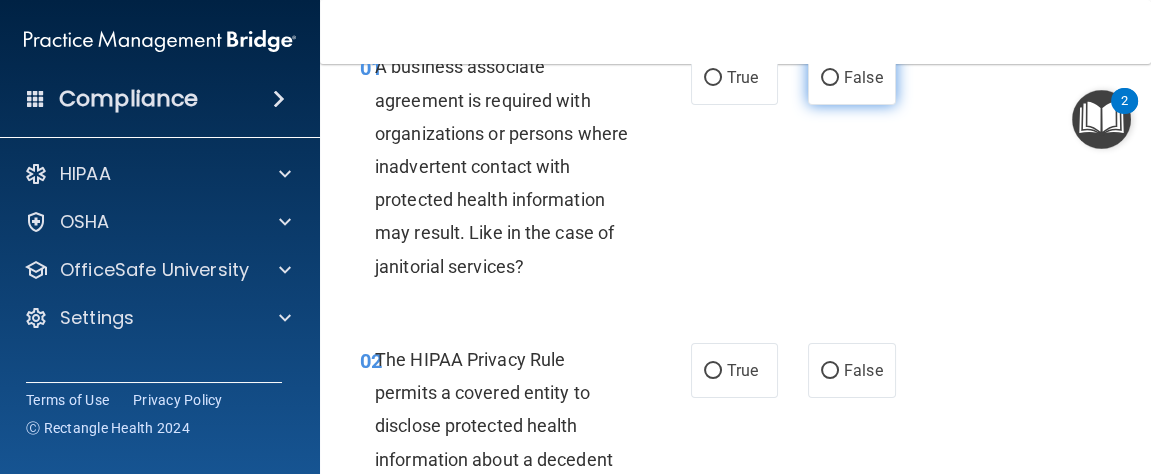 click on "False" at bounding box center (830, 78) 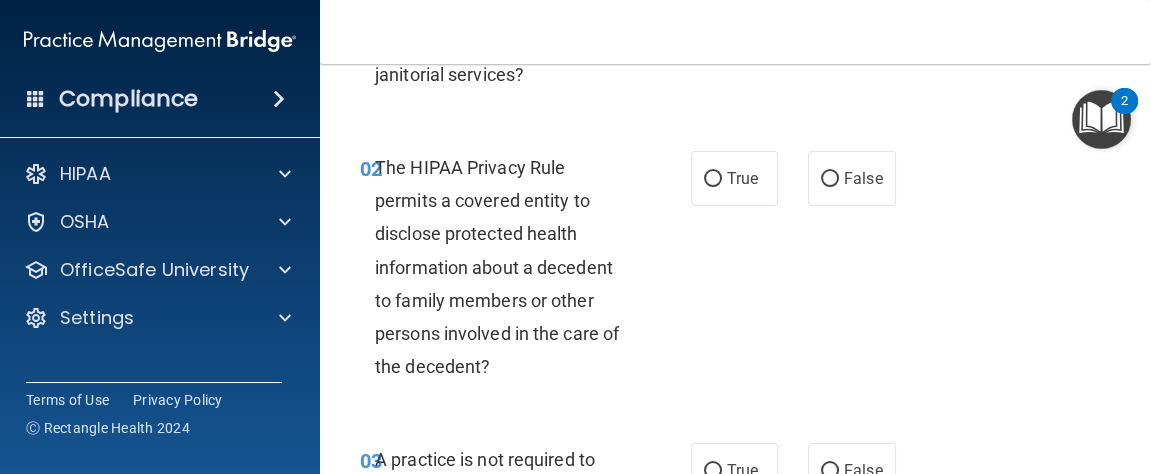 scroll, scrollTop: 329, scrollLeft: 0, axis: vertical 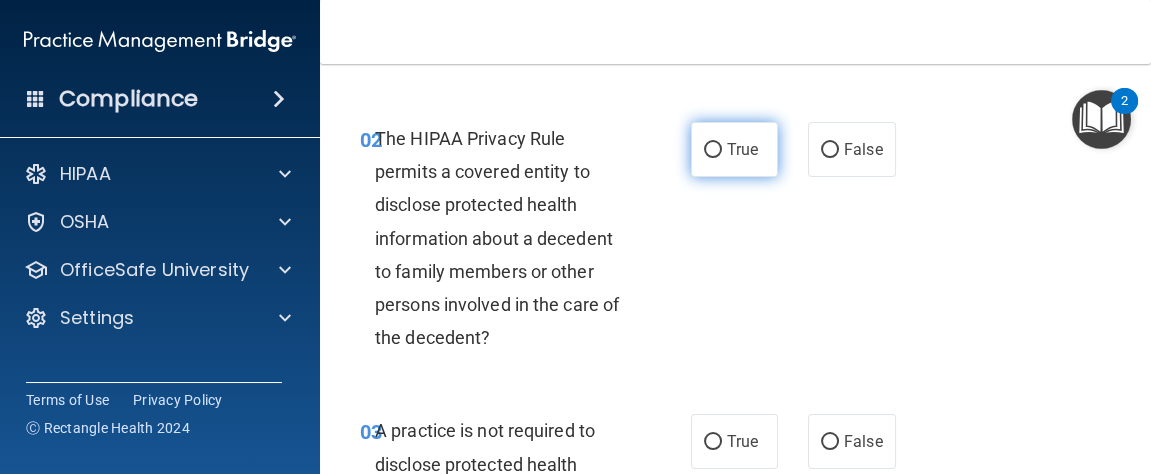 click on "True" at bounding box center [742, 149] 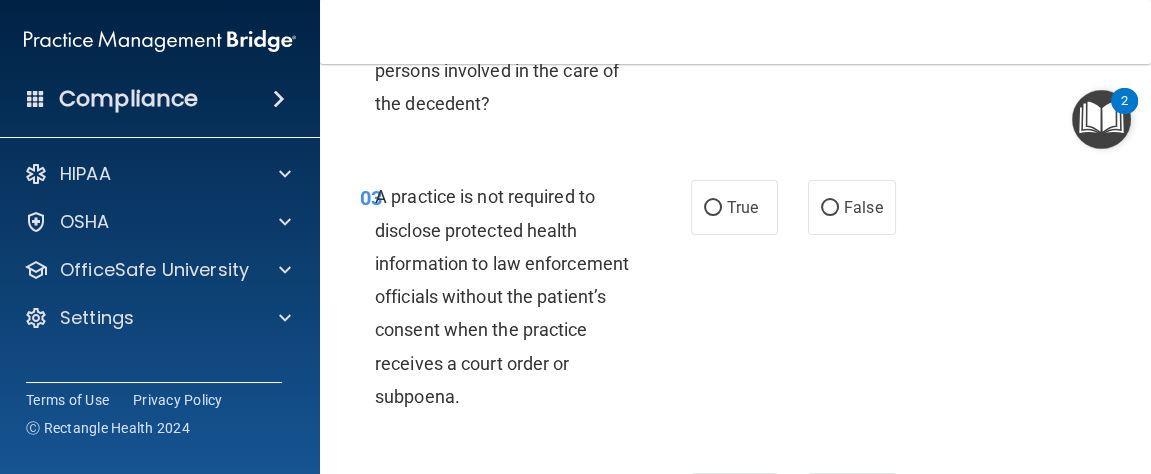 scroll, scrollTop: 568, scrollLeft: 0, axis: vertical 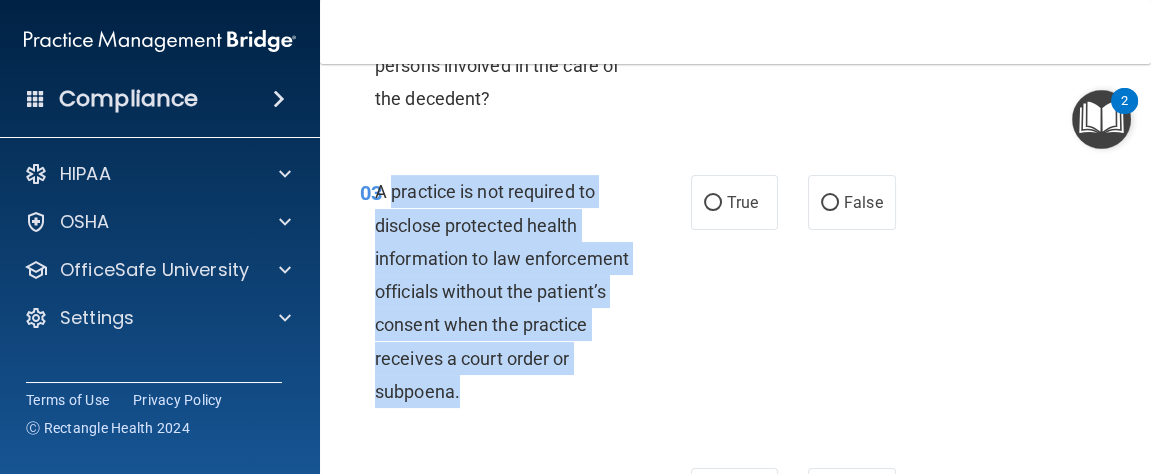 drag, startPoint x: 488, startPoint y: 391, endPoint x: 388, endPoint y: 197, distance: 218.25673 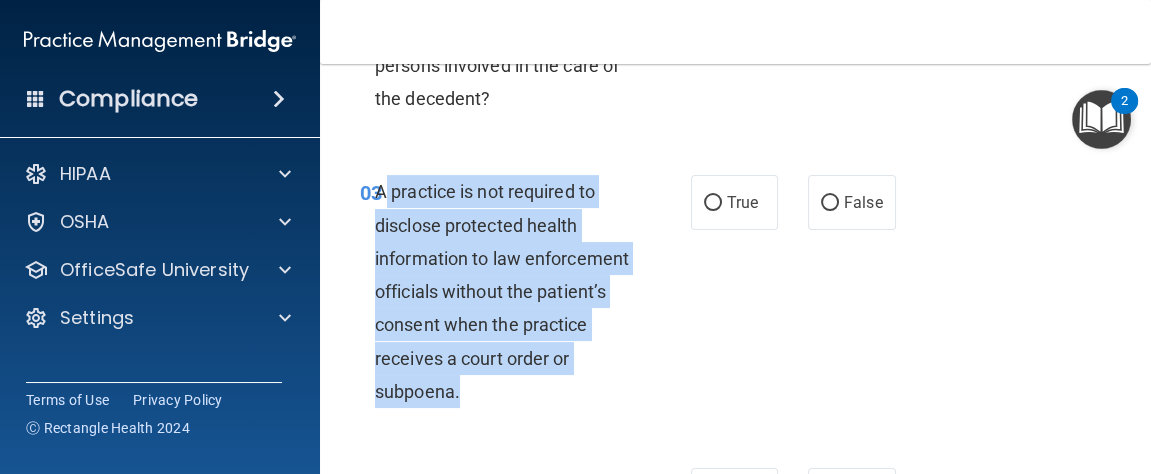 copy on "practice is not required to disclose protected health information to law enforcement officials without the patient’s consent when the practice receives  a court order or subpoena." 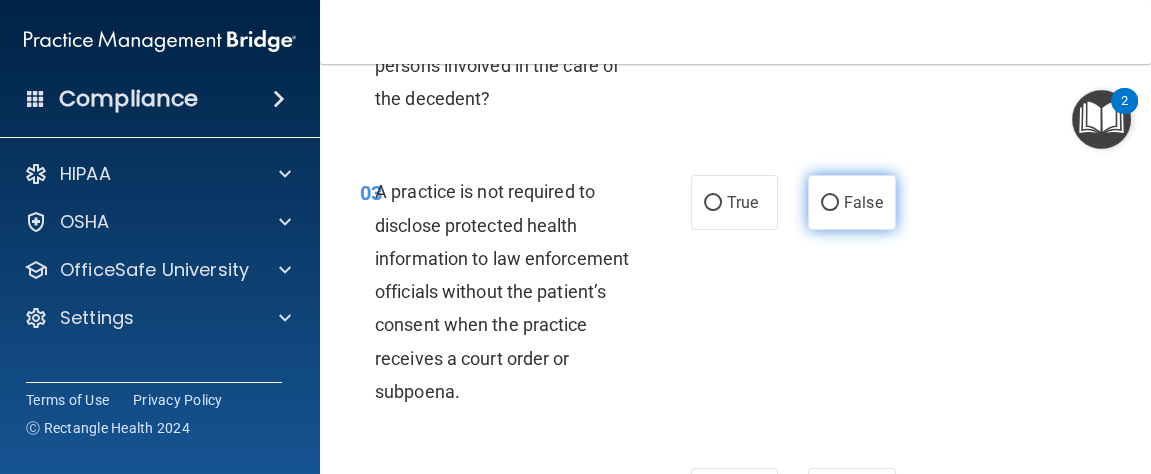 click on "False" at bounding box center (863, 202) 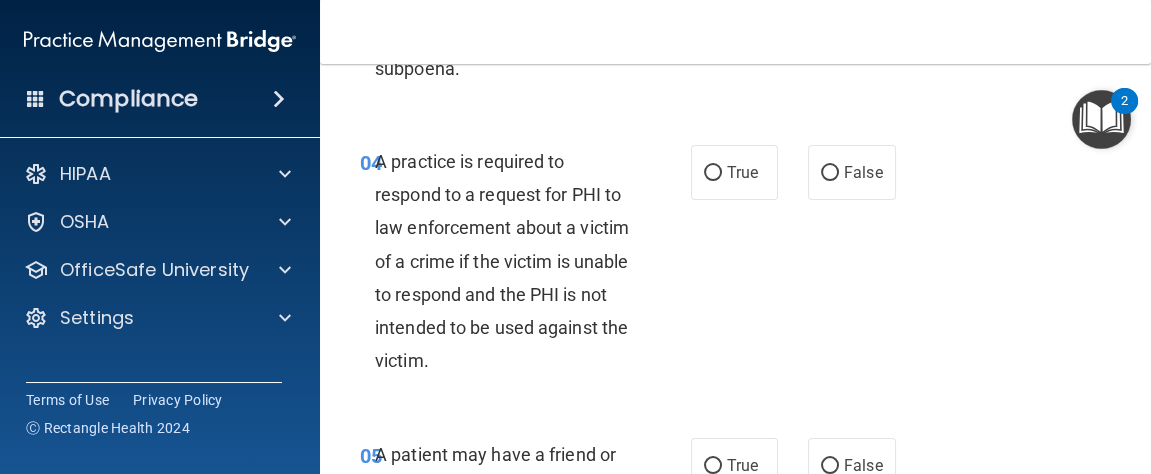 scroll, scrollTop: 894, scrollLeft: 0, axis: vertical 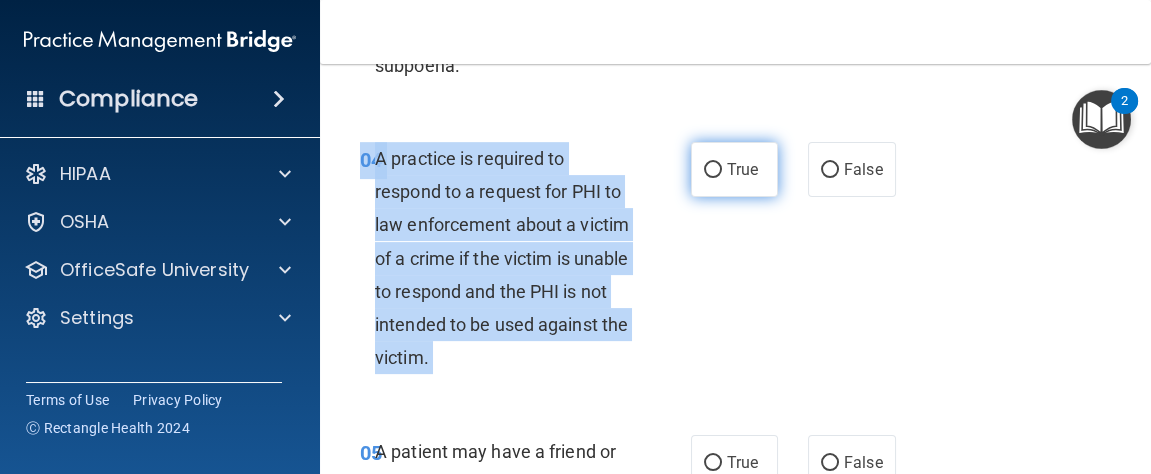 drag, startPoint x: 761, startPoint y: 239, endPoint x: 705, endPoint y: 165, distance: 92.800865 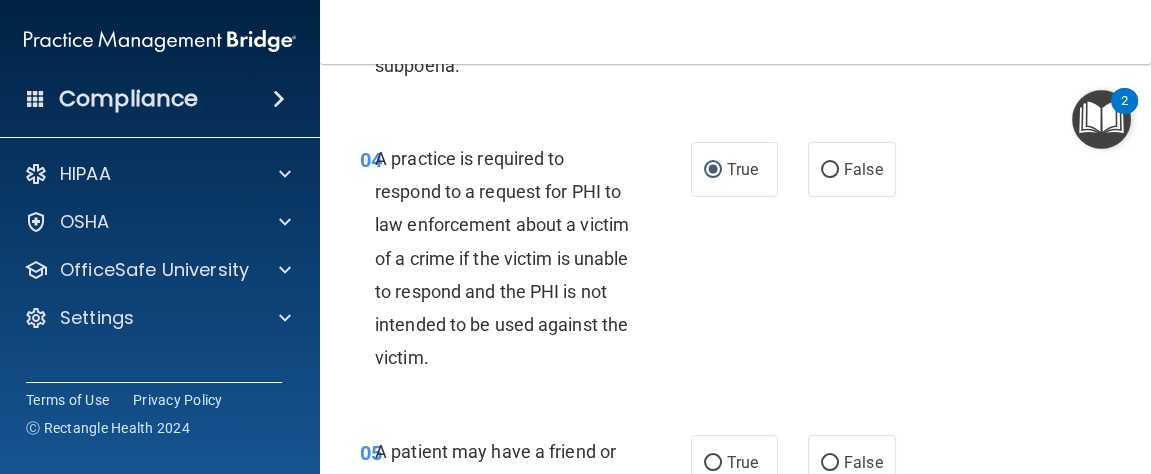 click on "04       A practice is required to respond to a request for PHI to law enforcement about a victim of a crime if the victim is unable to respond and the PHI is not intended to be used against the victim.                 True           False" at bounding box center [735, 263] 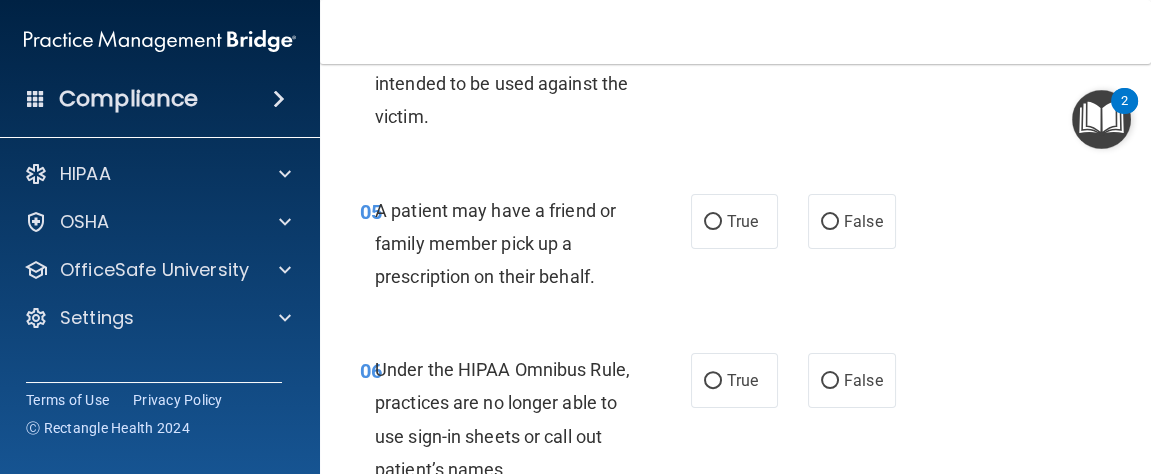 scroll, scrollTop: 1141, scrollLeft: 0, axis: vertical 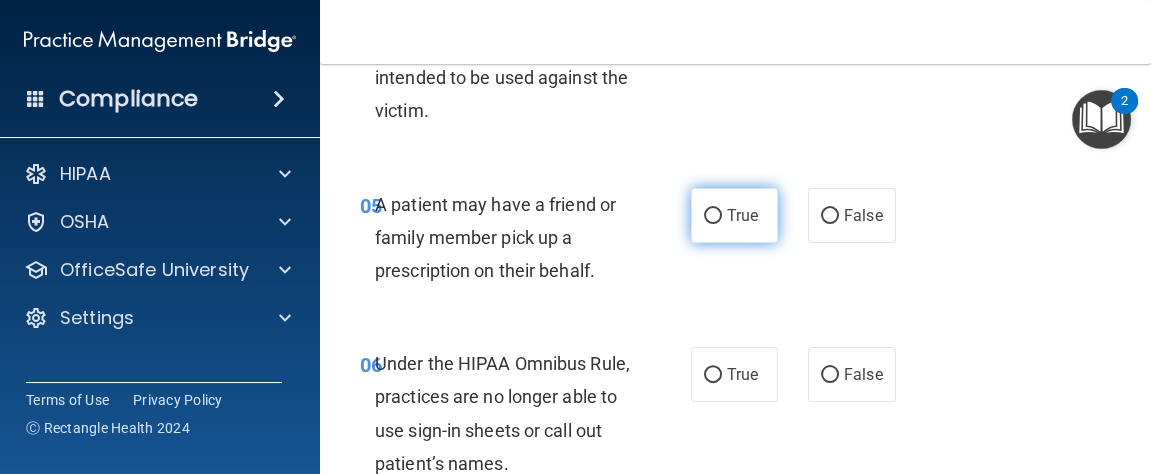 click on "True" at bounding box center (713, 216) 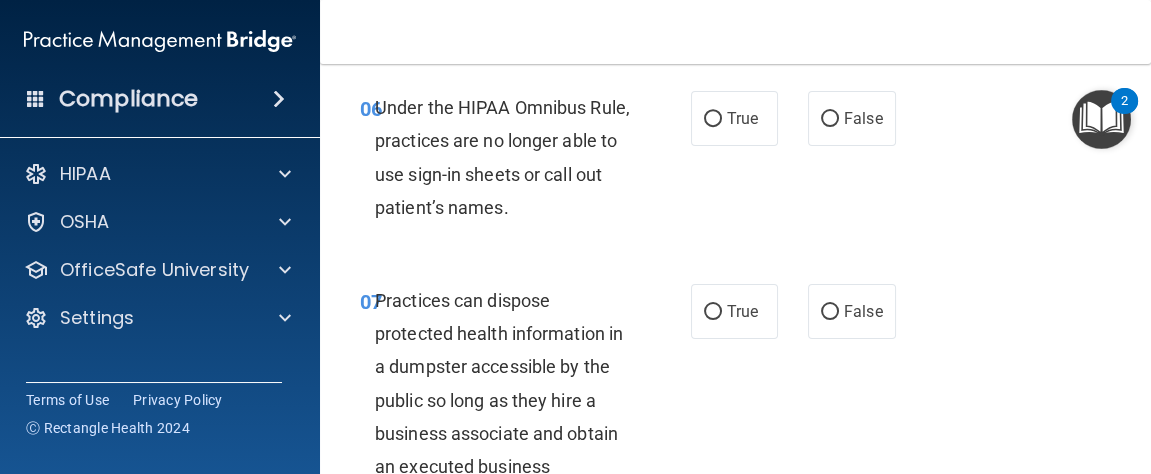 scroll, scrollTop: 1398, scrollLeft: 0, axis: vertical 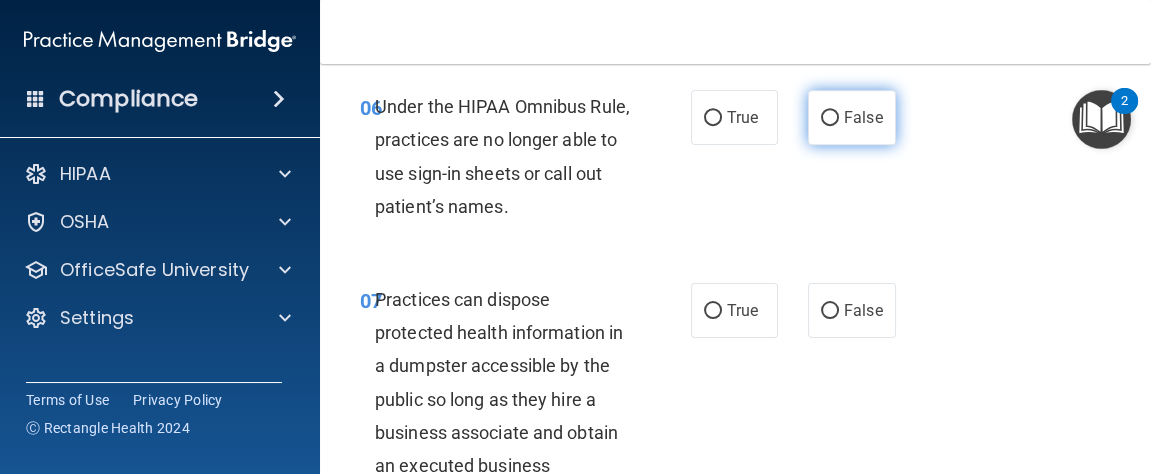 click on "False" at bounding box center [830, 118] 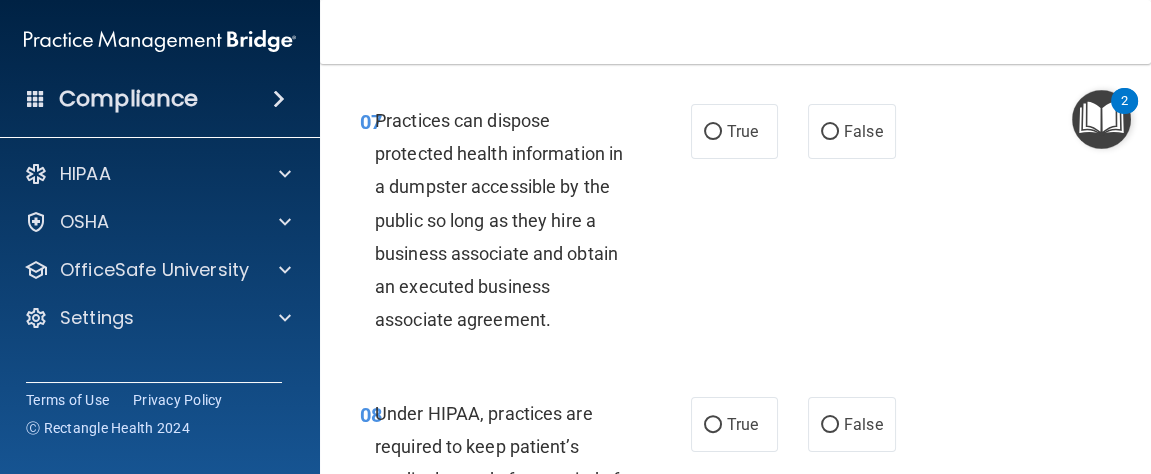 scroll, scrollTop: 1600, scrollLeft: 0, axis: vertical 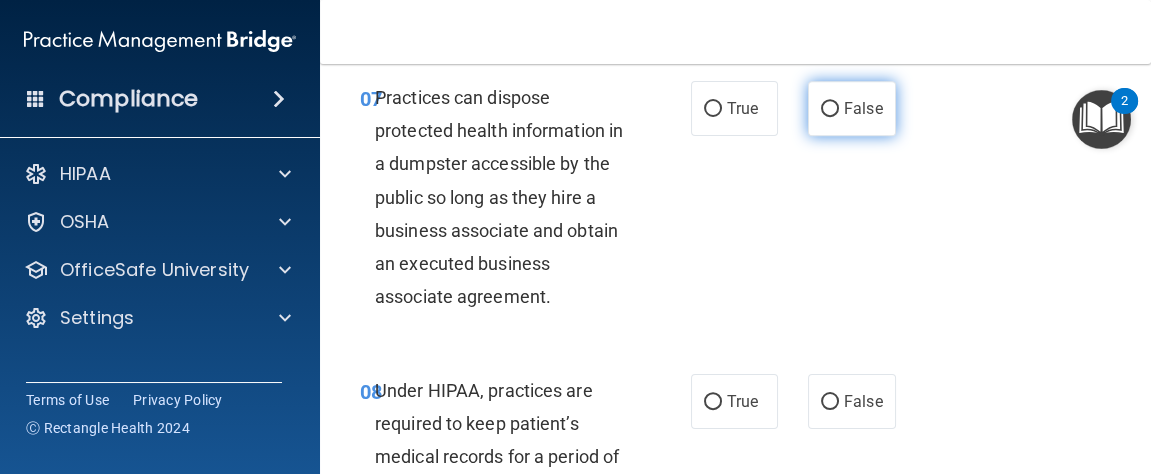 click on "False" at bounding box center [852, 108] 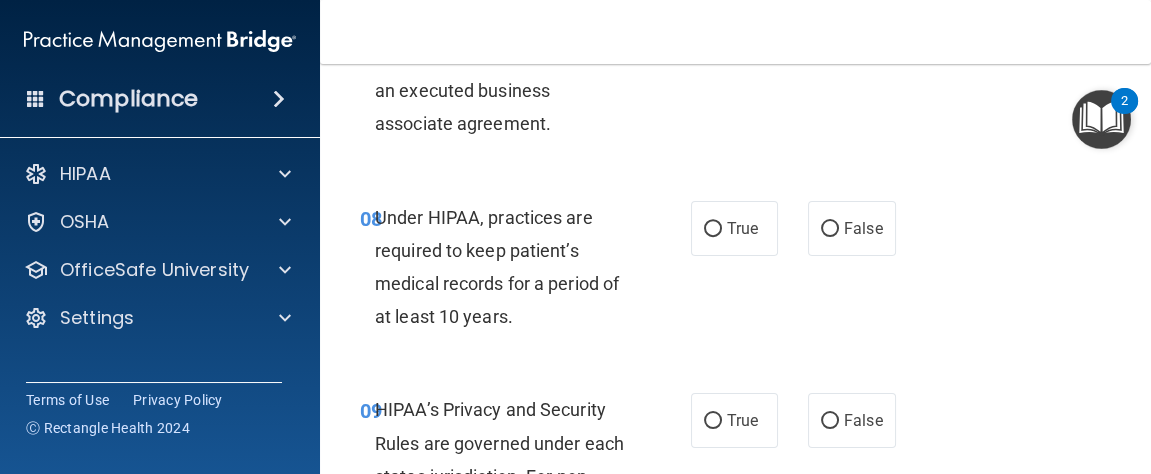 scroll, scrollTop: 1797, scrollLeft: 0, axis: vertical 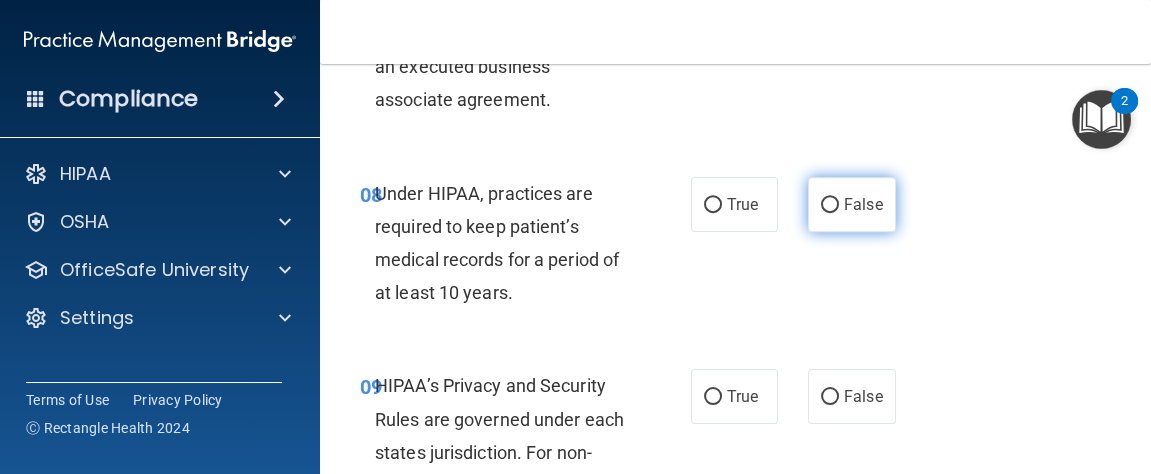 click on "False" at bounding box center (830, 205) 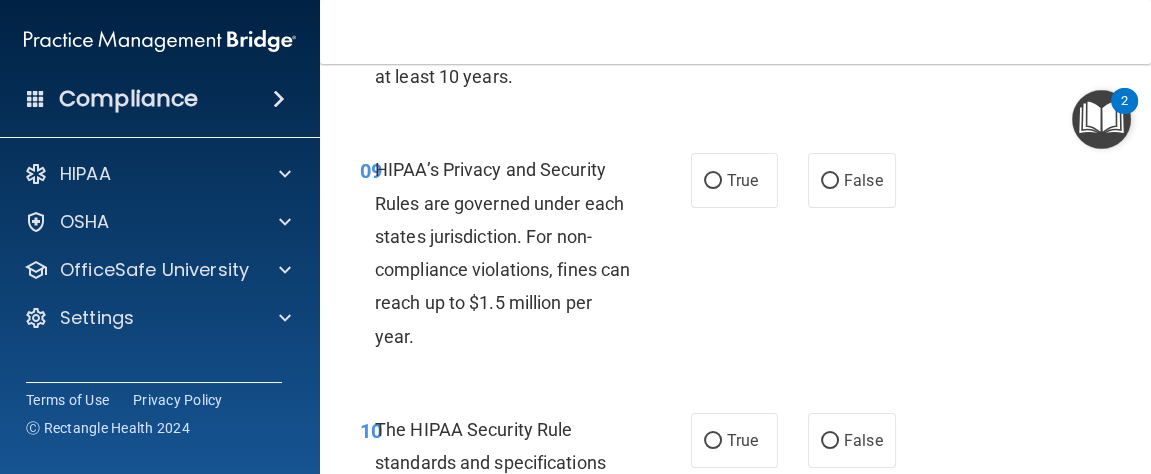 scroll, scrollTop: 2033, scrollLeft: 0, axis: vertical 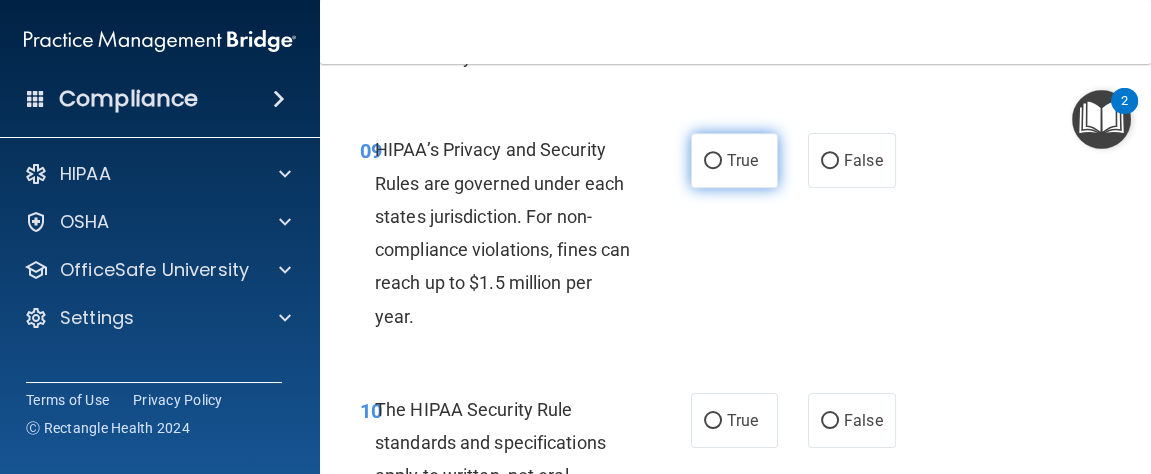 click on "True" at bounding box center (713, 161) 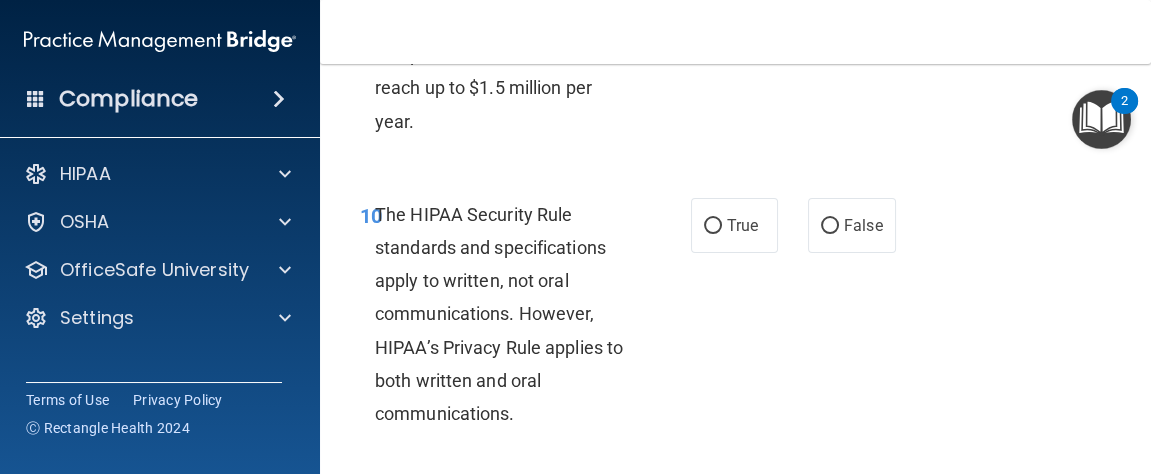scroll, scrollTop: 2234, scrollLeft: 0, axis: vertical 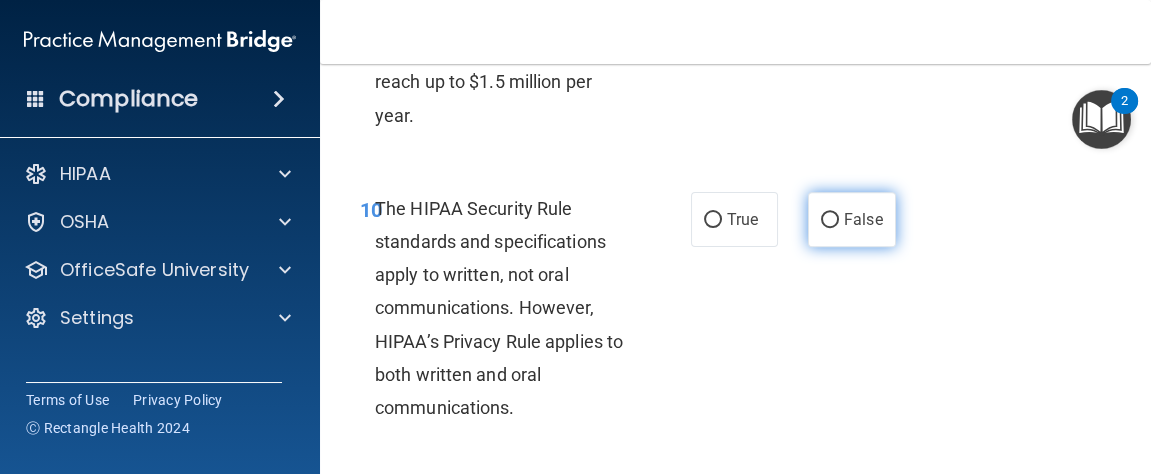 click on "False" at bounding box center [830, 220] 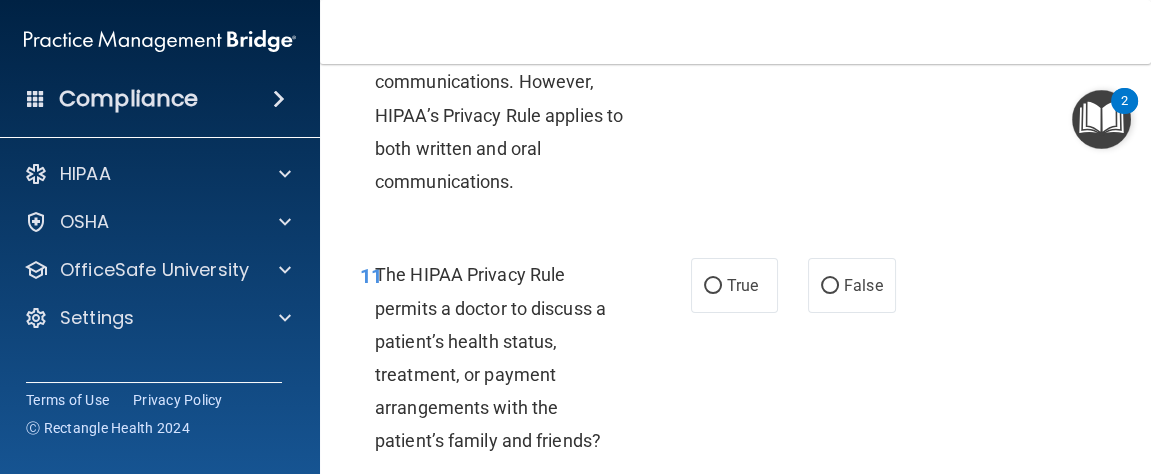 scroll, scrollTop: 2466, scrollLeft: 0, axis: vertical 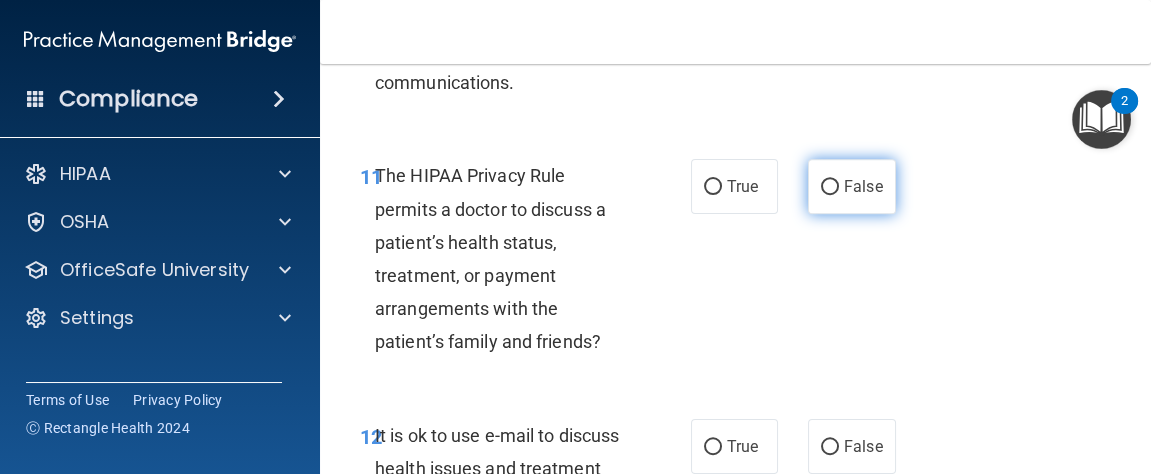 click on "False" at bounding box center (830, 187) 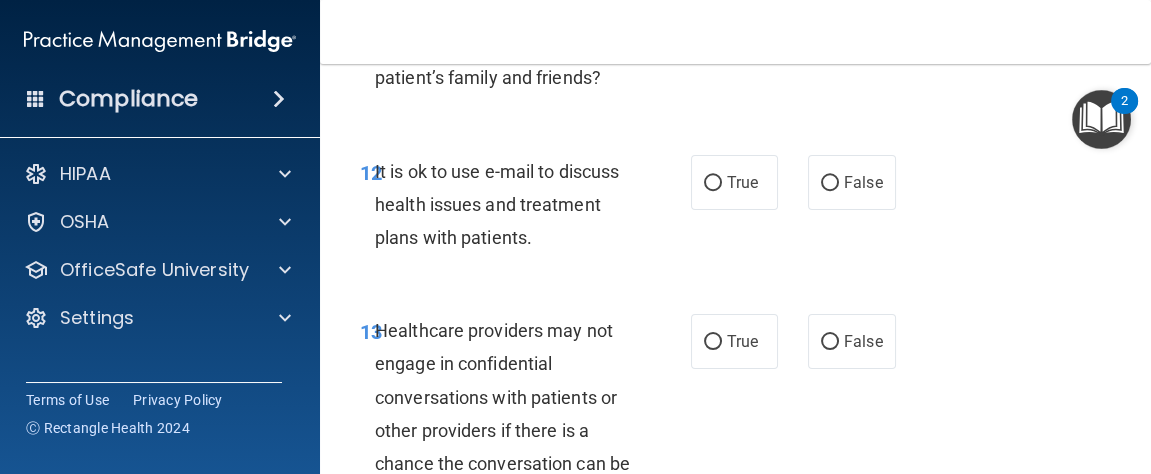 scroll, scrollTop: 2828, scrollLeft: 0, axis: vertical 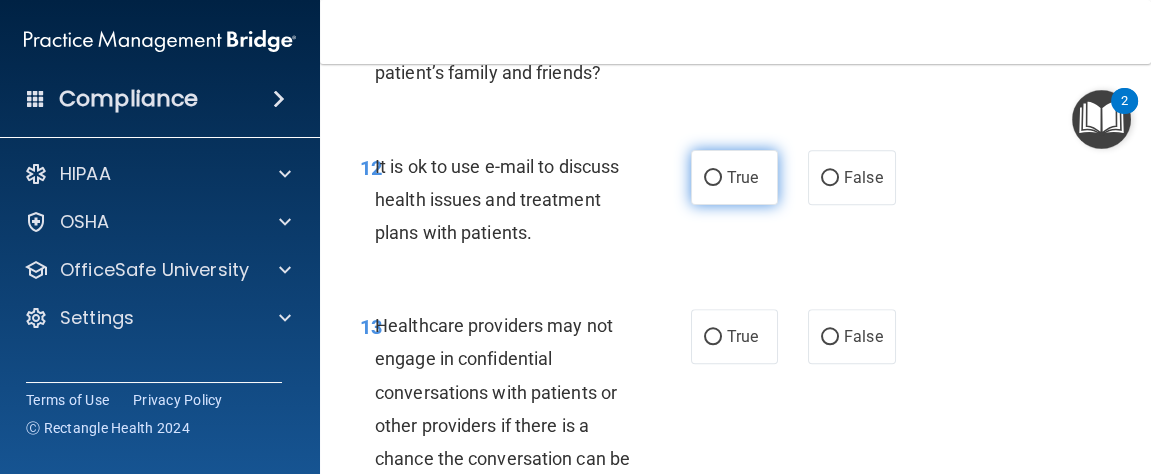 click on "True" at bounding box center [713, 178] 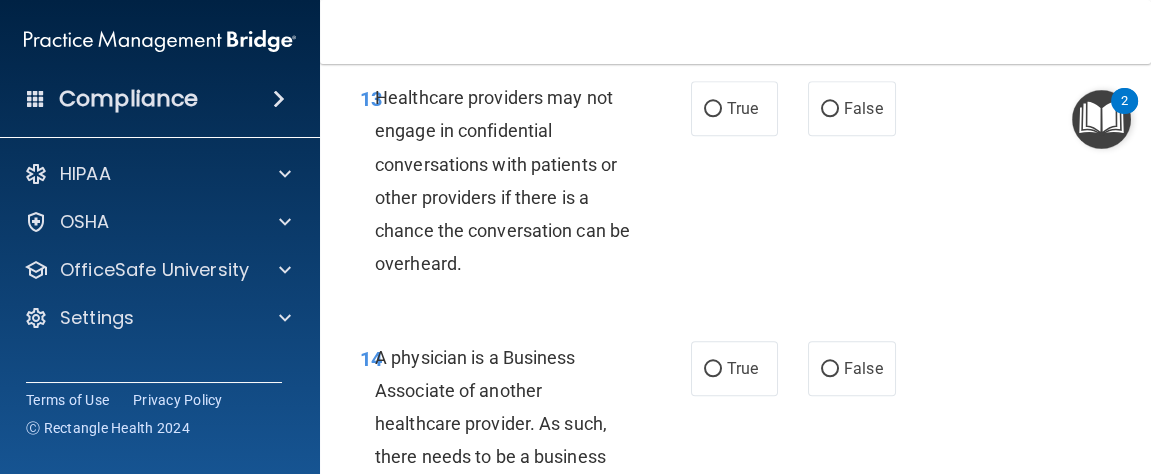 scroll, scrollTop: 3066, scrollLeft: 0, axis: vertical 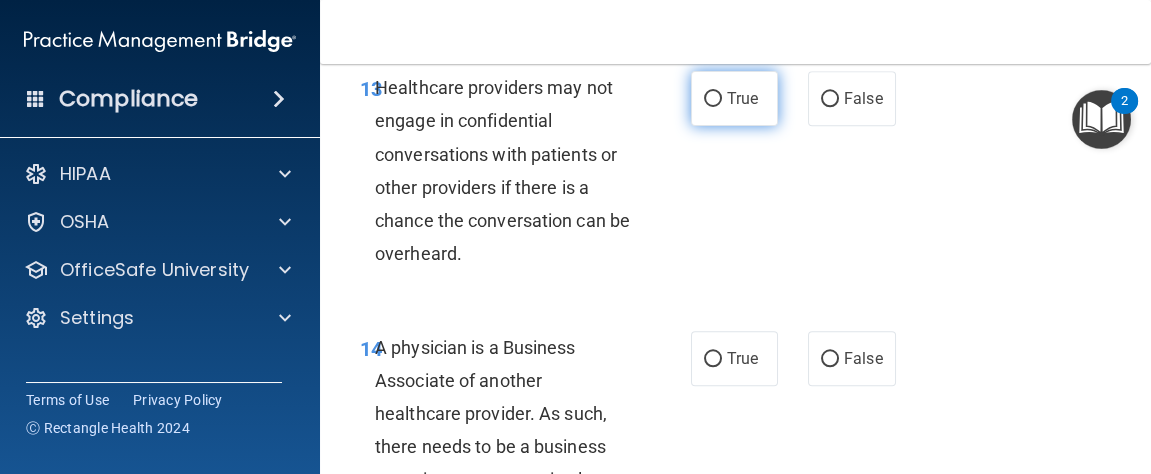 click on "True" at bounding box center (735, 98) 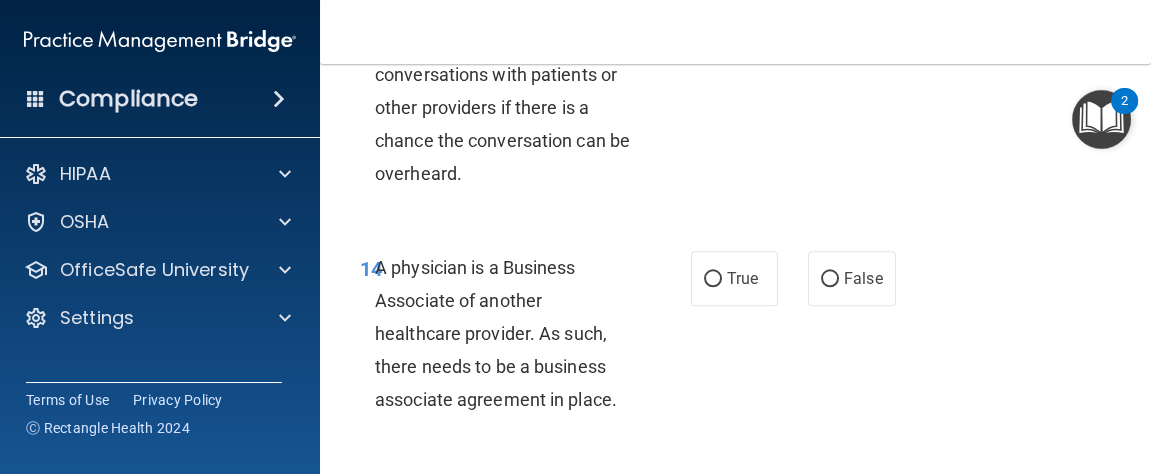 scroll, scrollTop: 3219, scrollLeft: 0, axis: vertical 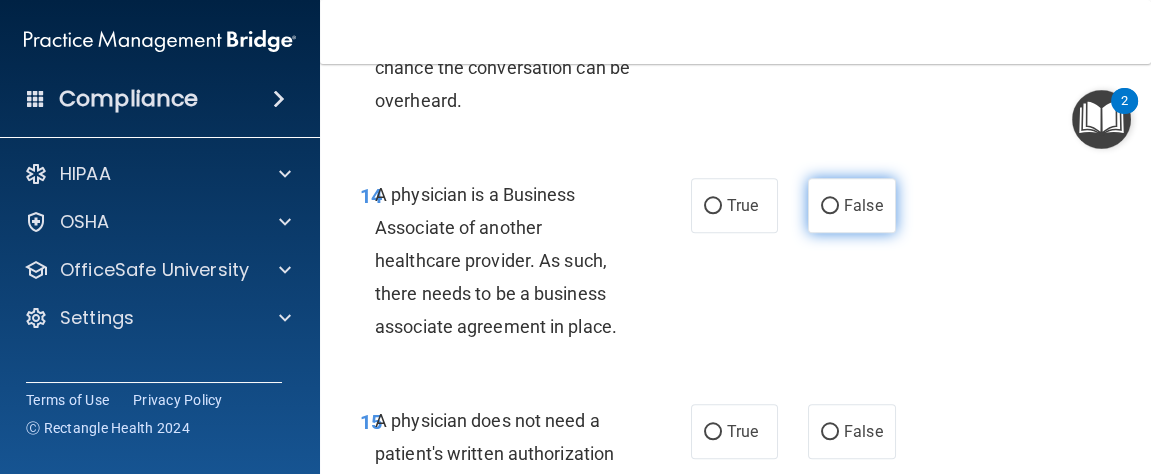 click on "False" at bounding box center (830, 206) 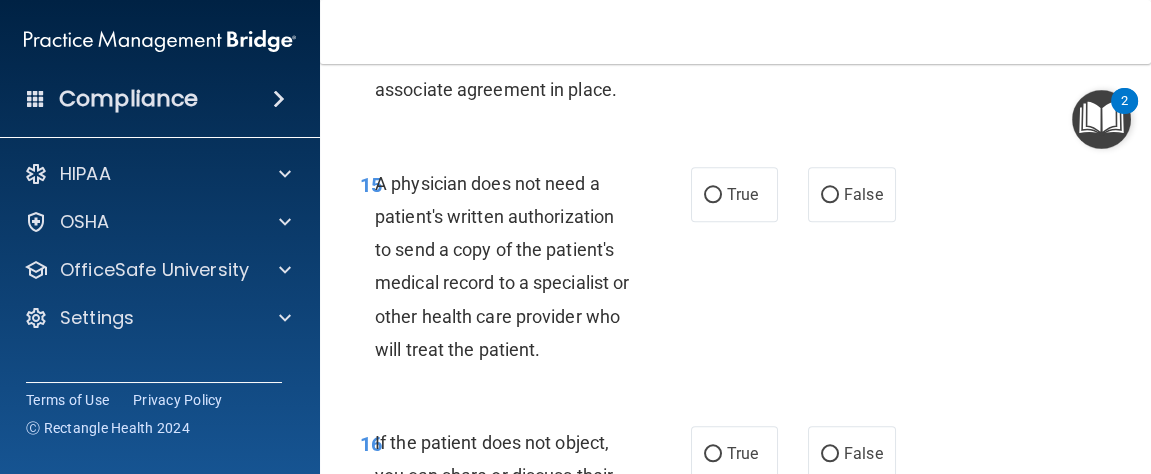 scroll, scrollTop: 3463, scrollLeft: 0, axis: vertical 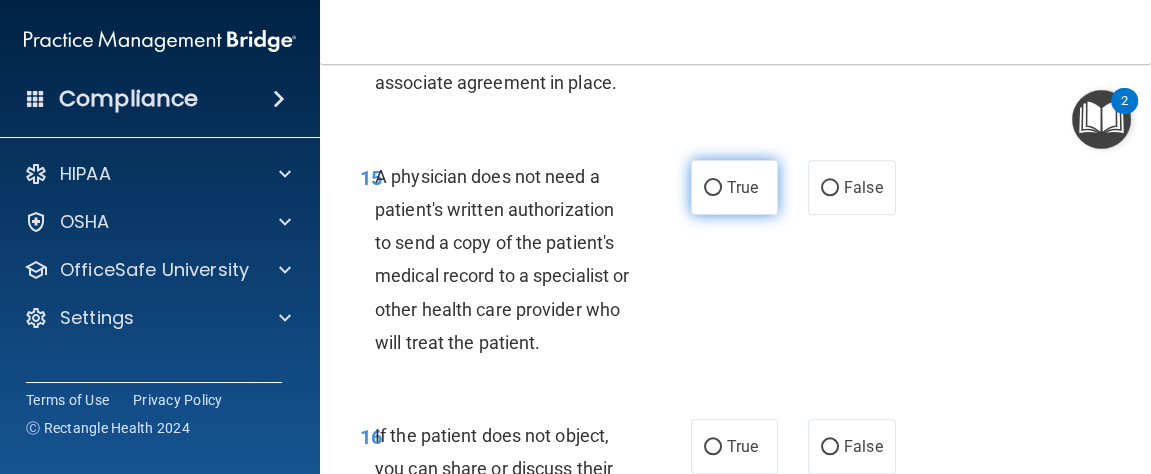 click on "True" at bounding box center [713, 188] 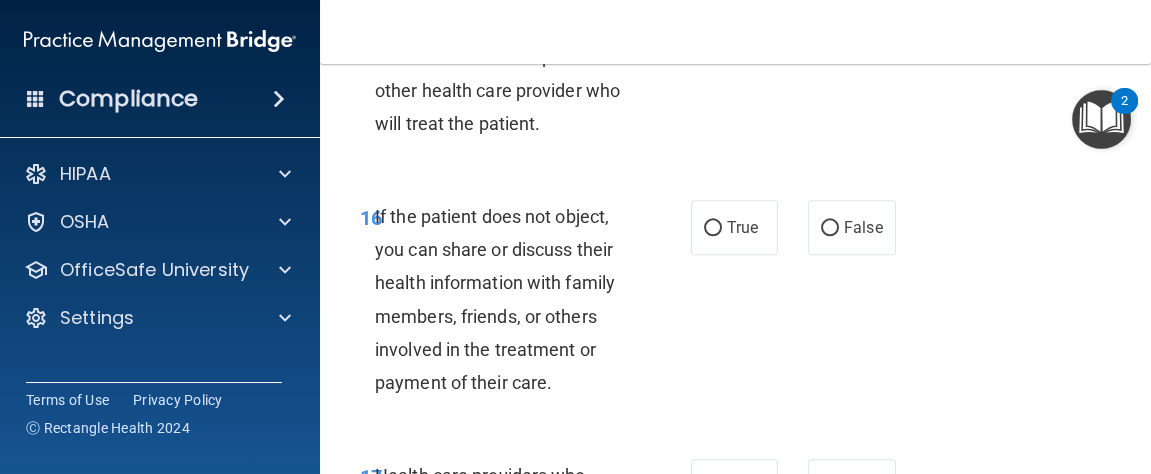 scroll, scrollTop: 3695, scrollLeft: 0, axis: vertical 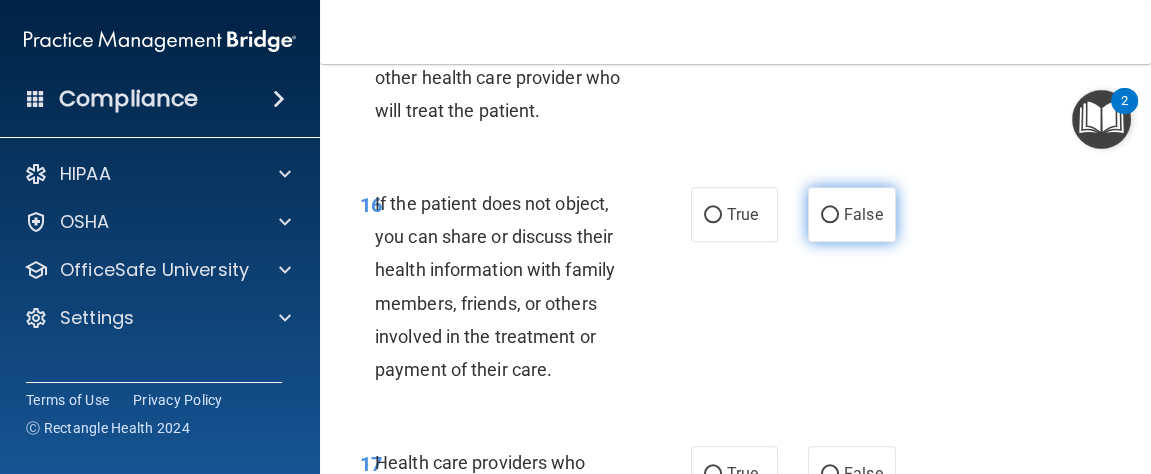 click on "False" at bounding box center (852, 214) 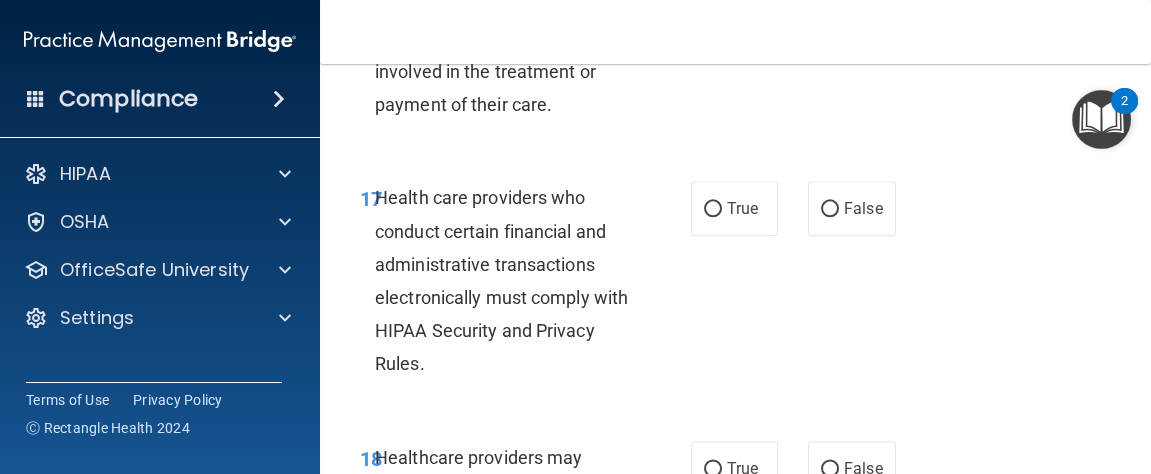 scroll, scrollTop: 3973, scrollLeft: 0, axis: vertical 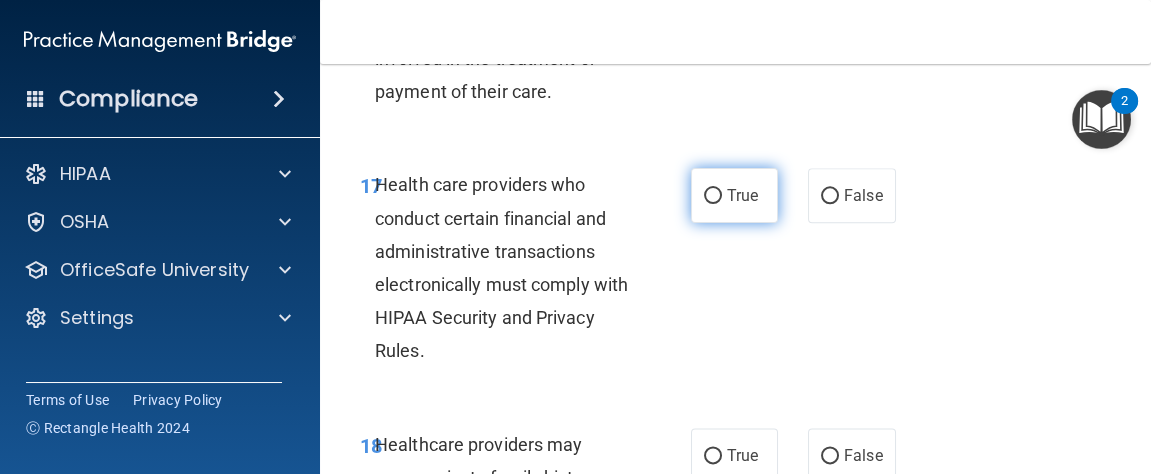 click on "True" at bounding box center (713, 196) 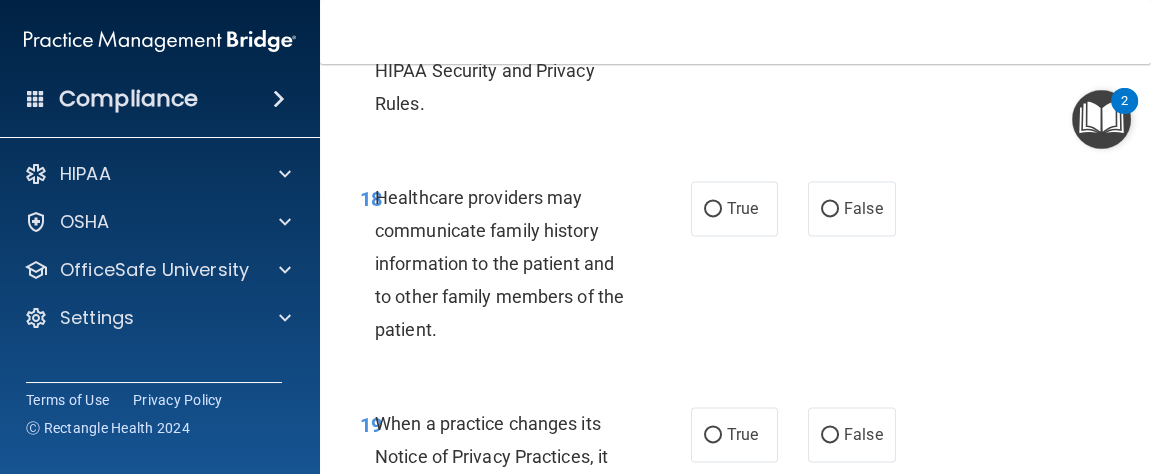 scroll, scrollTop: 4222, scrollLeft: 0, axis: vertical 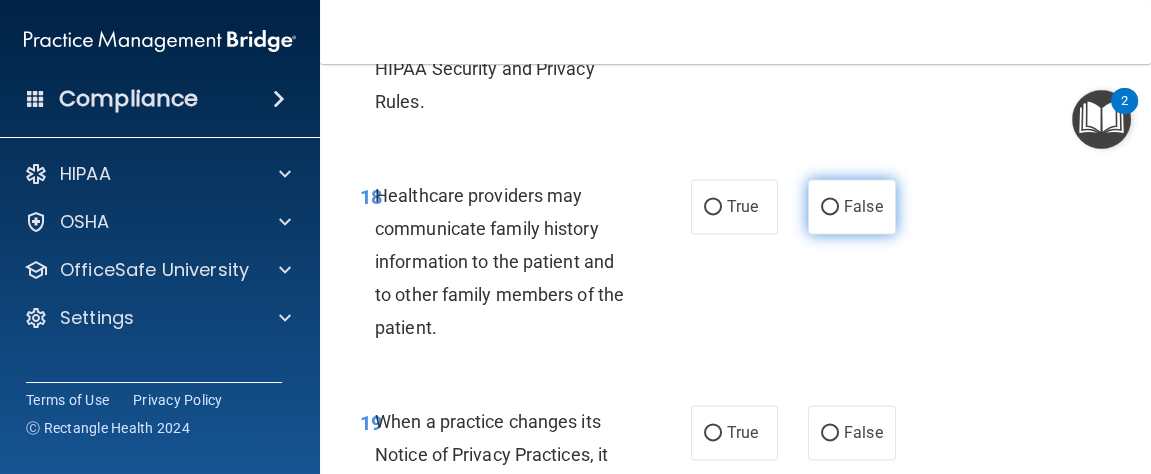 click on "False" at bounding box center [830, 207] 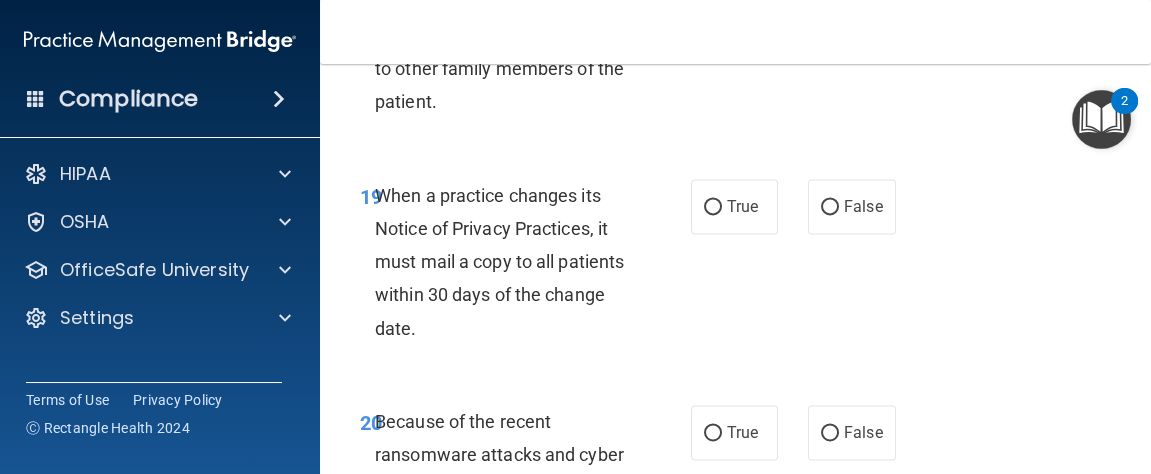 scroll, scrollTop: 4463, scrollLeft: 0, axis: vertical 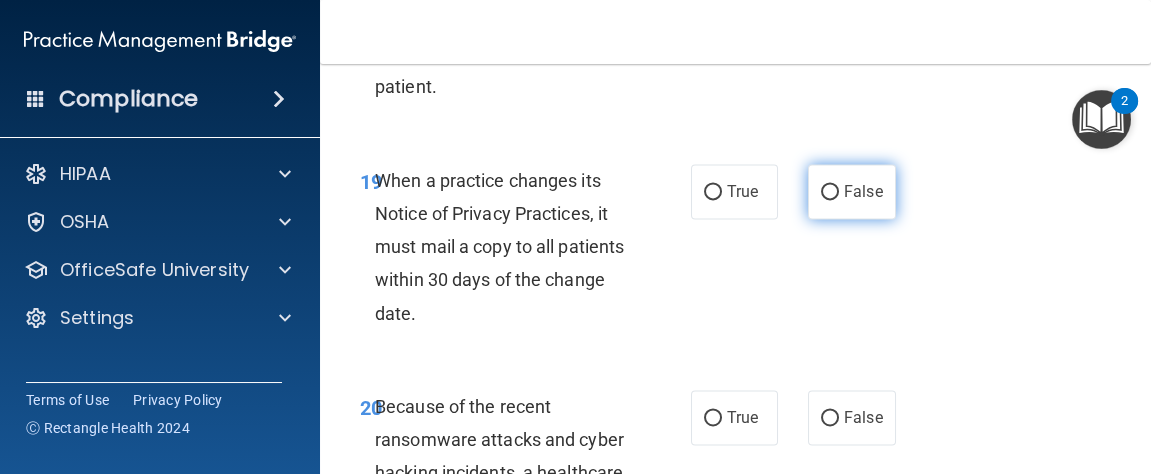 click on "False" at bounding box center [830, 192] 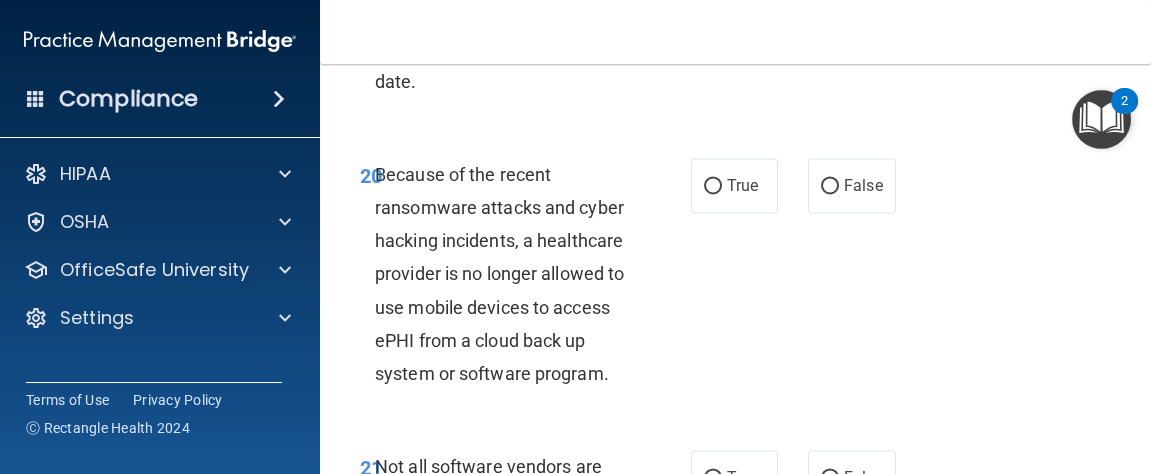 scroll, scrollTop: 4699, scrollLeft: 0, axis: vertical 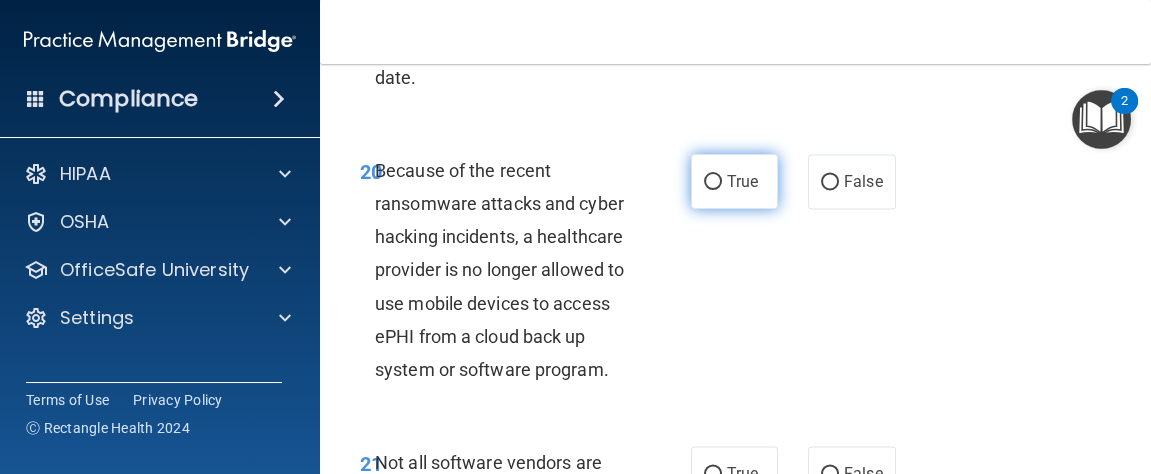 click on "True" at bounding box center (713, 182) 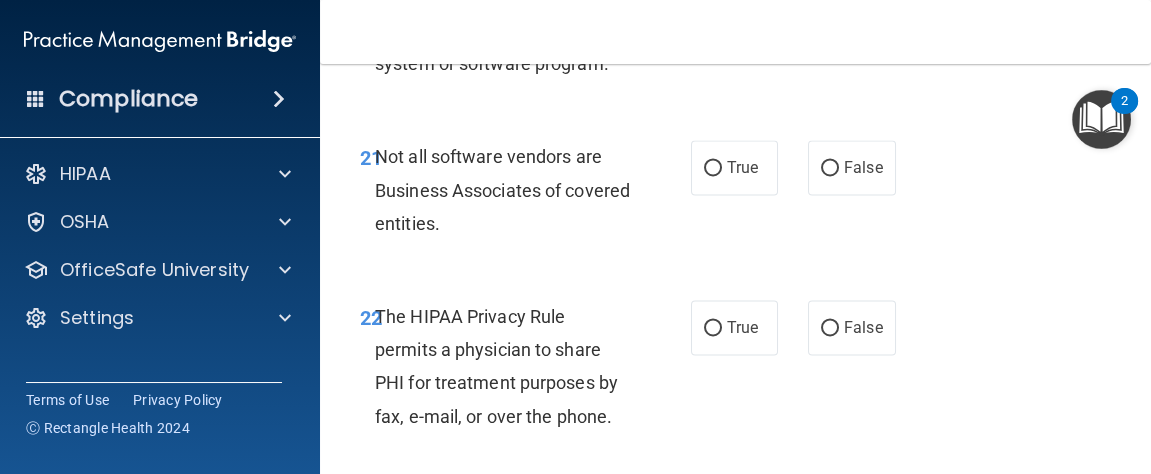 scroll, scrollTop: 5050, scrollLeft: 0, axis: vertical 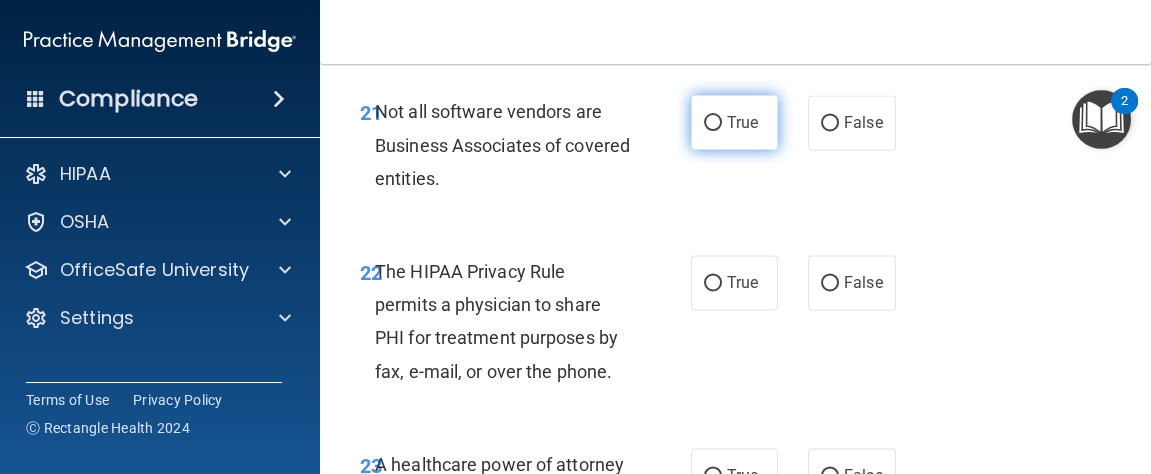 click on "True" at bounding box center (713, 123) 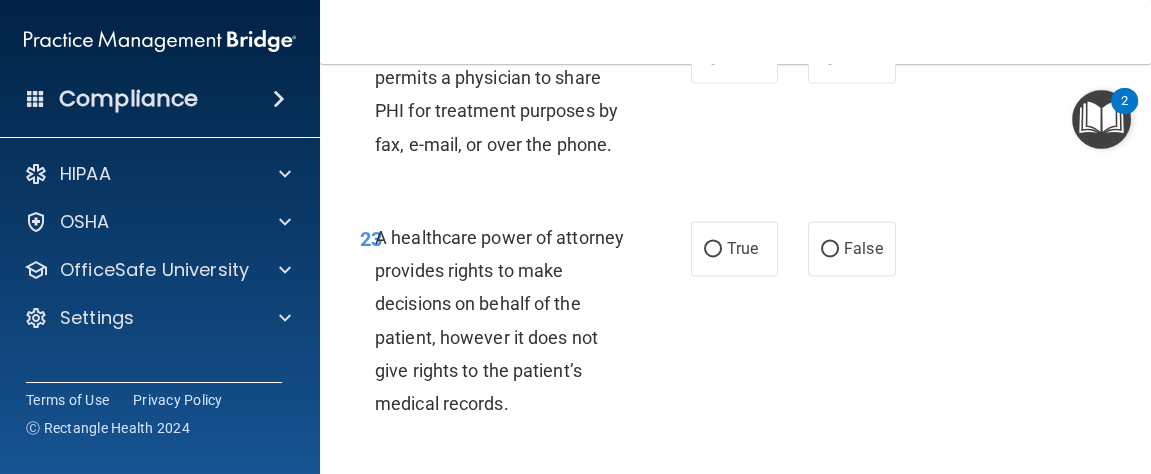 scroll, scrollTop: 5280, scrollLeft: 0, axis: vertical 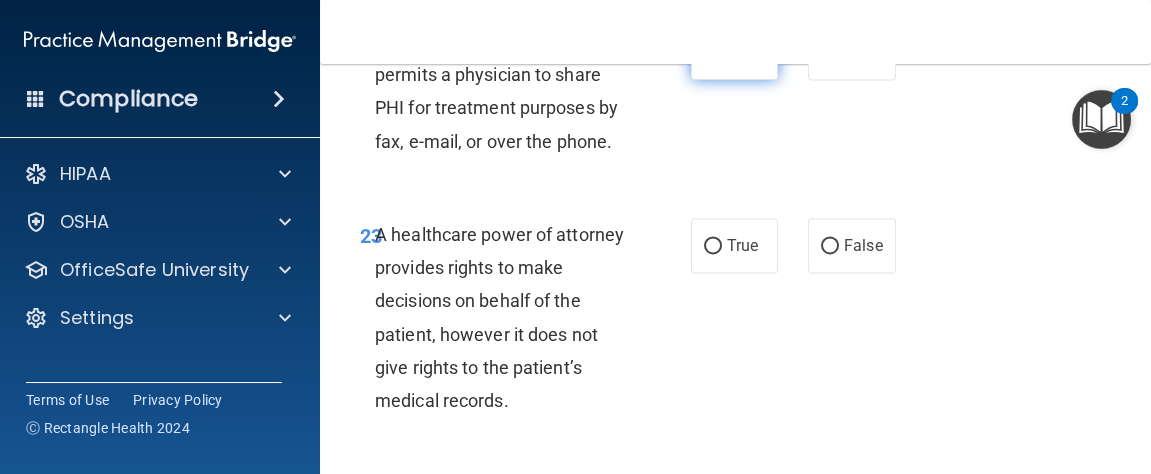 click on "True" at bounding box center (713, 53) 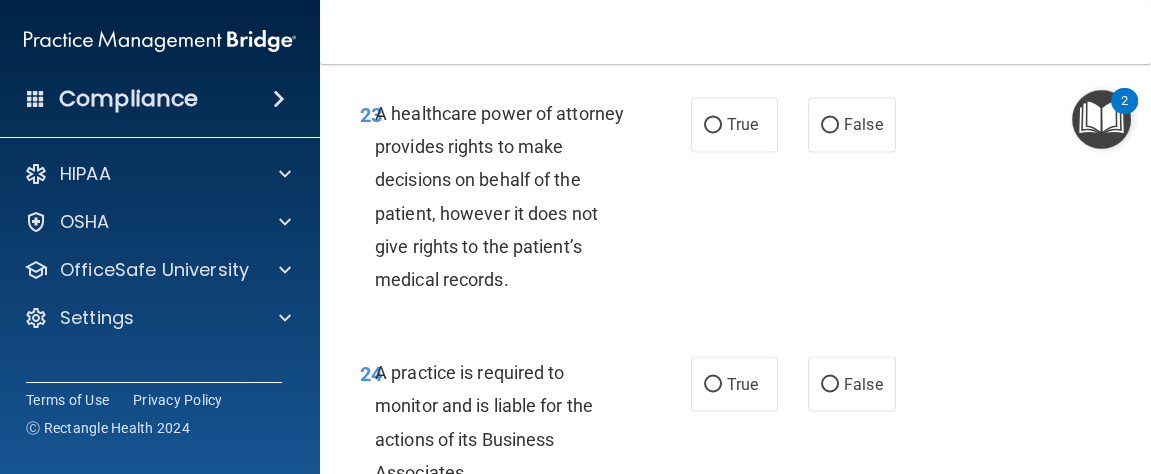 scroll, scrollTop: 5416, scrollLeft: 0, axis: vertical 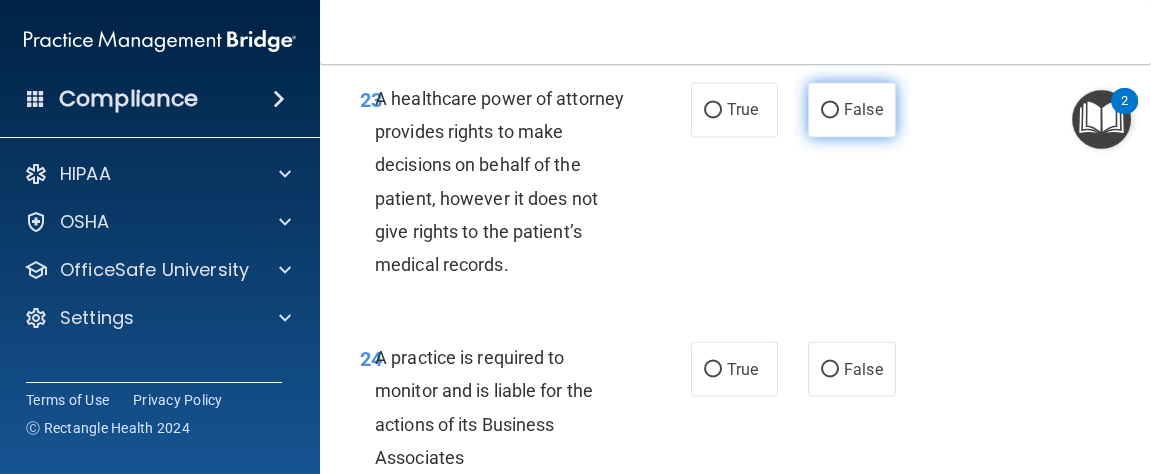 click on "False" at bounding box center [830, 110] 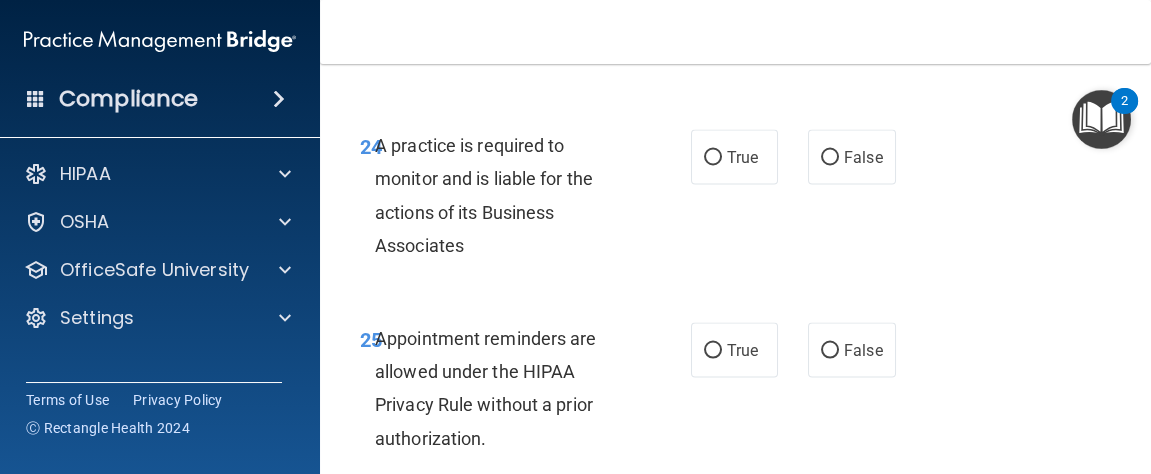 scroll, scrollTop: 5634, scrollLeft: 0, axis: vertical 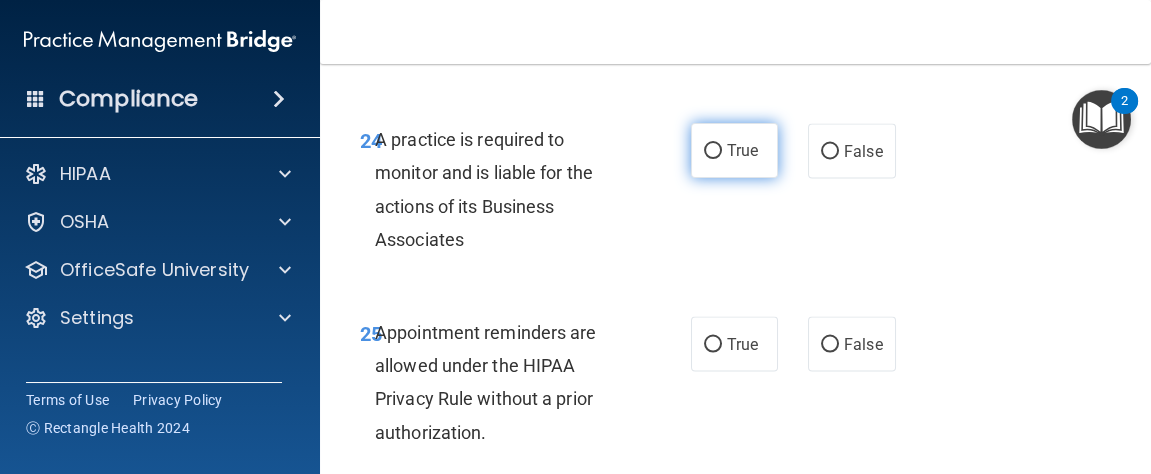 click on "True" at bounding box center [713, 151] 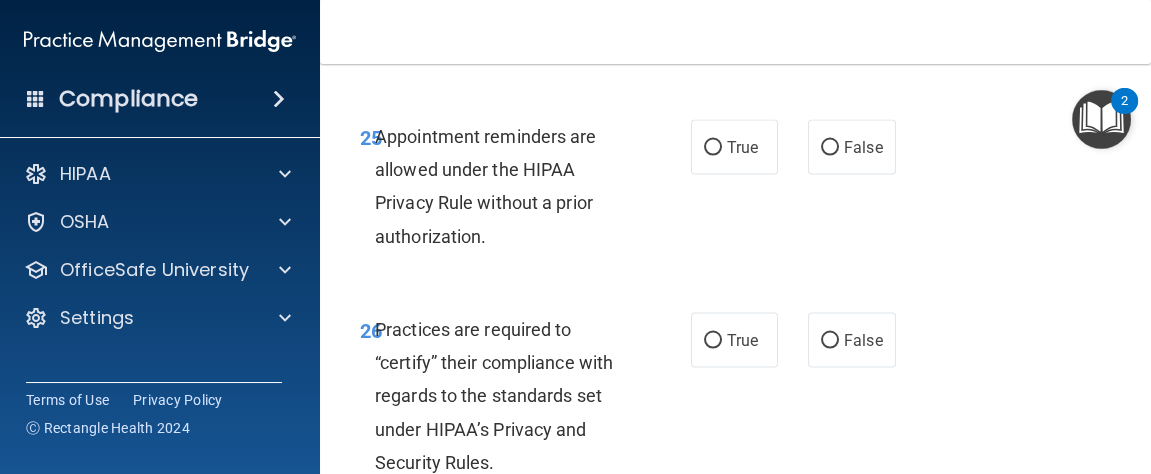 scroll, scrollTop: 5856, scrollLeft: 0, axis: vertical 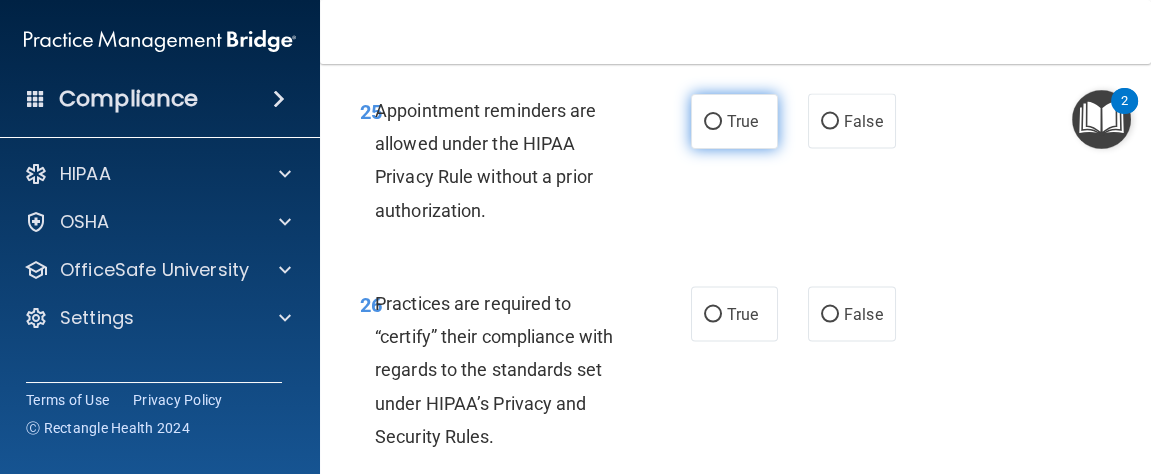 click on "True" at bounding box center (742, 121) 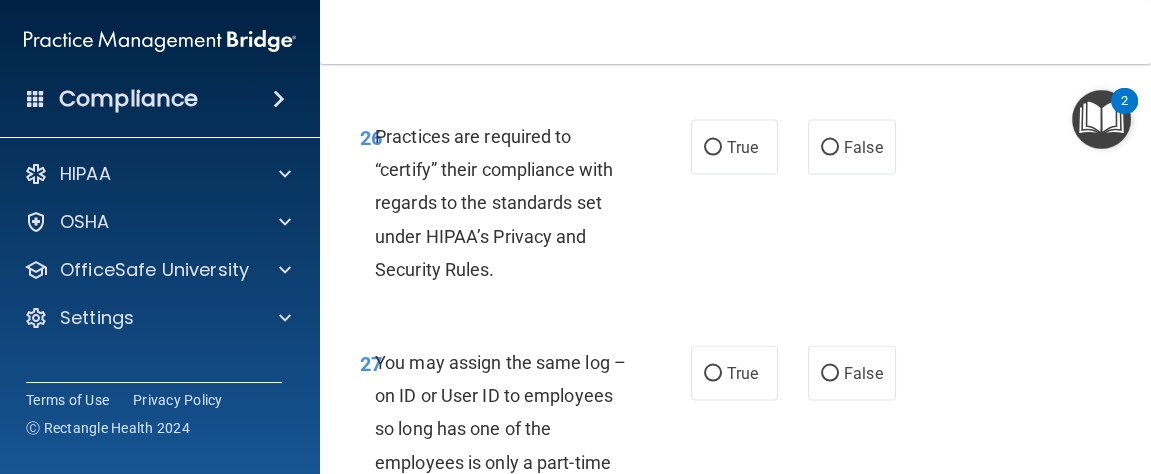 scroll, scrollTop: 6044, scrollLeft: 0, axis: vertical 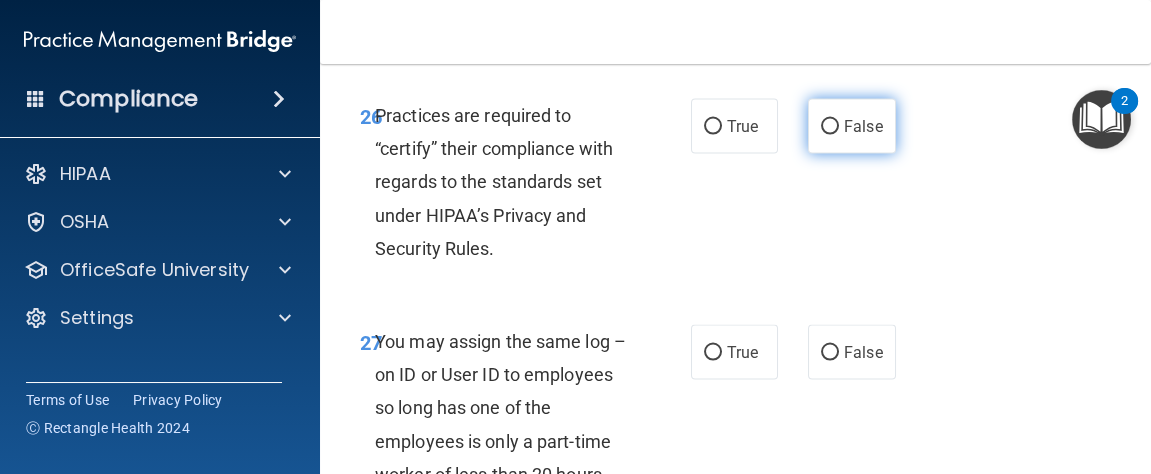 click on "False" at bounding box center [852, 126] 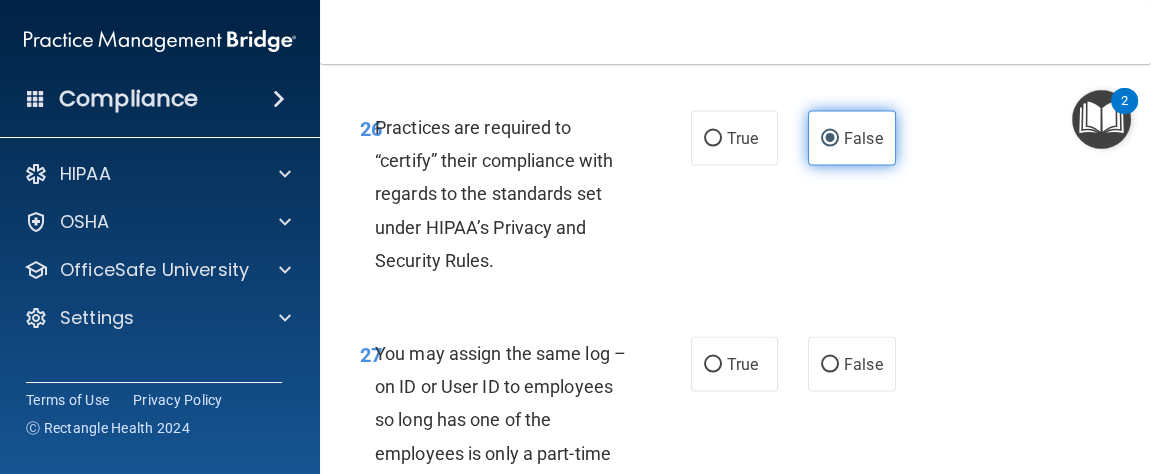 scroll, scrollTop: 6031, scrollLeft: 0, axis: vertical 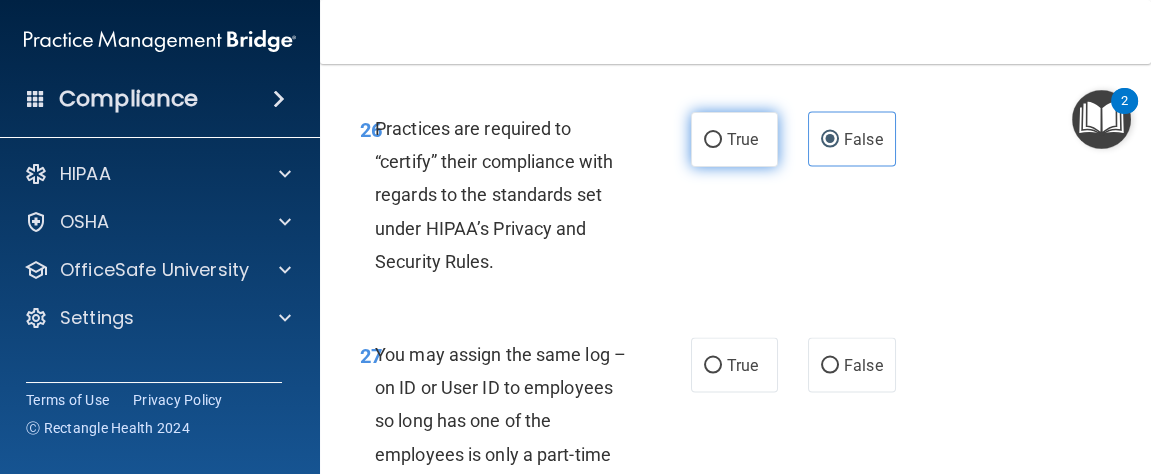 click on "True" at bounding box center [713, 140] 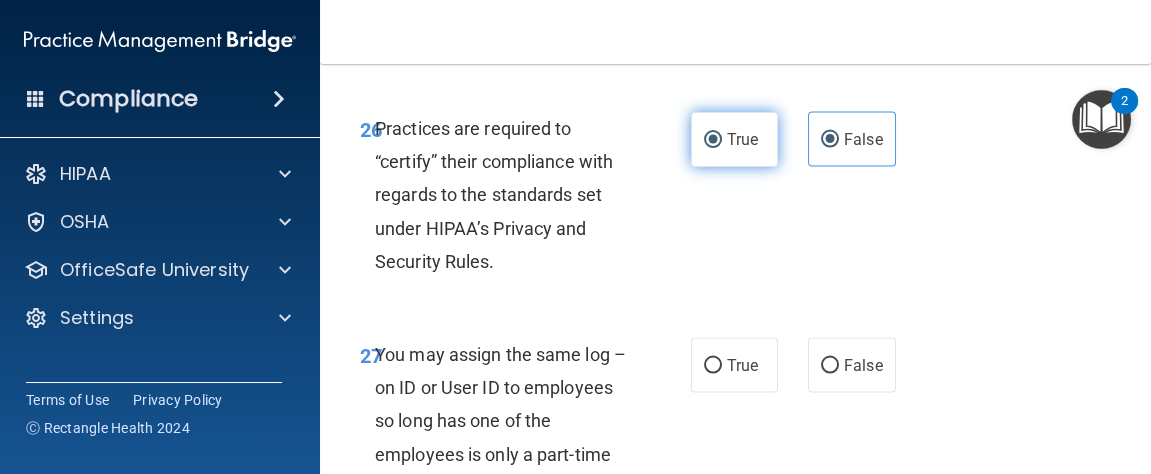radio on "false" 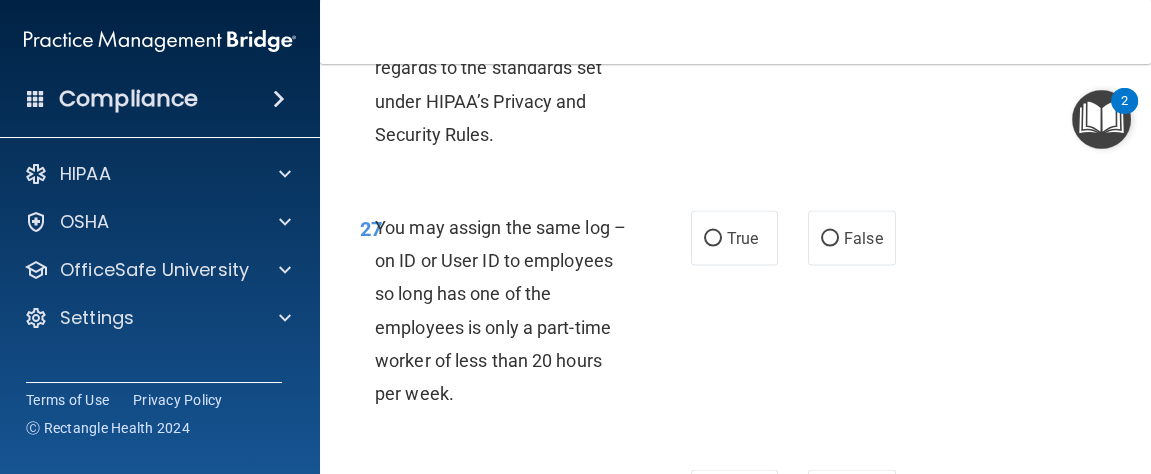 scroll, scrollTop: 6158, scrollLeft: 0, axis: vertical 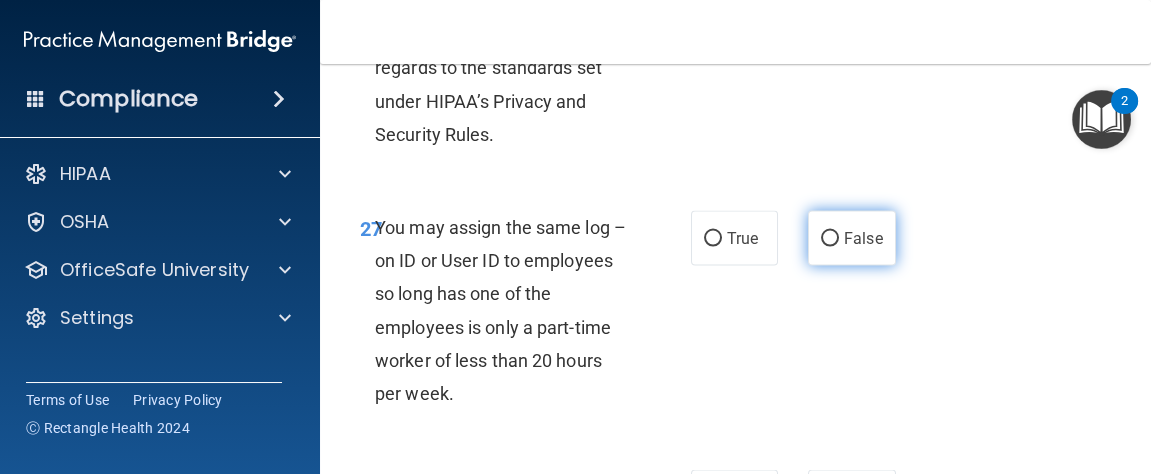 click on "False" at bounding box center [852, 238] 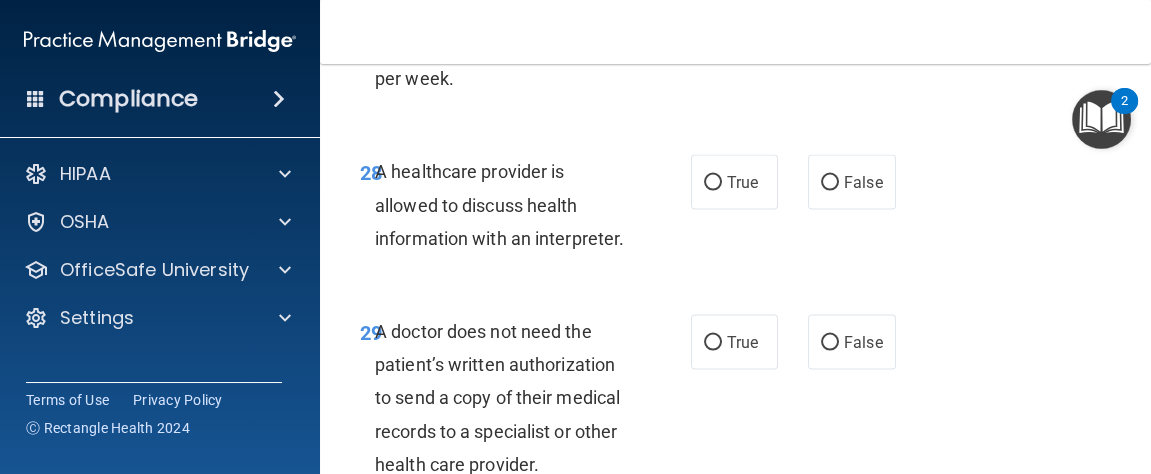scroll, scrollTop: 6474, scrollLeft: 0, axis: vertical 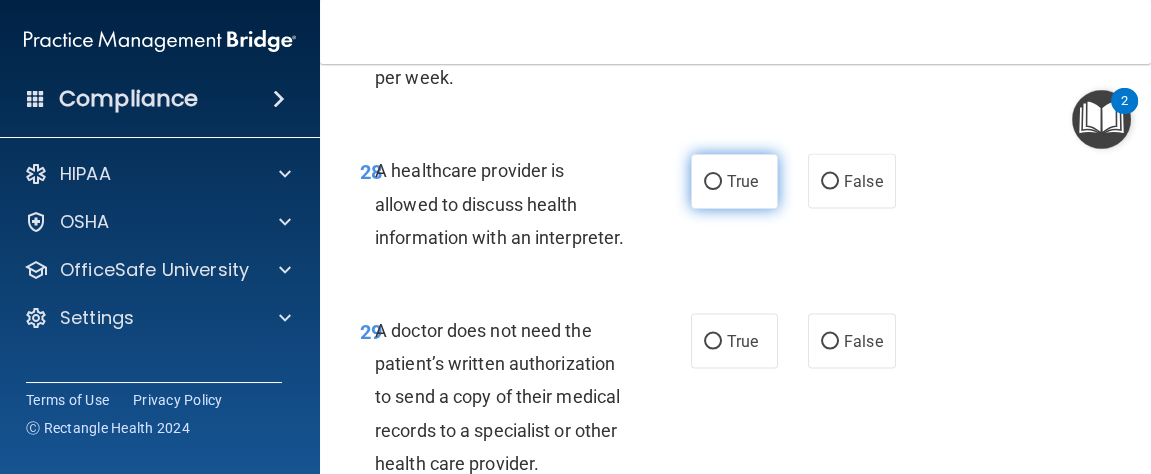 click on "True" at bounding box center (713, 182) 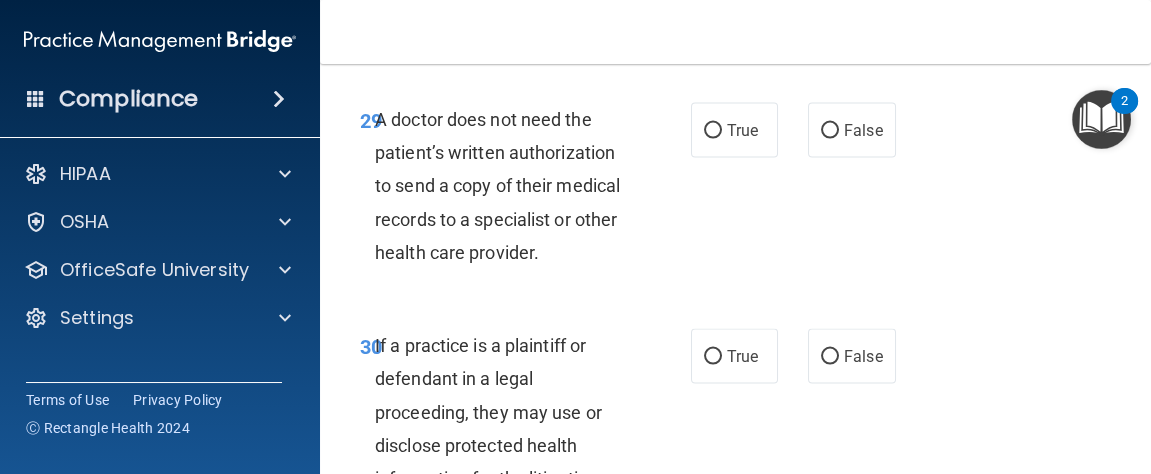 scroll, scrollTop: 6688, scrollLeft: 0, axis: vertical 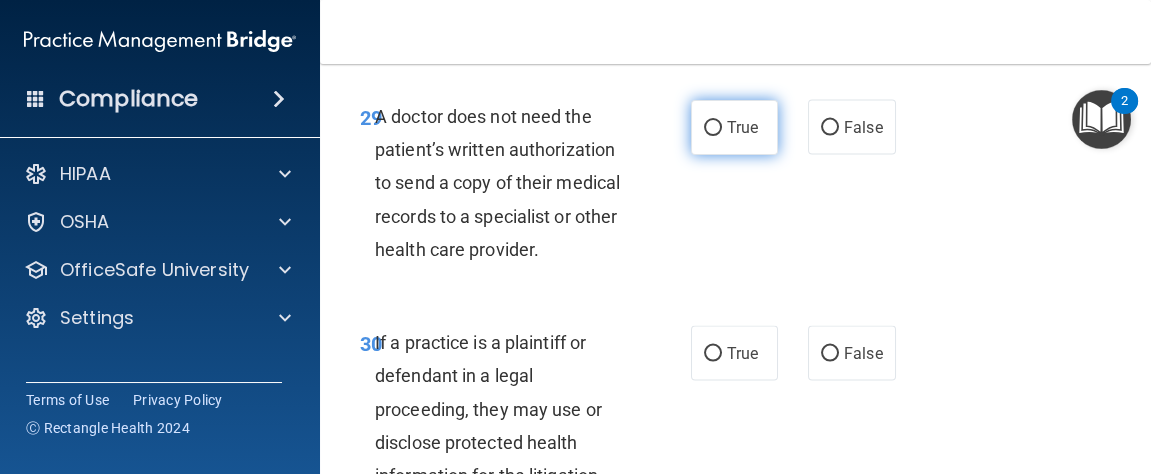 click on "True" at bounding box center (735, 127) 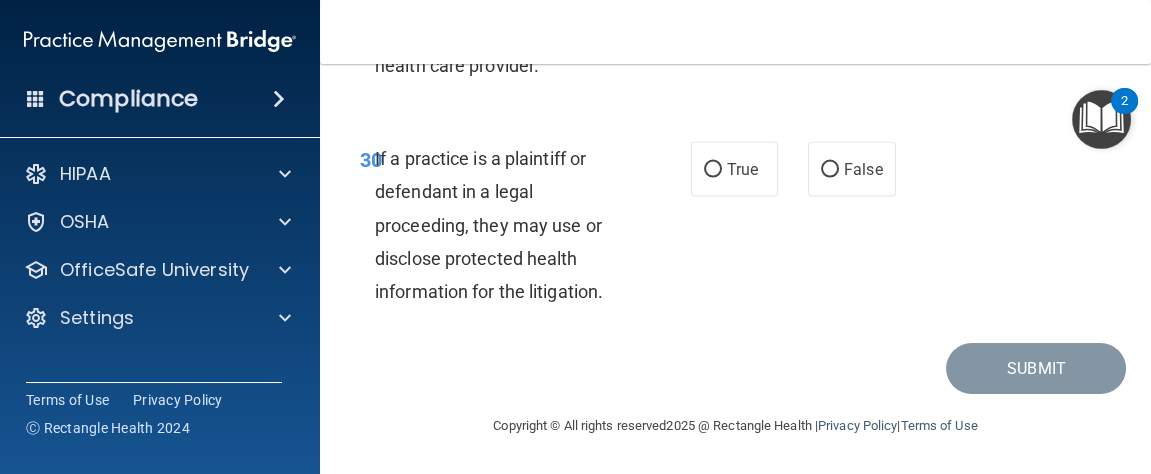 scroll, scrollTop: 6918, scrollLeft: 0, axis: vertical 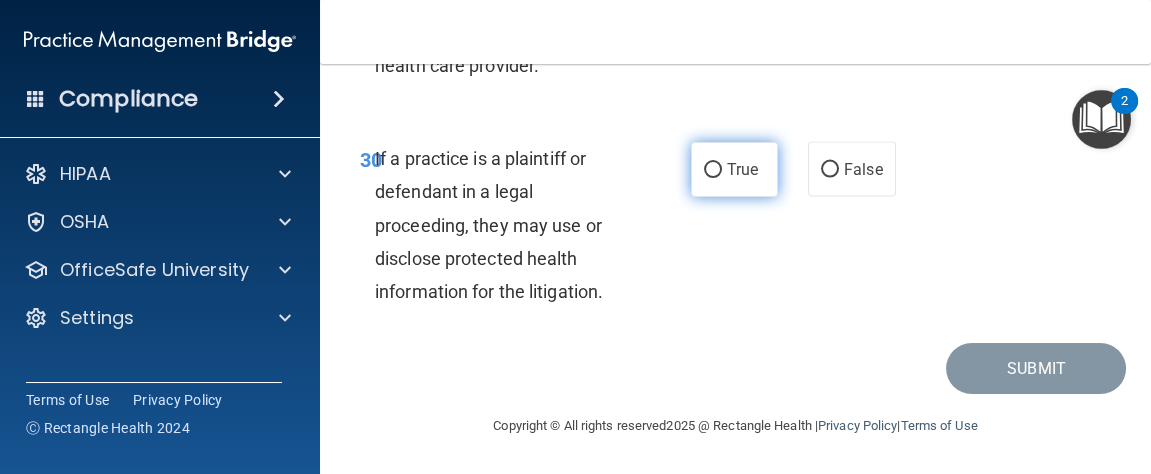 click on "True" at bounding box center (713, 170) 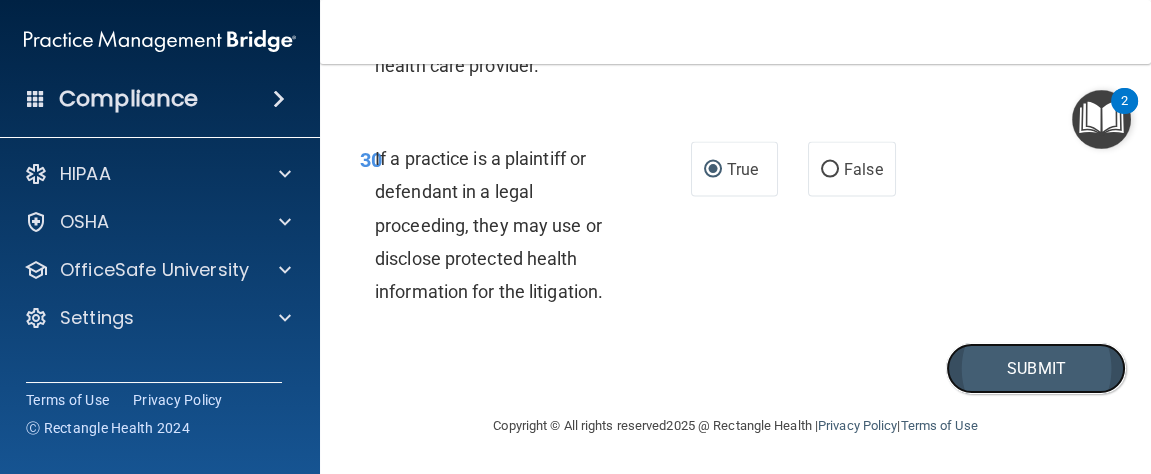 click on "Submit" at bounding box center [1036, 368] 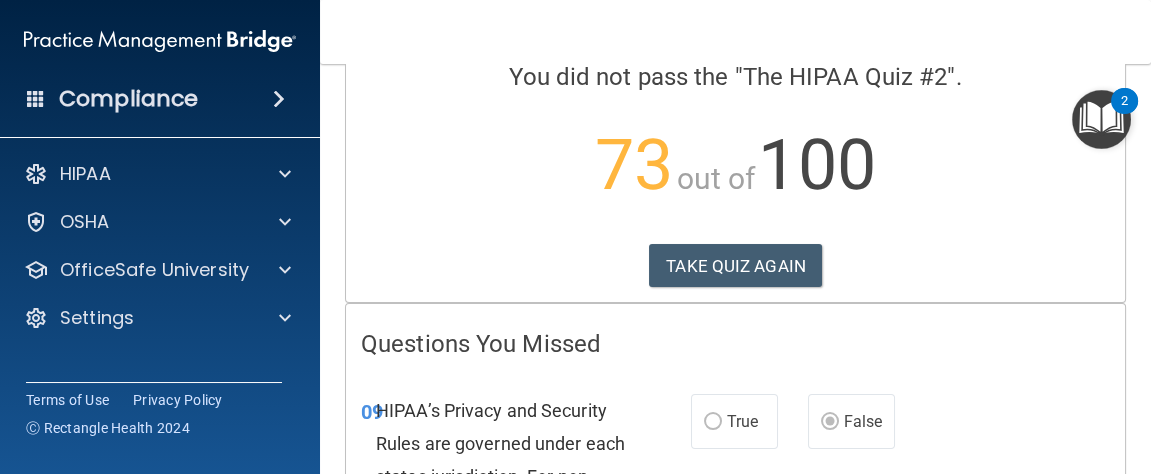 scroll, scrollTop: 168, scrollLeft: 0, axis: vertical 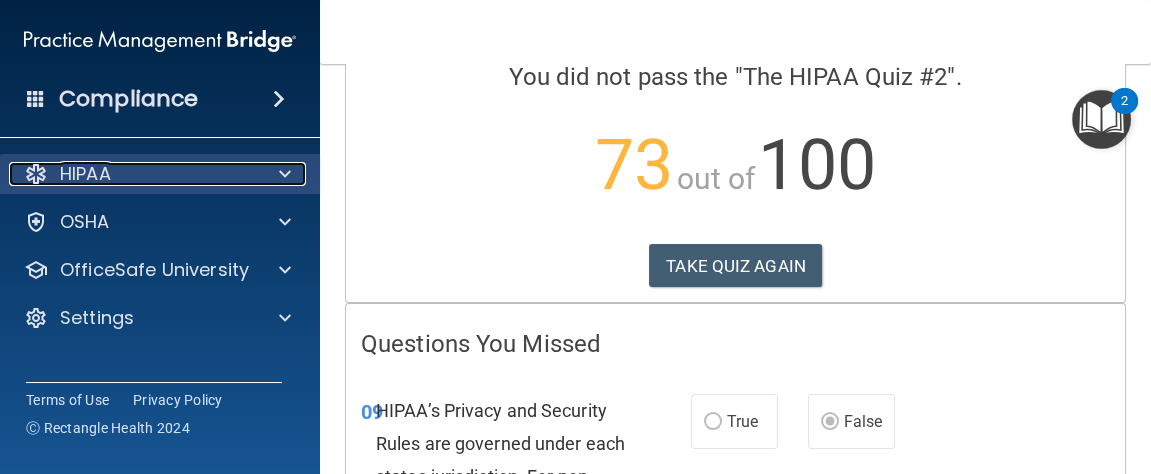 click on "HIPAA" at bounding box center [85, 174] 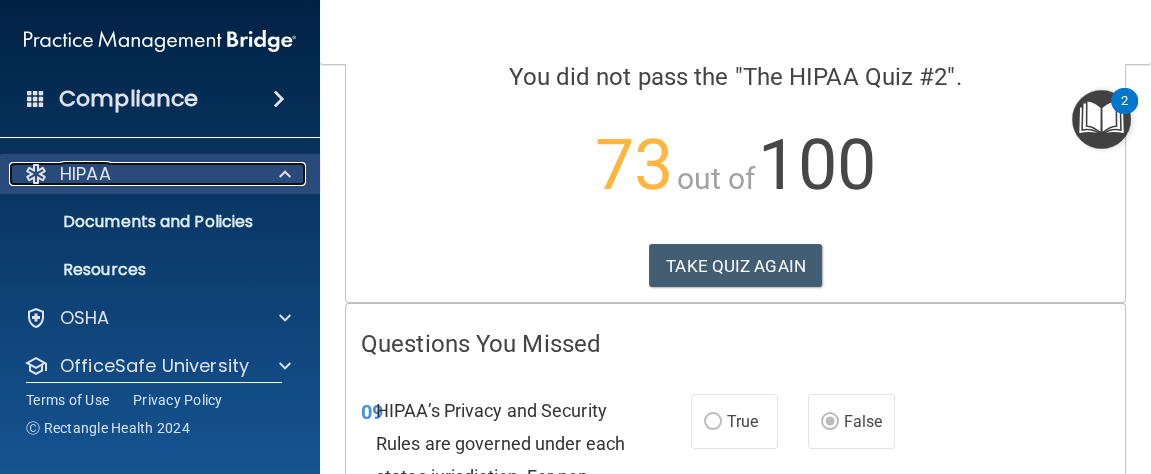 scroll, scrollTop: 67, scrollLeft: 0, axis: vertical 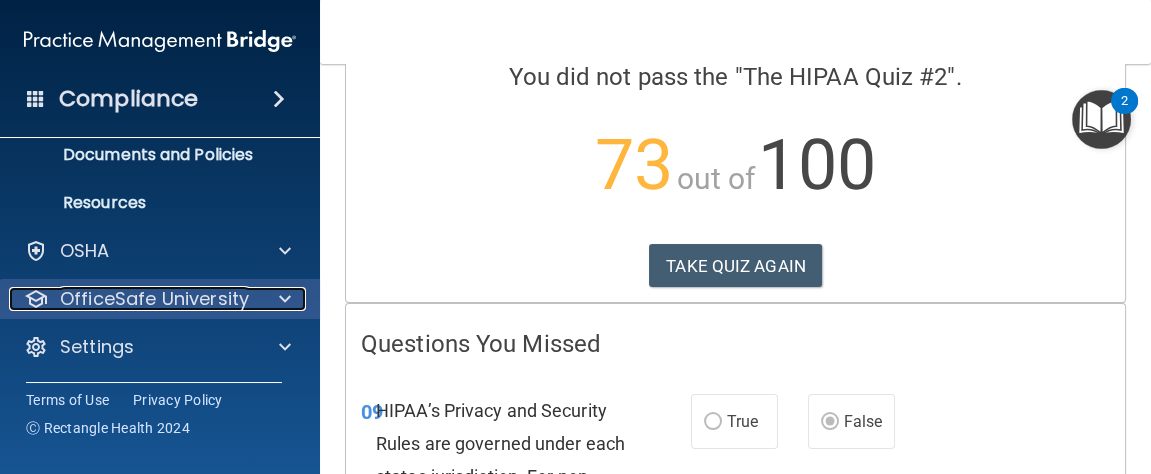 click on "OfficeSafe University" at bounding box center [154, 299] 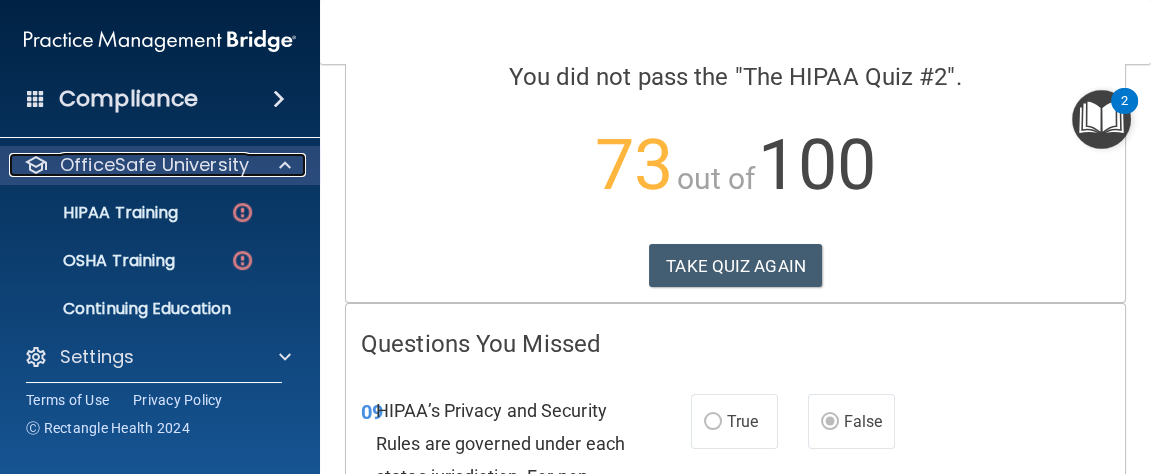 scroll, scrollTop: 201, scrollLeft: 0, axis: vertical 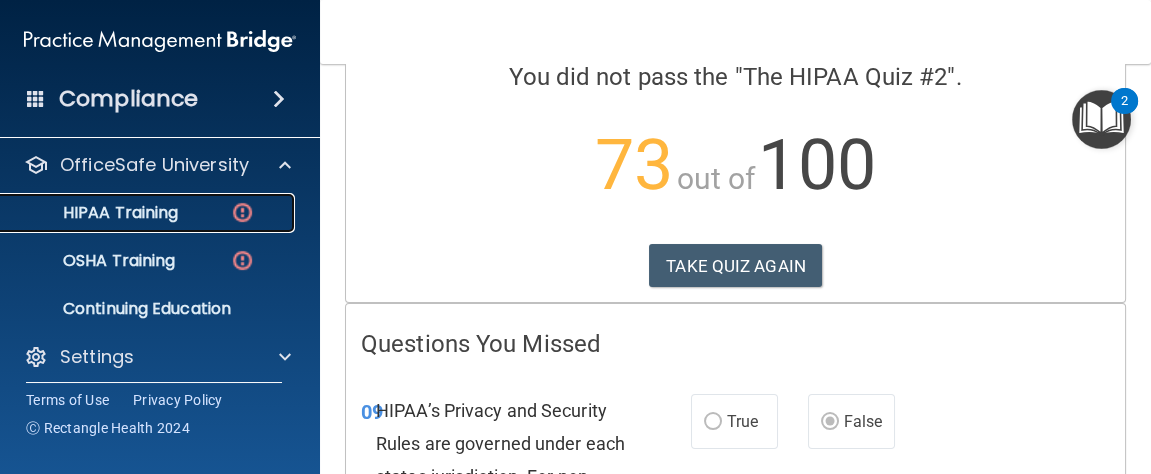 click on "HIPAA Training" at bounding box center (95, 213) 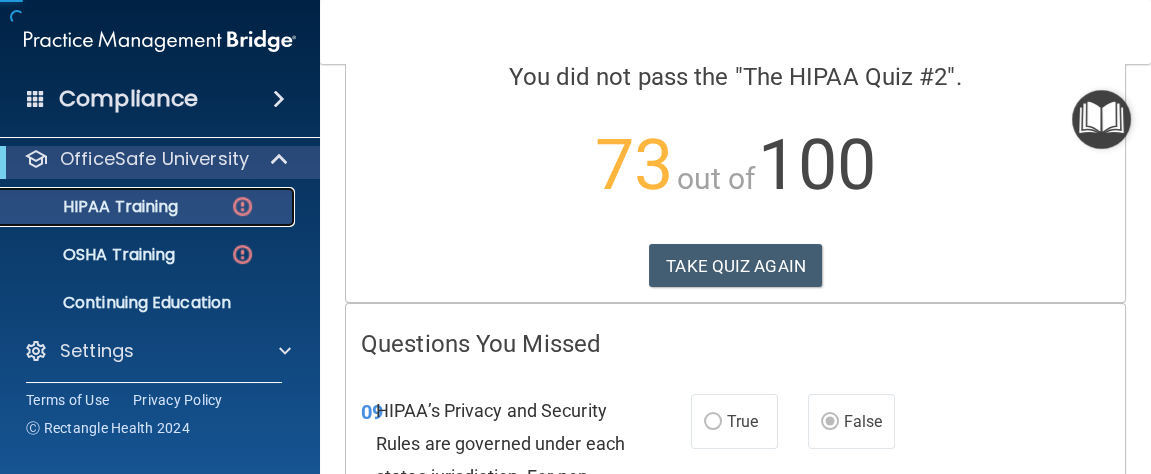 scroll, scrollTop: 105, scrollLeft: 0, axis: vertical 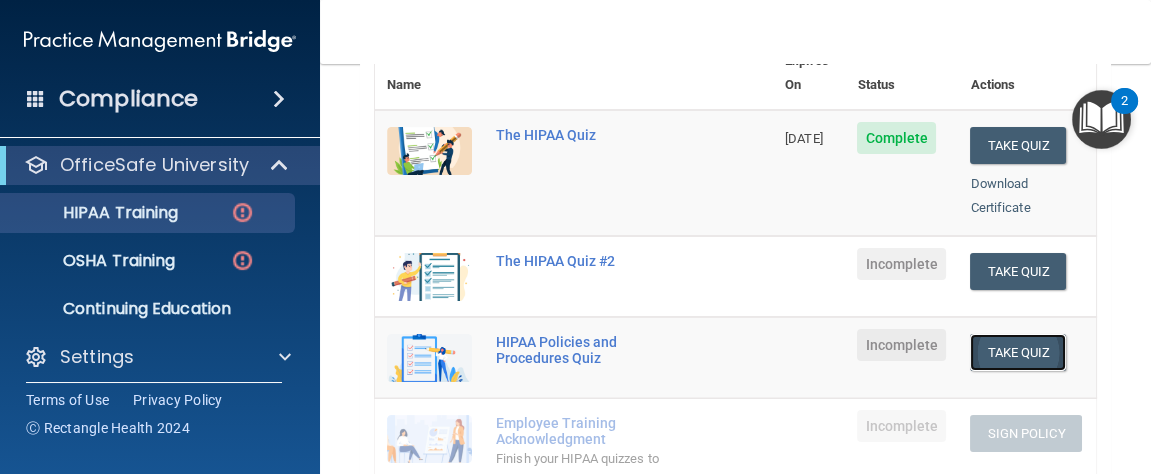 click on "Take Quiz" at bounding box center (1018, 352) 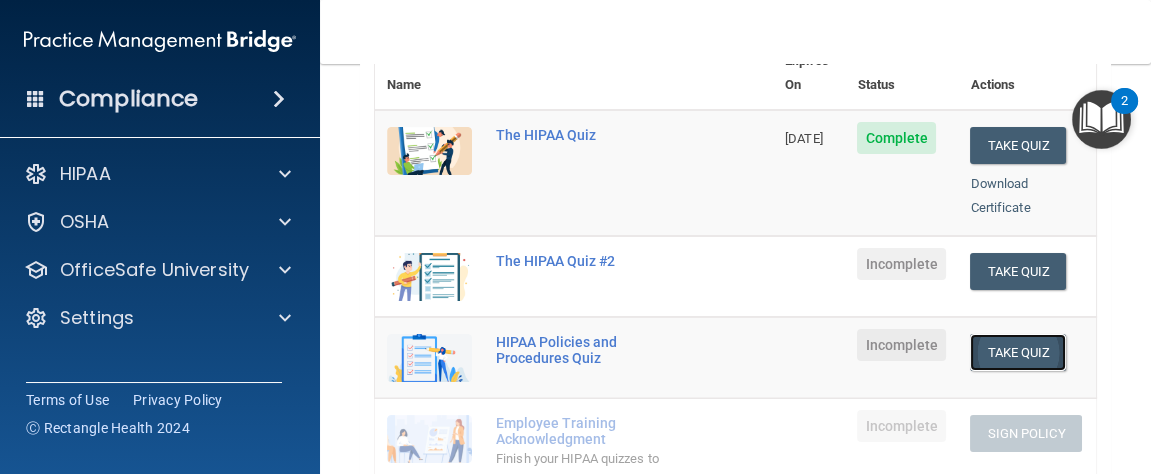 scroll, scrollTop: 0, scrollLeft: 0, axis: both 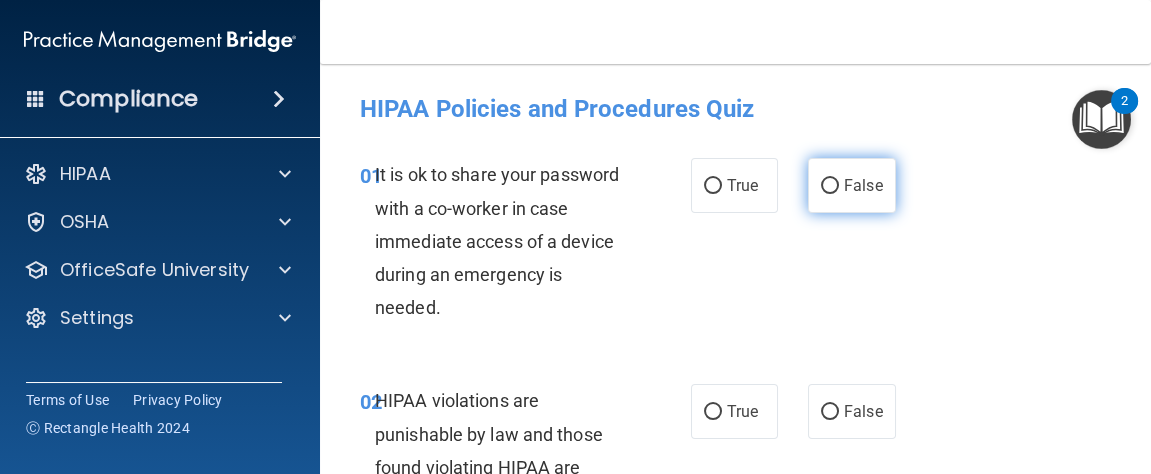 click on "False" at bounding box center (852, 185) 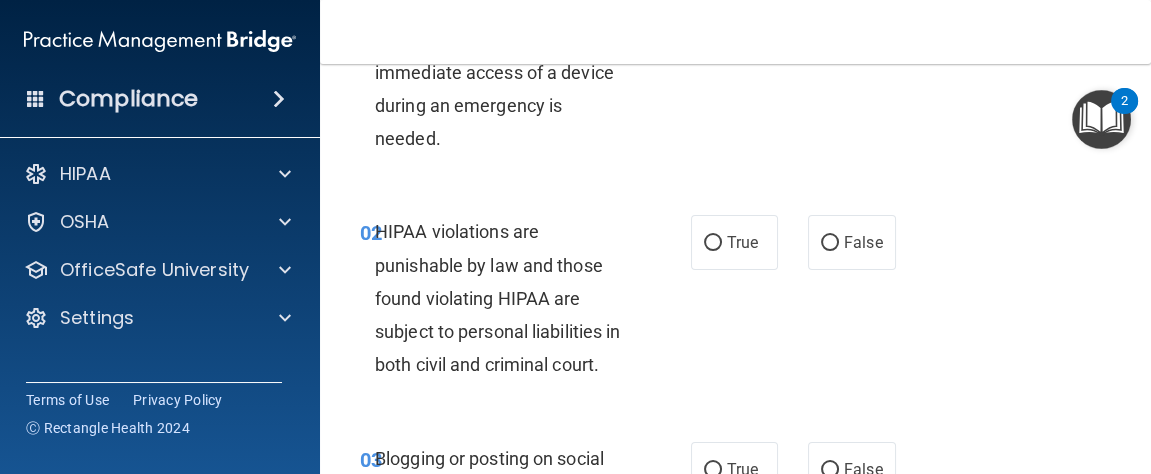 scroll, scrollTop: 182, scrollLeft: 0, axis: vertical 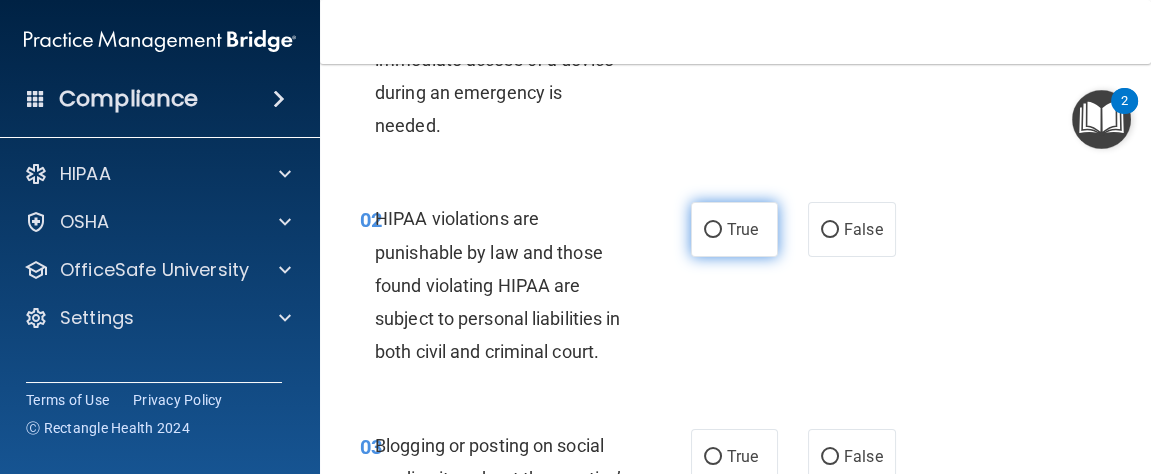 click on "True" at bounding box center (713, 230) 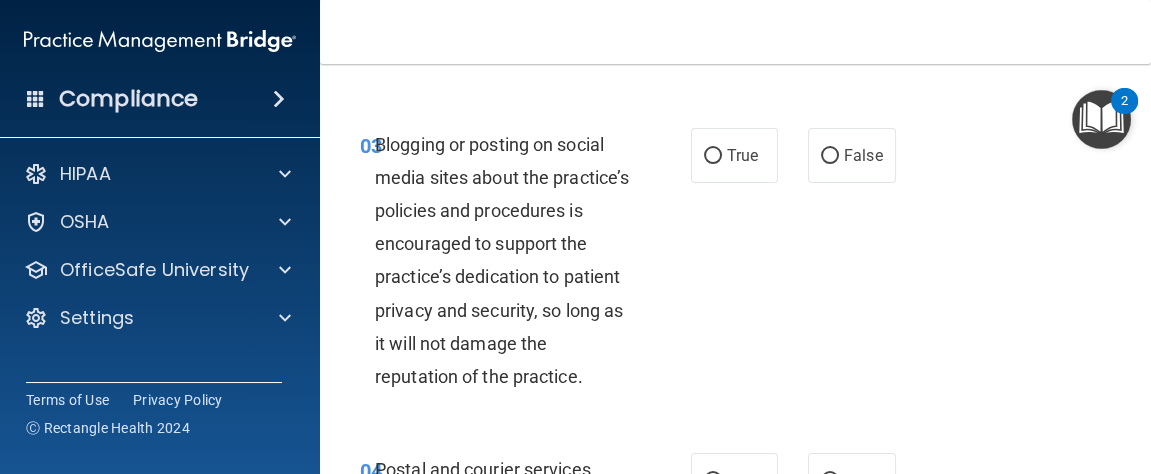 scroll, scrollTop: 549, scrollLeft: 0, axis: vertical 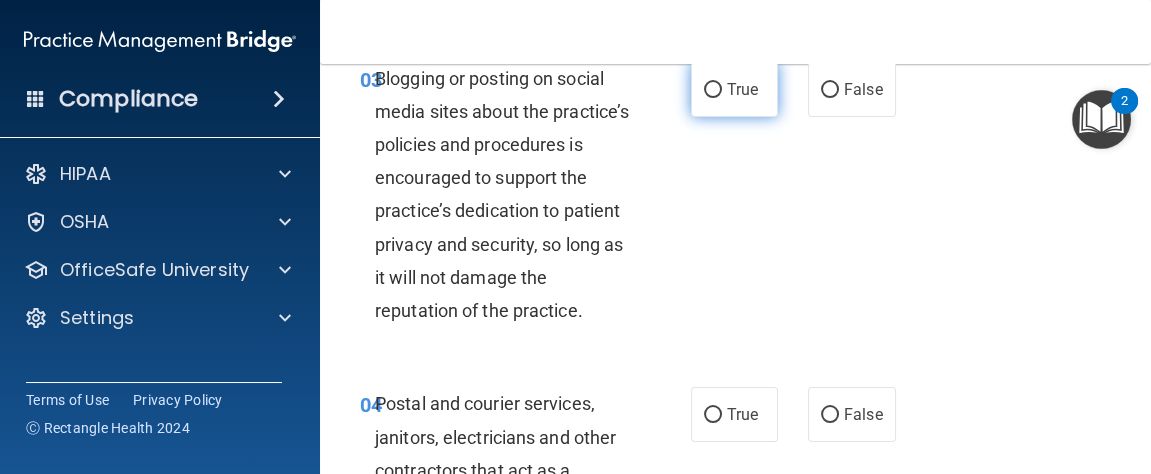 click on "True" at bounding box center (713, 90) 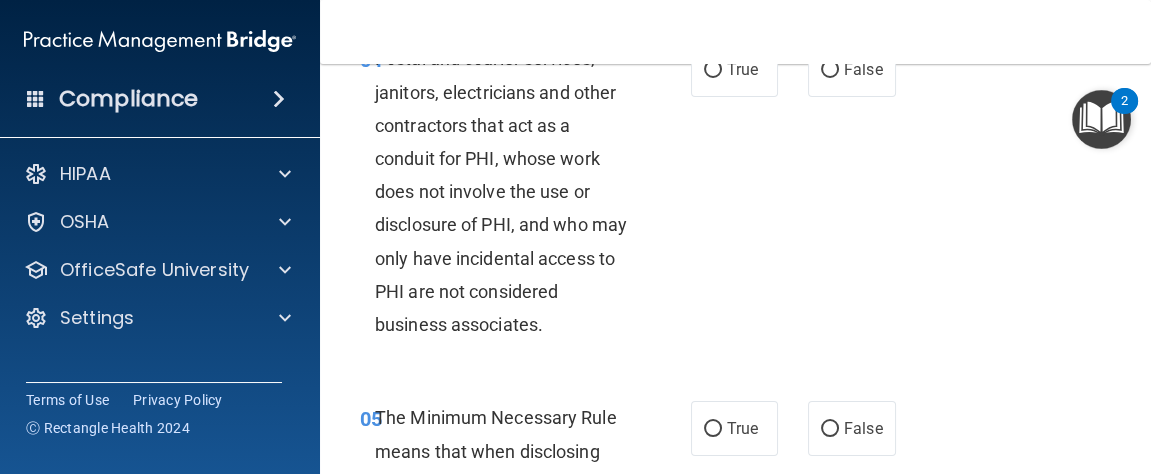 scroll, scrollTop: 897, scrollLeft: 0, axis: vertical 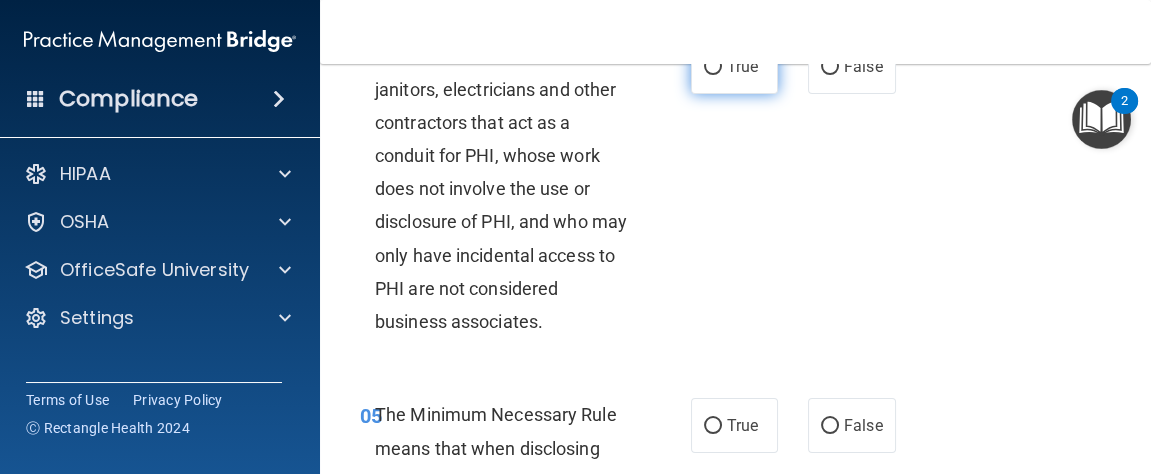 click on "True" at bounding box center (713, 67) 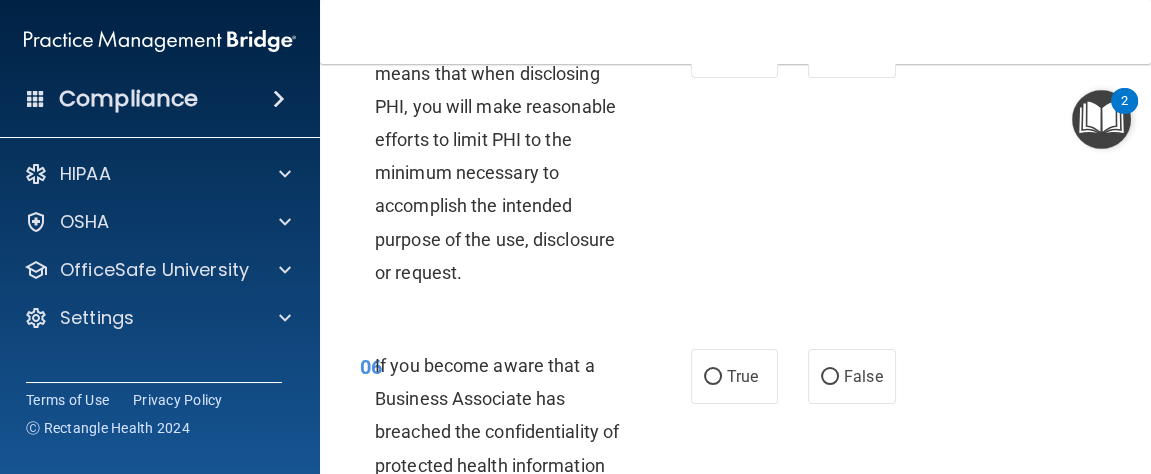 scroll, scrollTop: 1274, scrollLeft: 0, axis: vertical 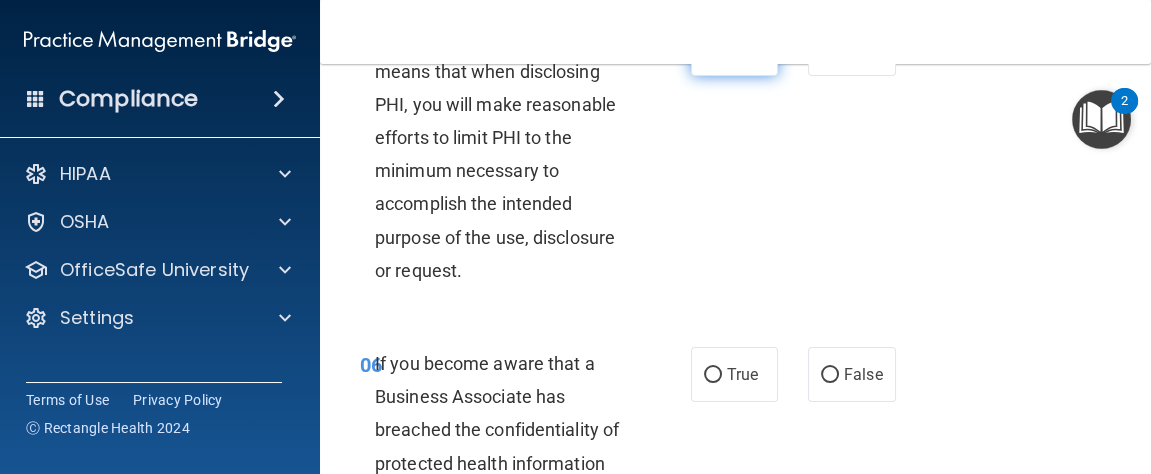 click on "True" at bounding box center [713, 49] 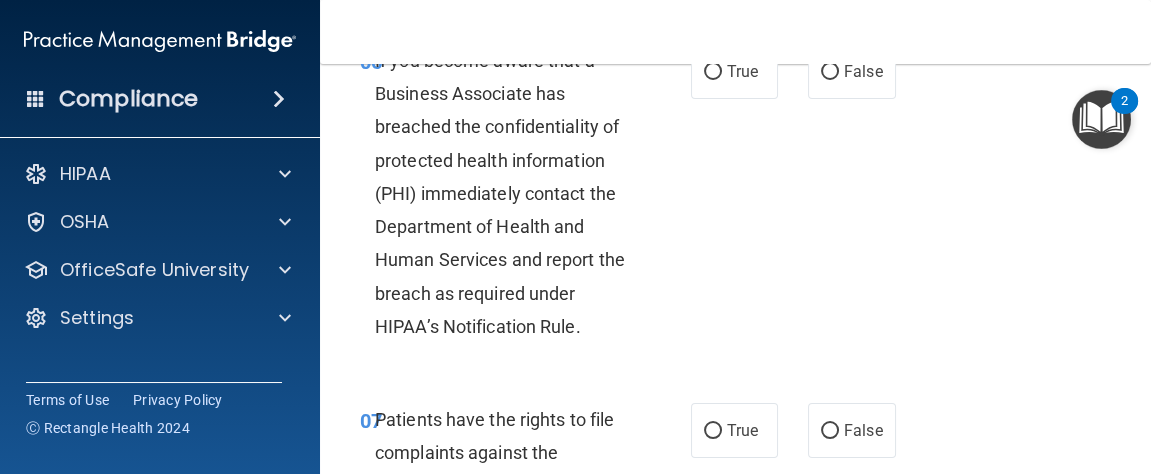scroll, scrollTop: 1589, scrollLeft: 0, axis: vertical 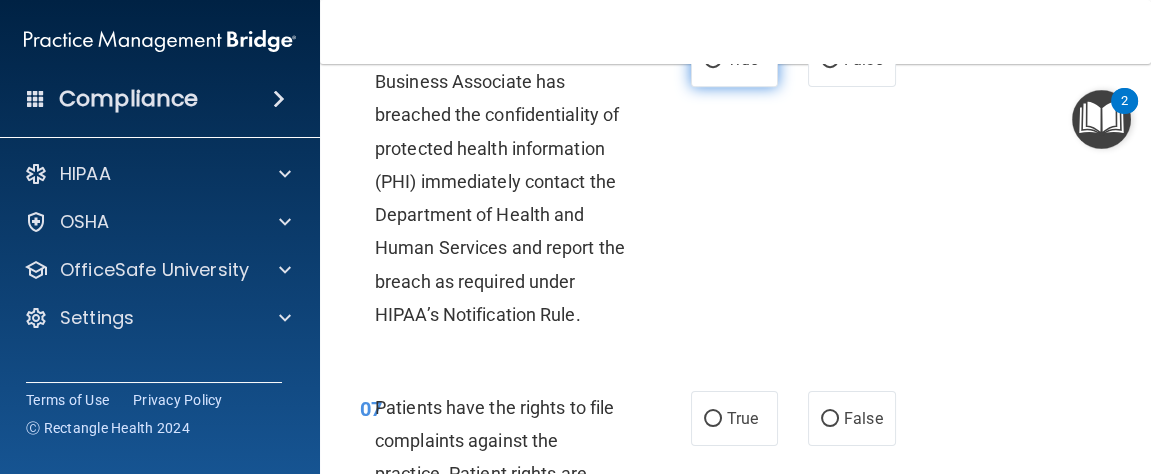 click on "True" at bounding box center (713, 60) 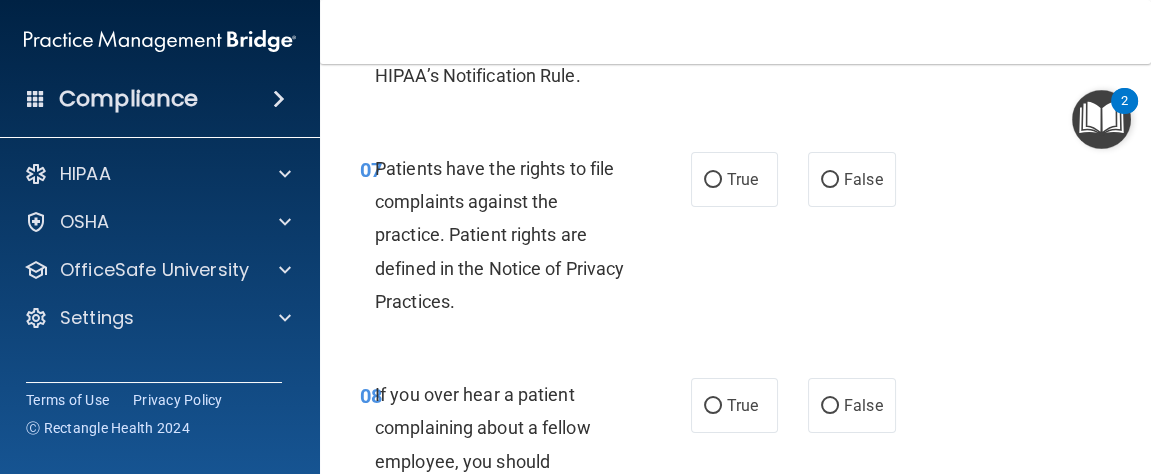 scroll, scrollTop: 1859, scrollLeft: 0, axis: vertical 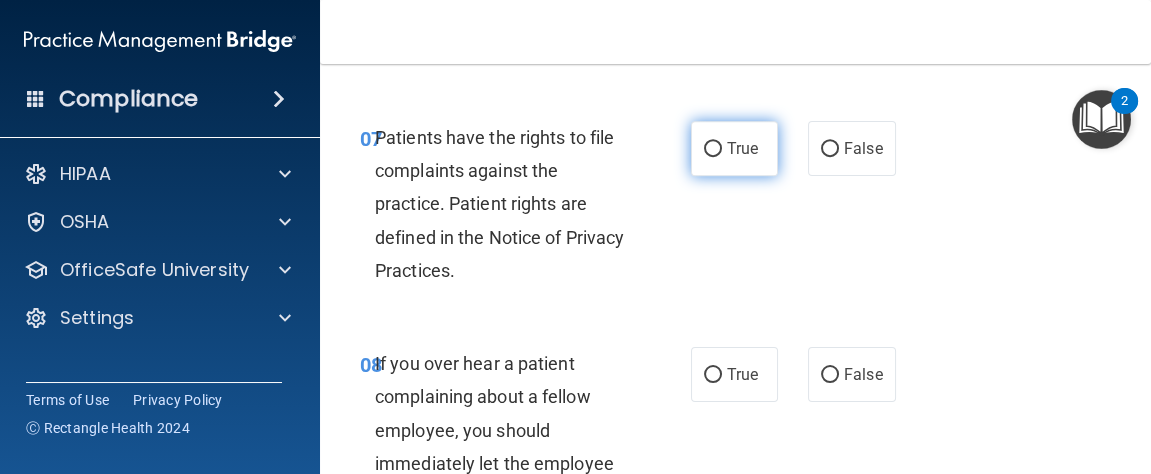 click on "True" at bounding box center [735, 148] 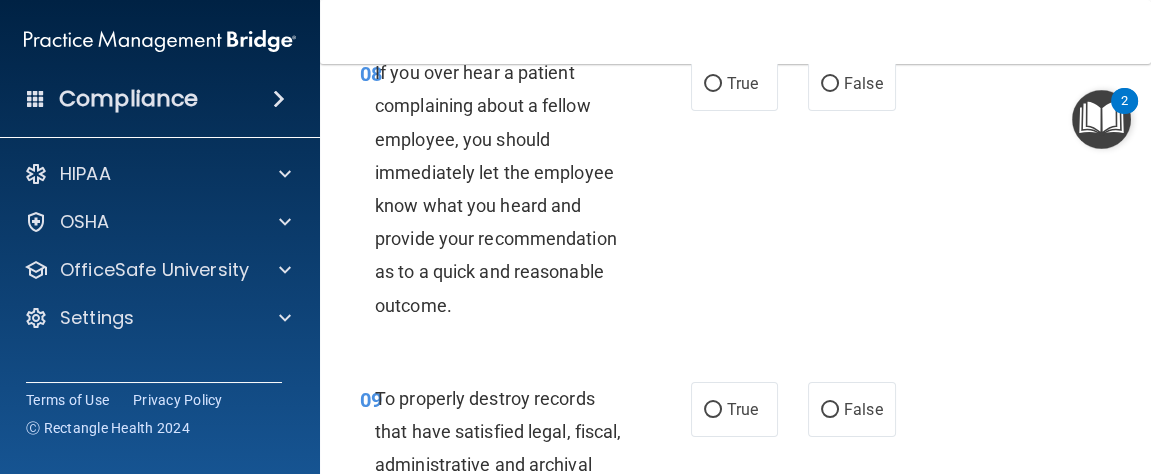 scroll, scrollTop: 2159, scrollLeft: 0, axis: vertical 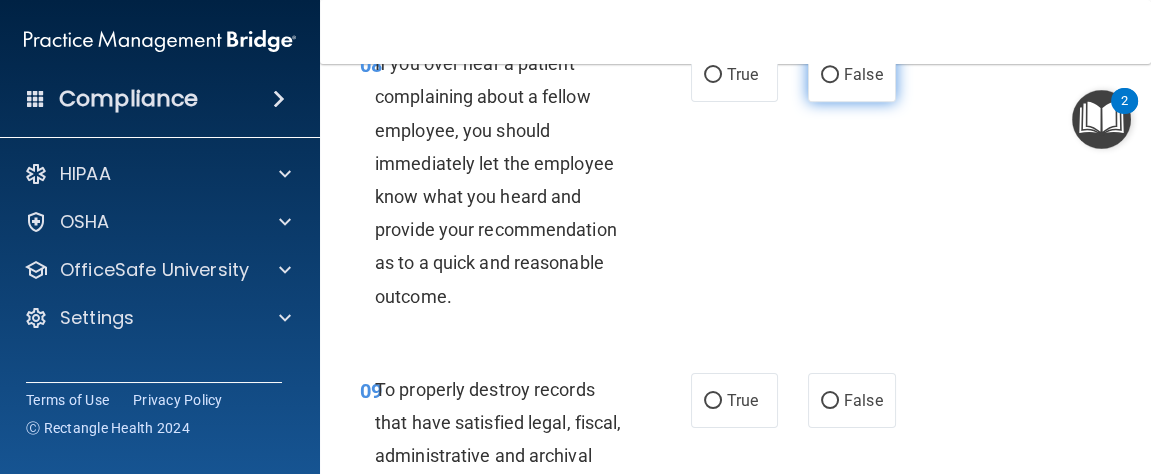 click on "False" at bounding box center [863, 74] 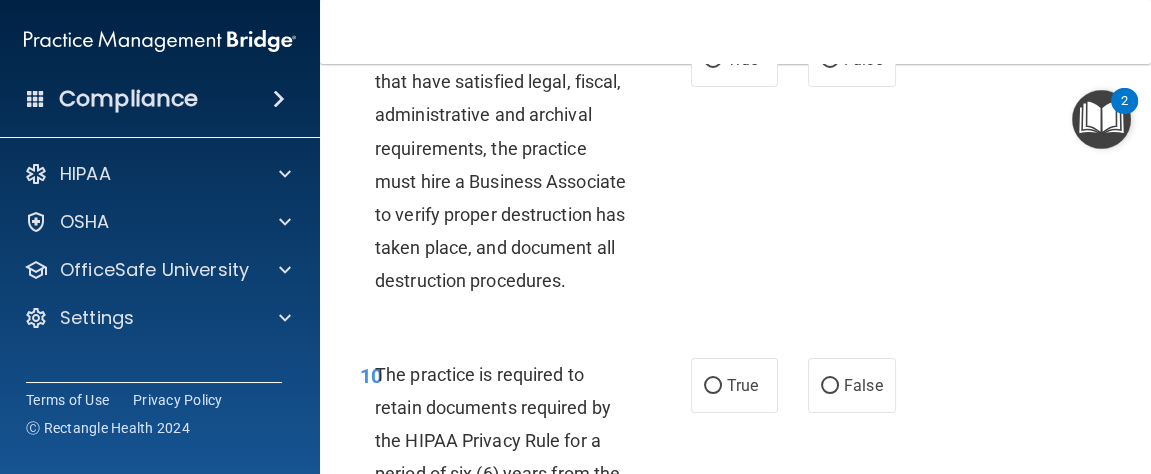 scroll, scrollTop: 2519, scrollLeft: 0, axis: vertical 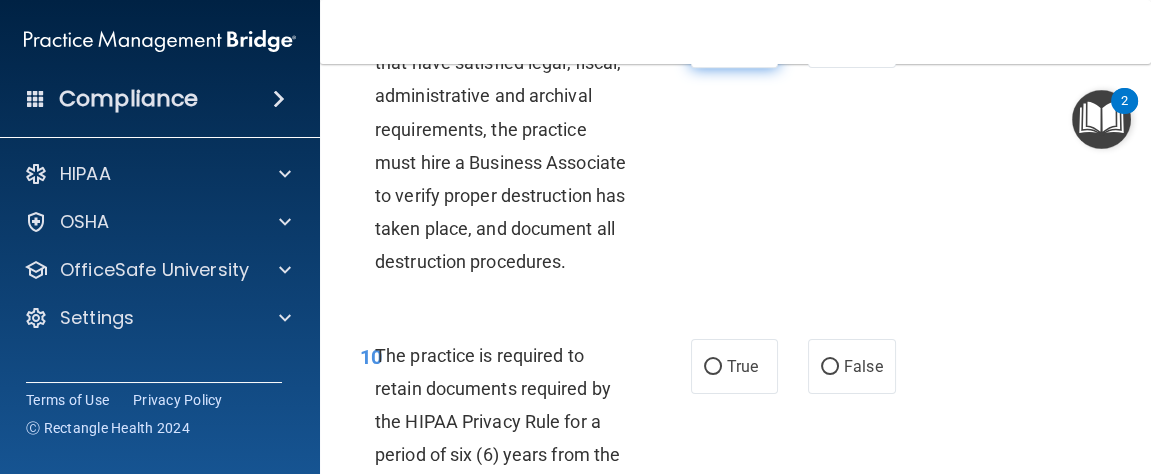 click on "True" at bounding box center (742, 40) 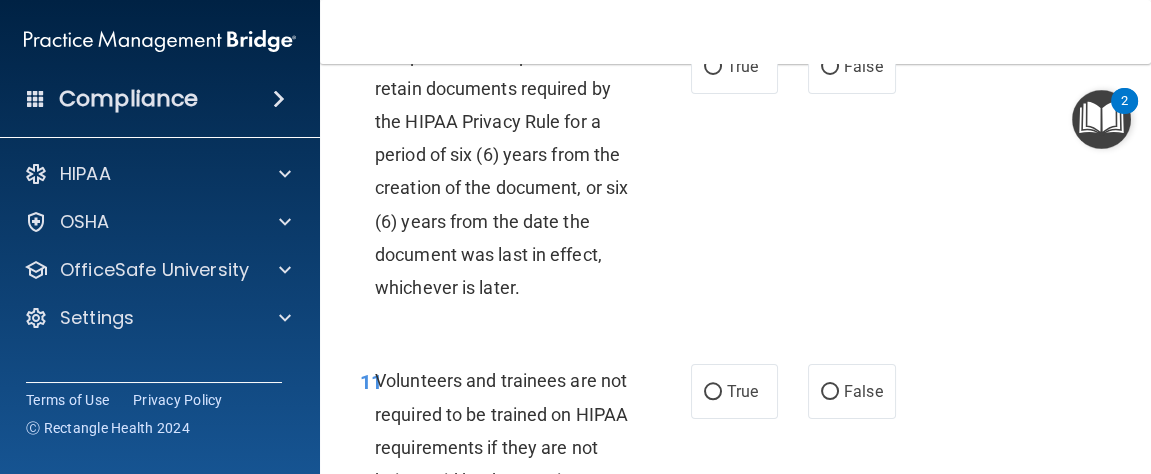 scroll, scrollTop: 2879, scrollLeft: 0, axis: vertical 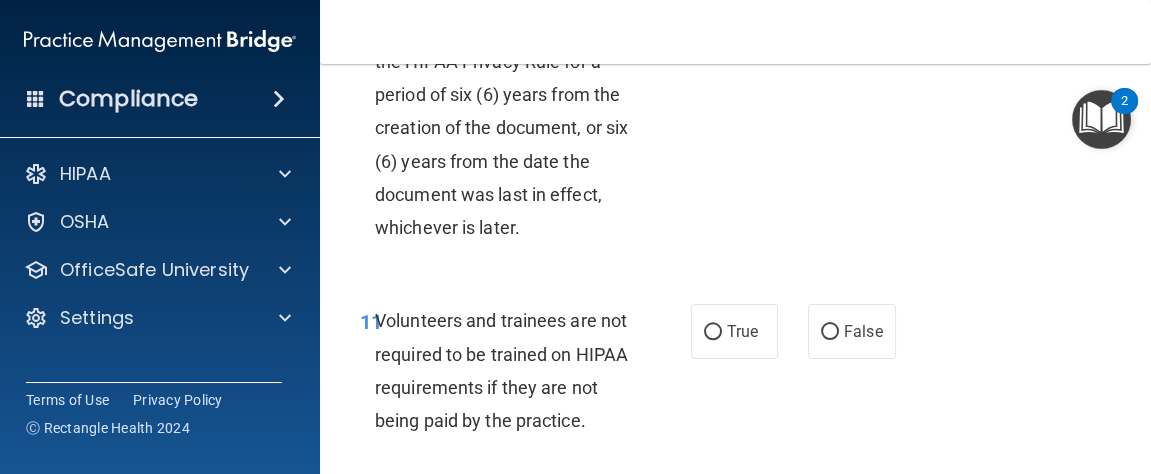click on "True" at bounding box center [742, 6] 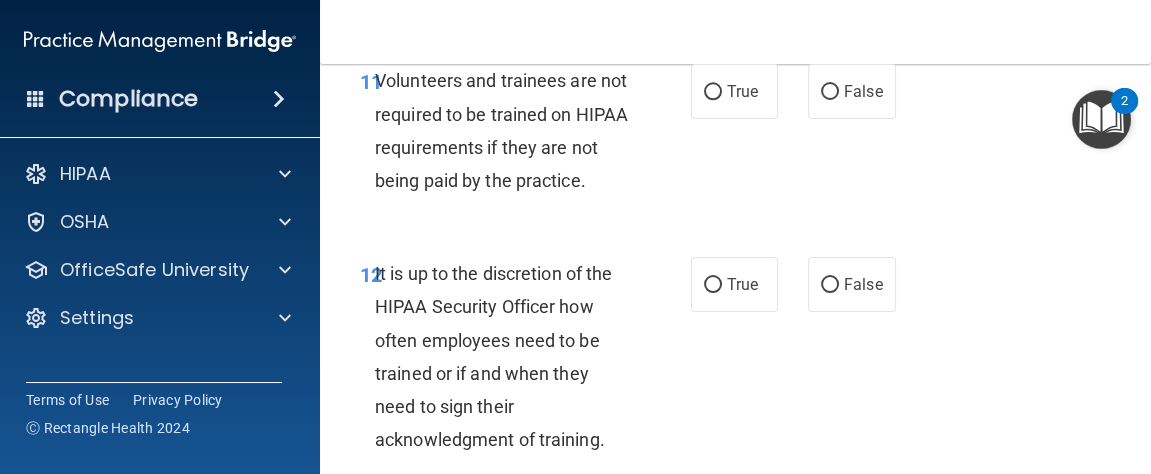 scroll, scrollTop: 3179, scrollLeft: 0, axis: vertical 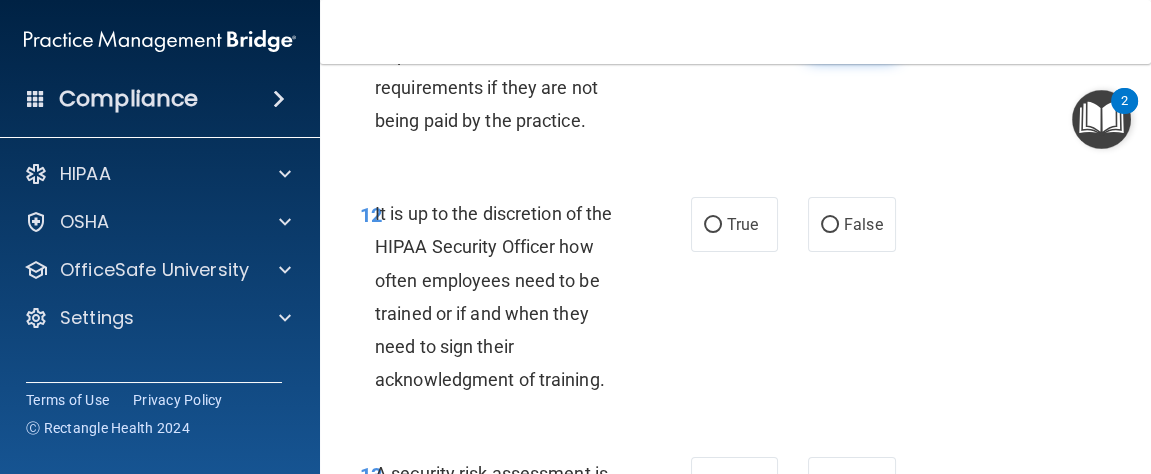 click on "False" at bounding box center [863, 31] 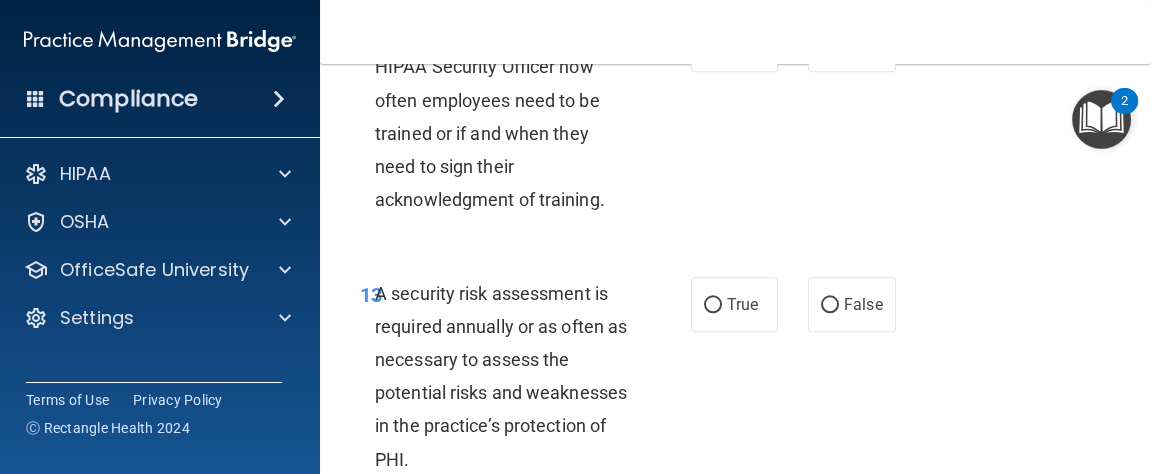 scroll, scrollTop: 3419, scrollLeft: 0, axis: vertical 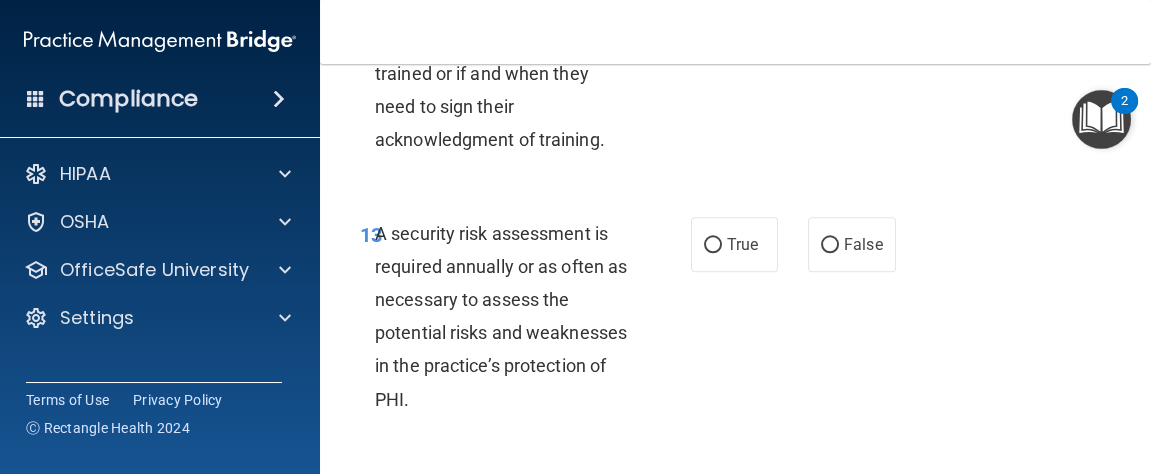 click on "False" at bounding box center (852, -16) 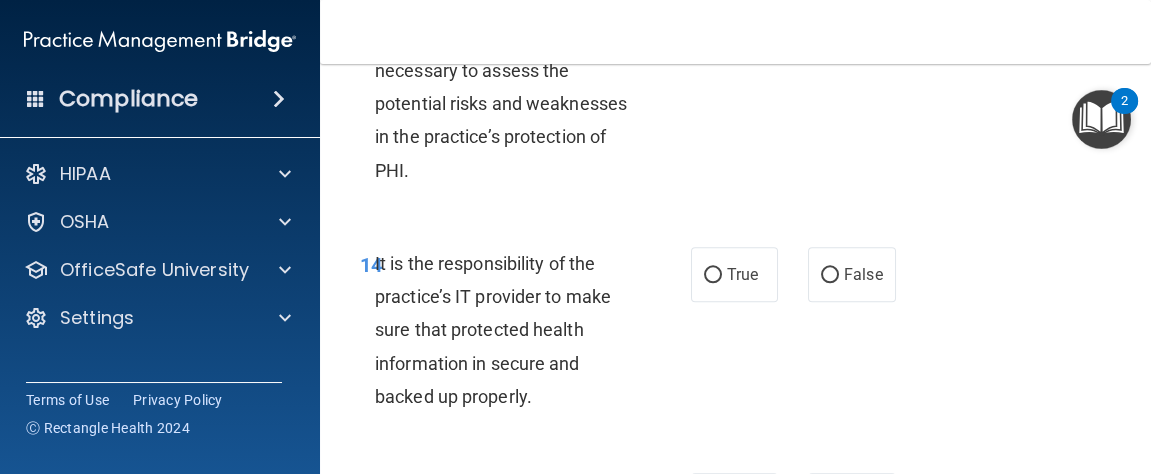 scroll, scrollTop: 3659, scrollLeft: 0, axis: vertical 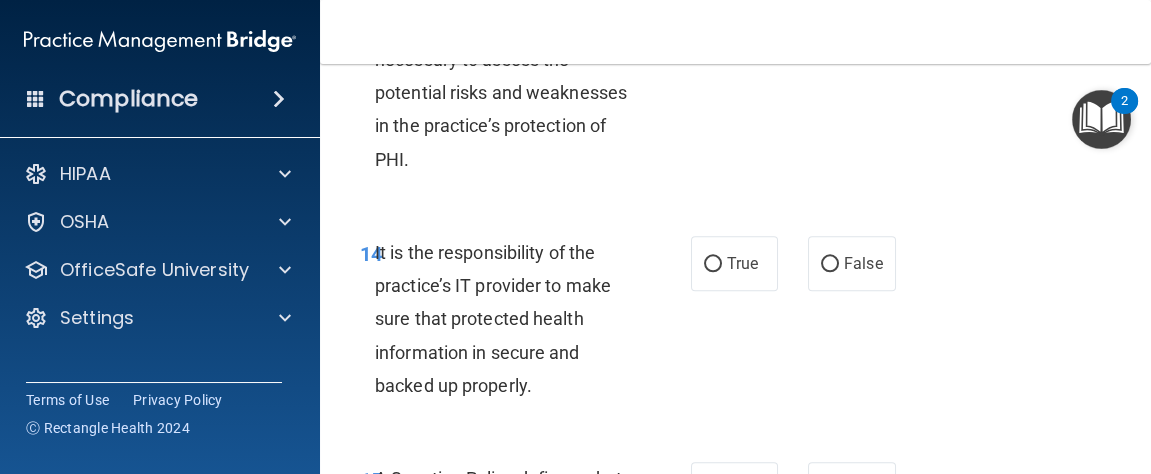 click on "True" at bounding box center (742, 4) 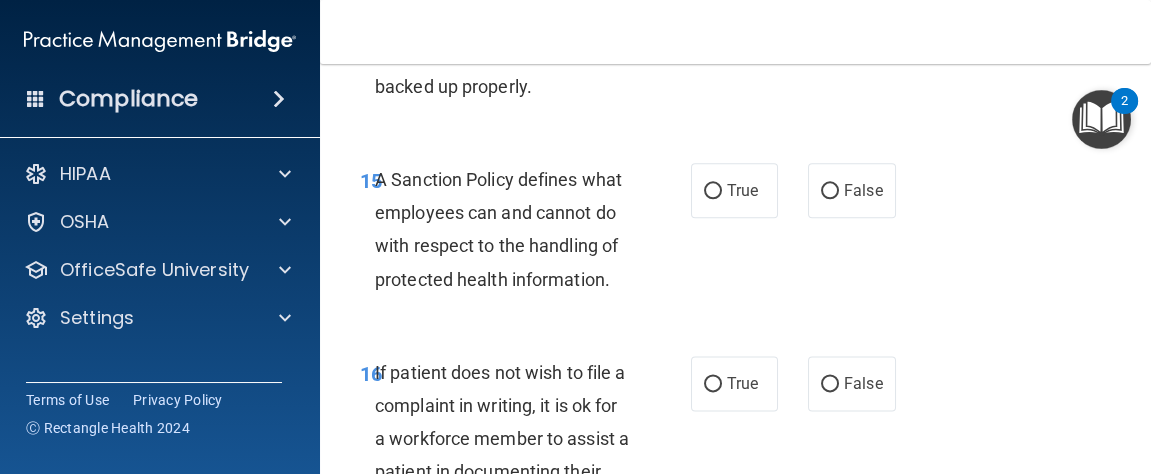 scroll, scrollTop: 3959, scrollLeft: 0, axis: vertical 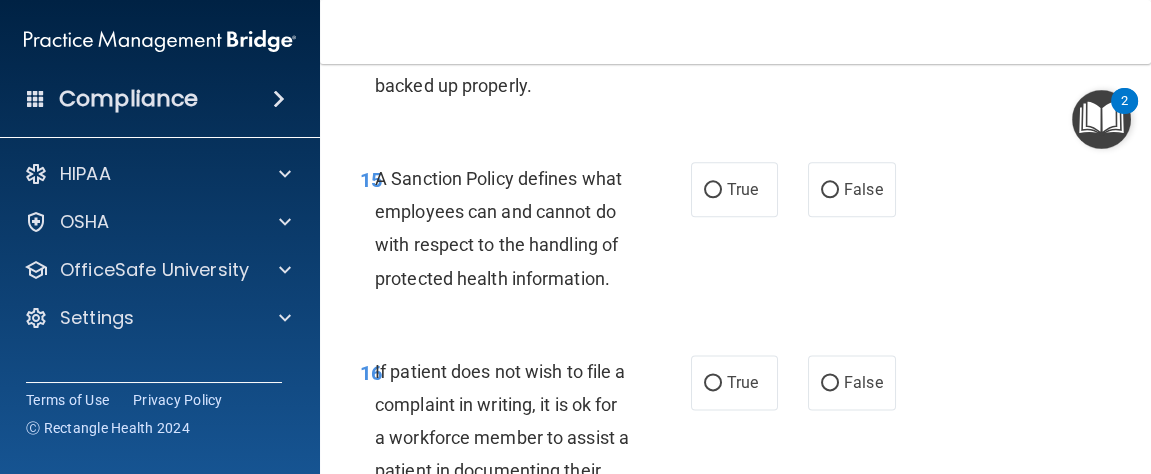 click on "True" at bounding box center (735, -37) 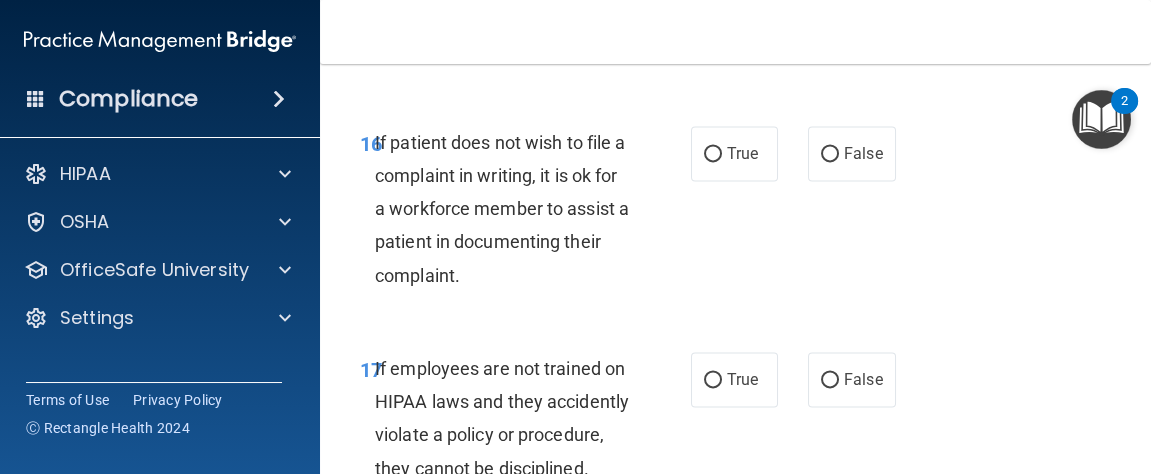 scroll, scrollTop: 4199, scrollLeft: 0, axis: vertical 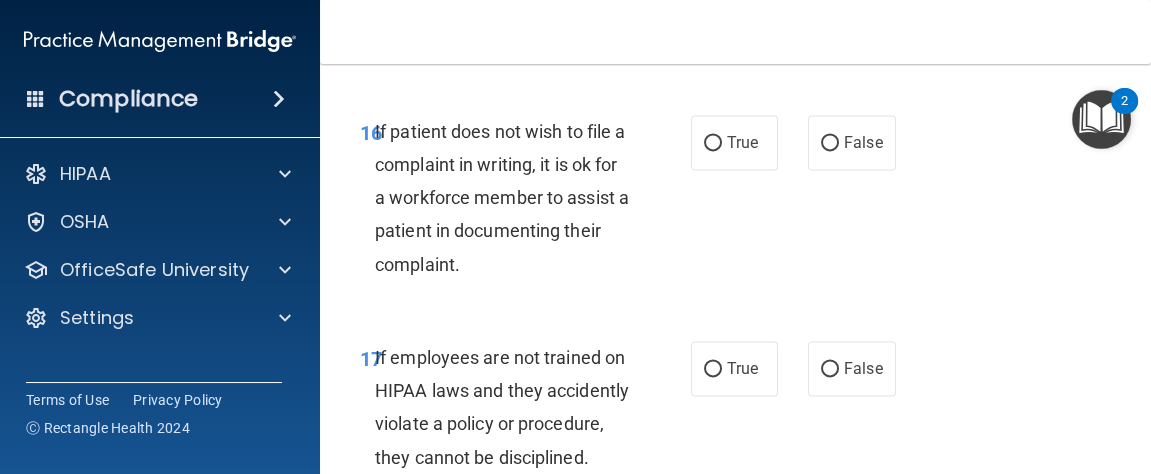 click on "True" at bounding box center (735, -51) 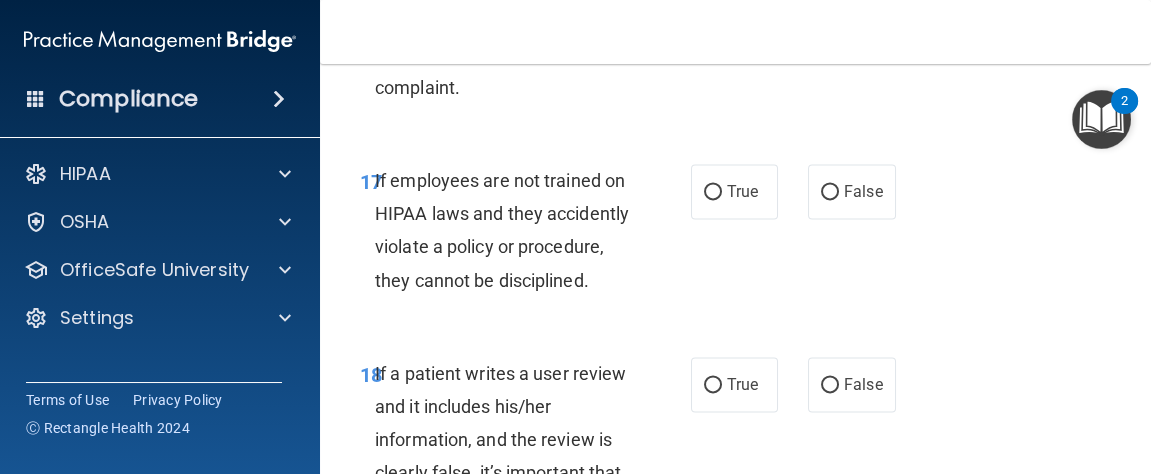 scroll, scrollTop: 4379, scrollLeft: 0, axis: vertical 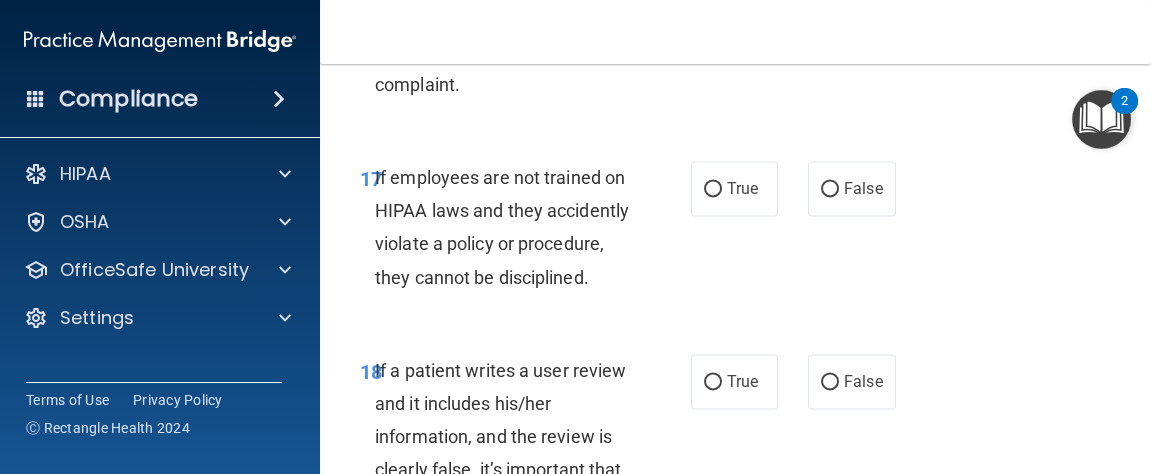click on "True" at bounding box center [735, -38] 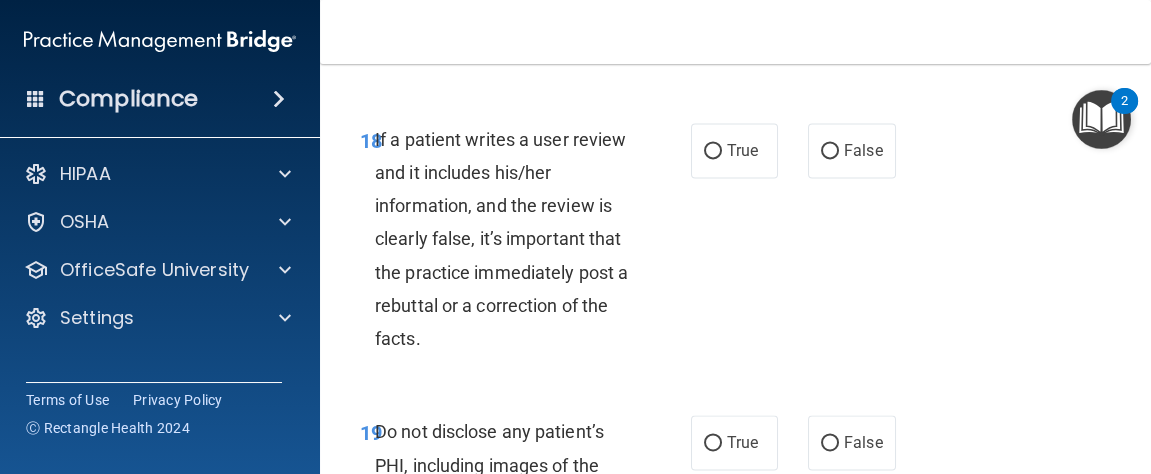 scroll, scrollTop: 4619, scrollLeft: 0, axis: vertical 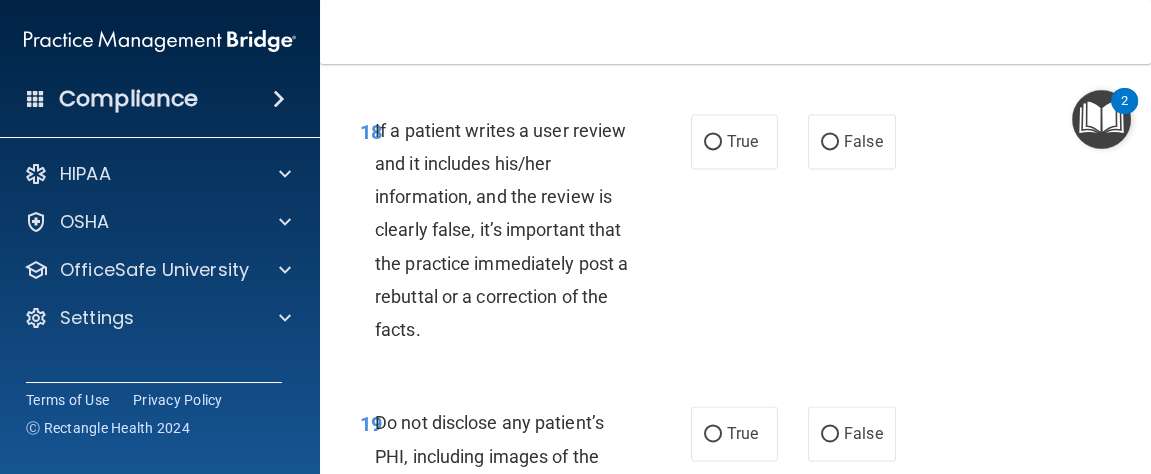 click on "False" at bounding box center (852, -52) 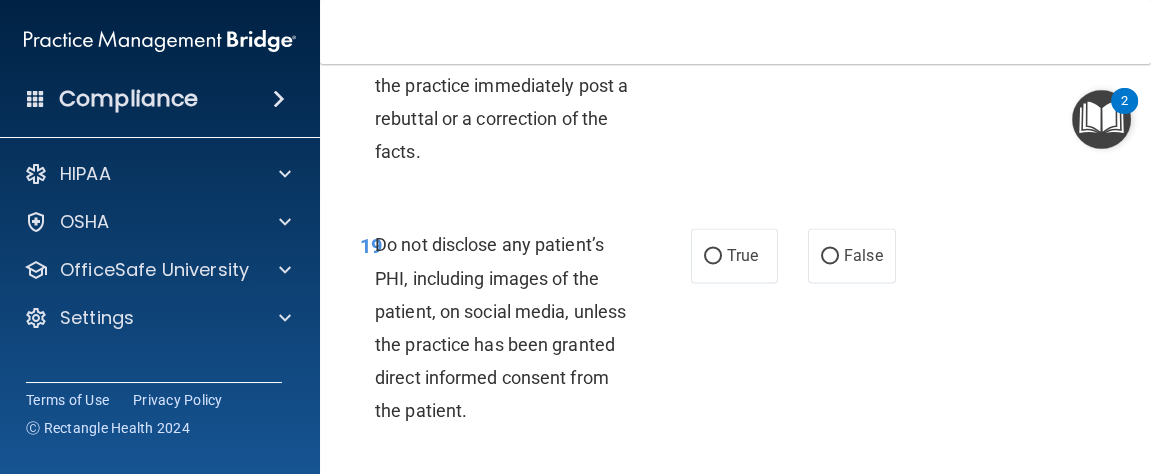 scroll, scrollTop: 4799, scrollLeft: 0, axis: vertical 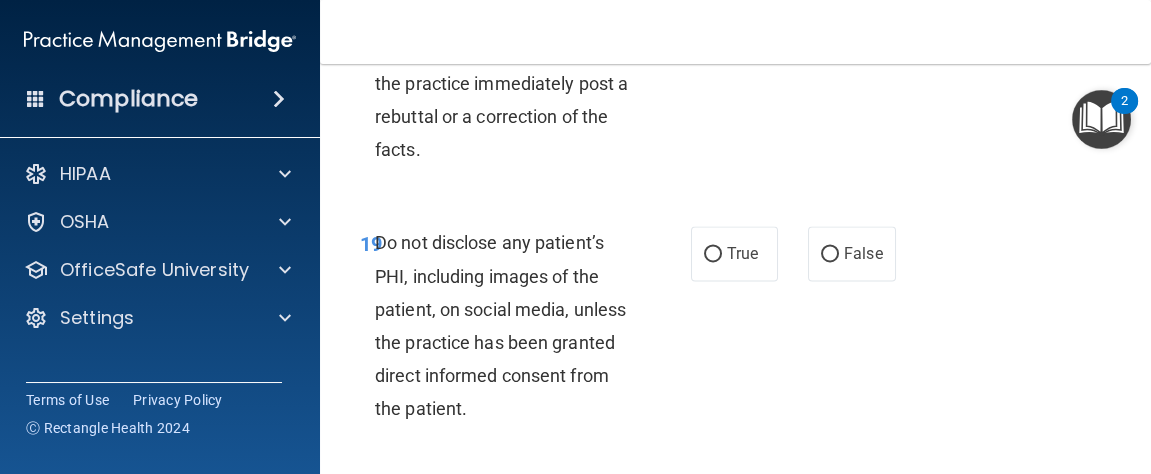 click on "True" at bounding box center (713, -38) 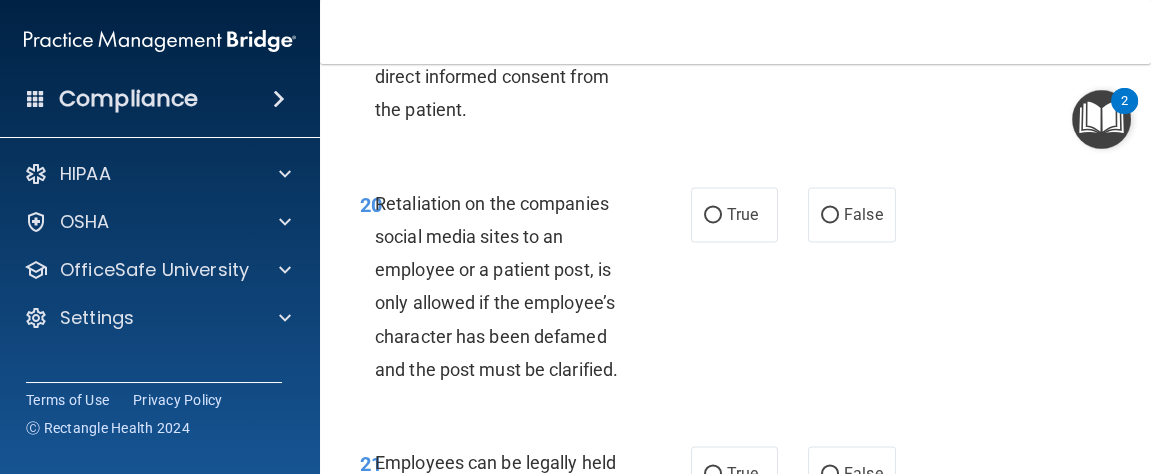 scroll, scrollTop: 5099, scrollLeft: 0, axis: vertical 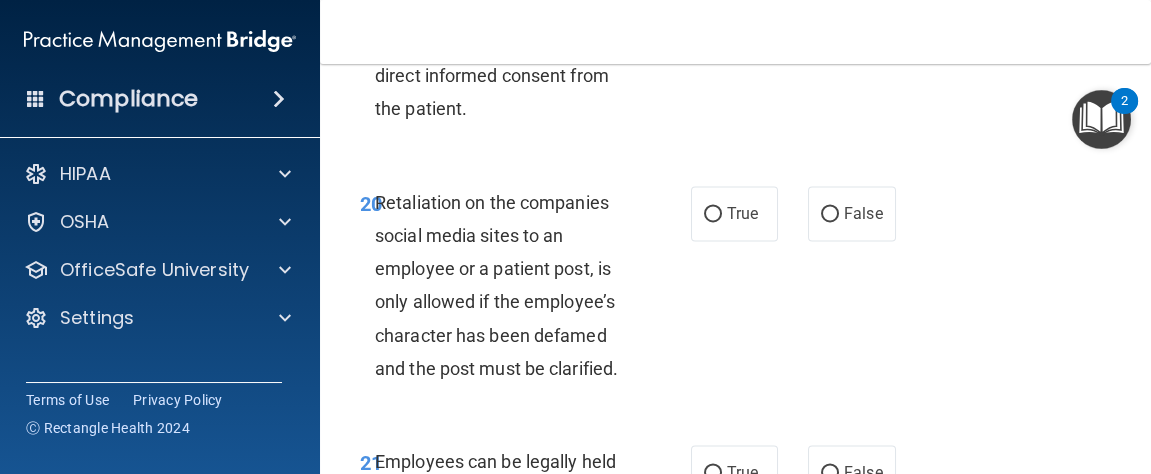 click on "True" at bounding box center (713, -46) 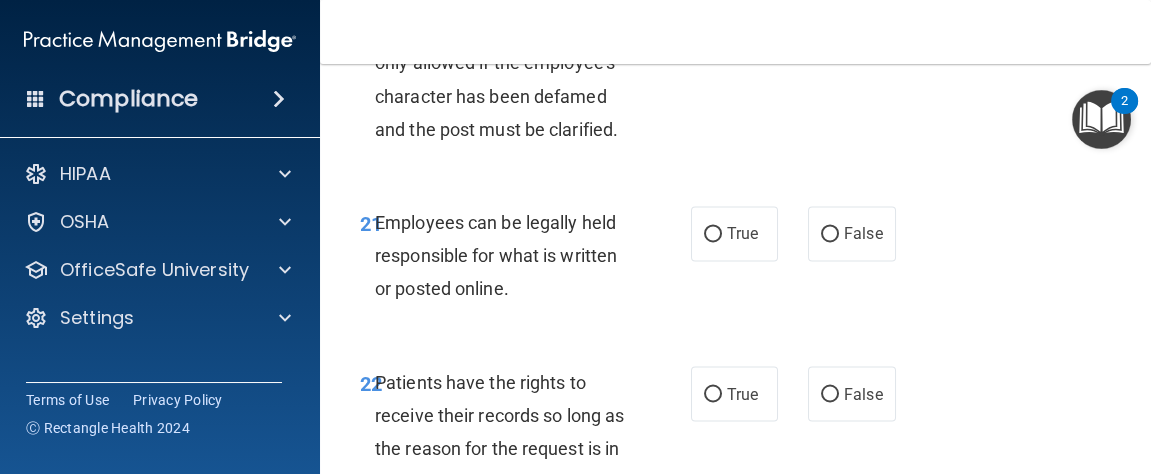 scroll, scrollTop: 5399, scrollLeft: 0, axis: vertical 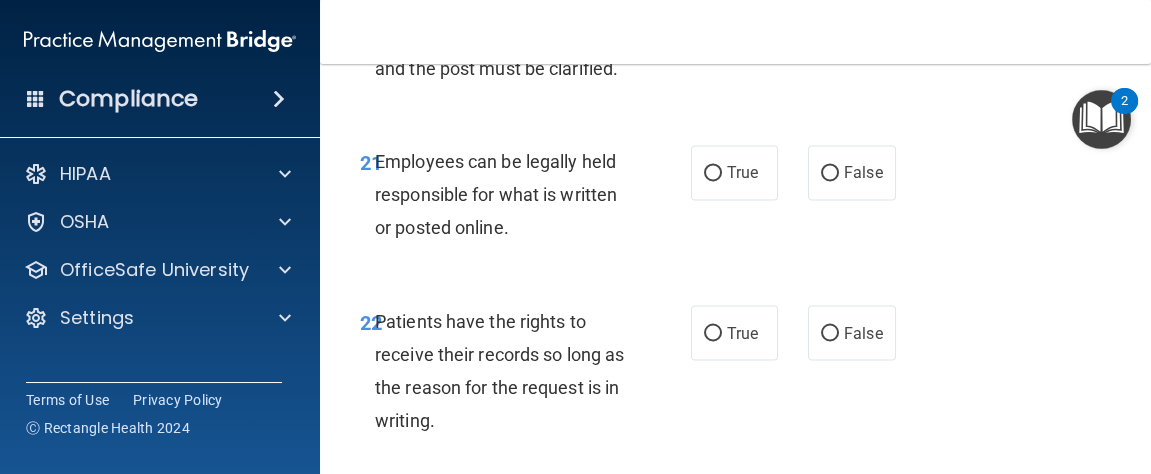 click on "True" at bounding box center [713, -86] 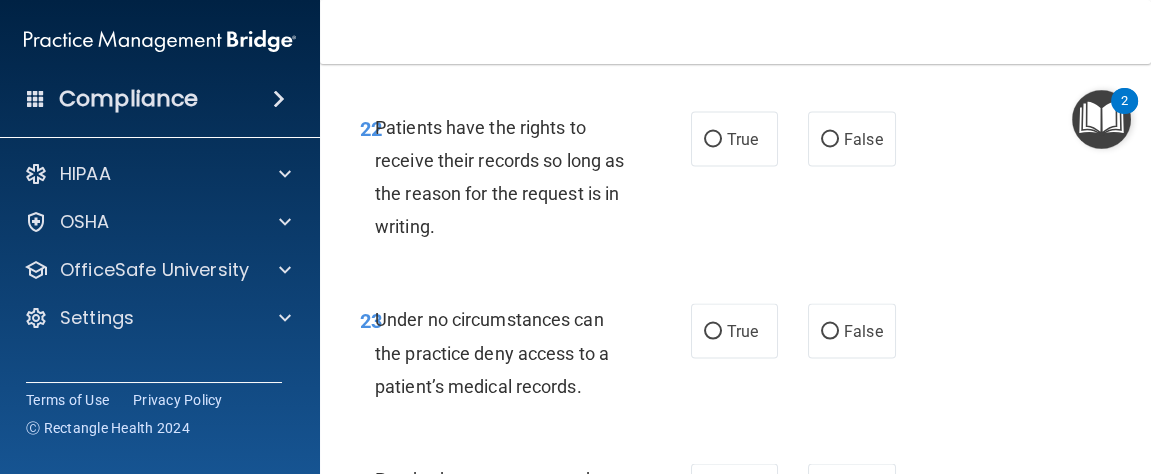 scroll, scrollTop: 5638, scrollLeft: 0, axis: vertical 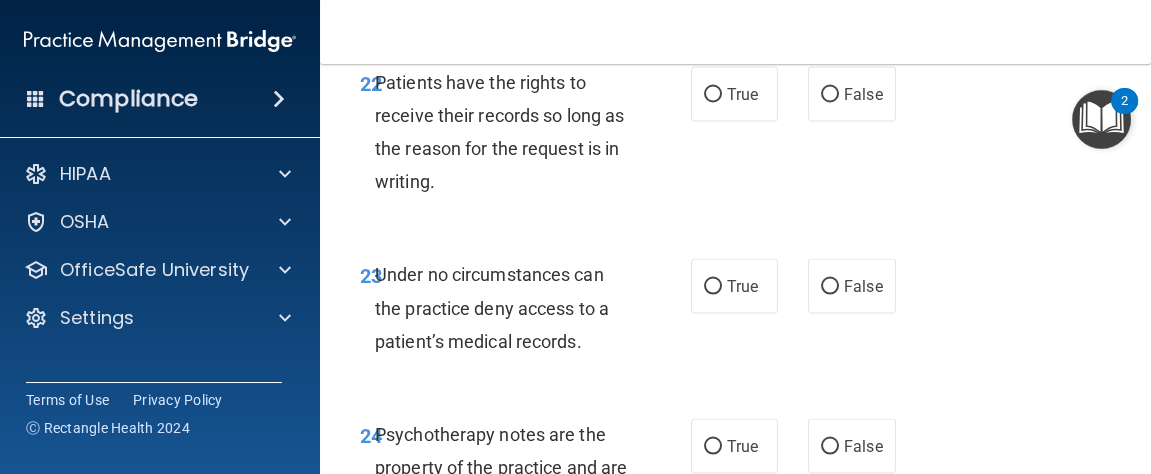 click on "True" at bounding box center (735, -67) 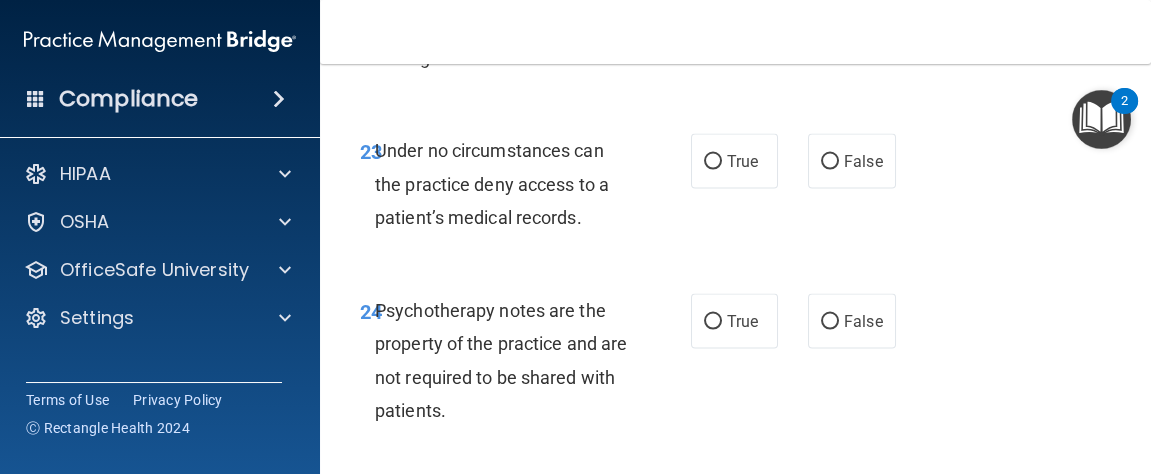 scroll, scrollTop: 5819, scrollLeft: 0, axis: vertical 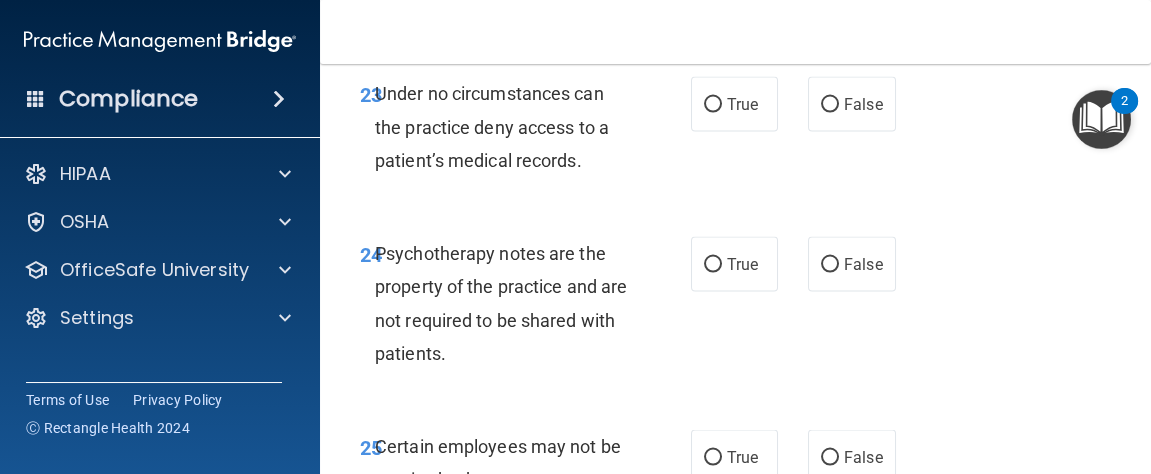 click on "True" at bounding box center (735, -88) 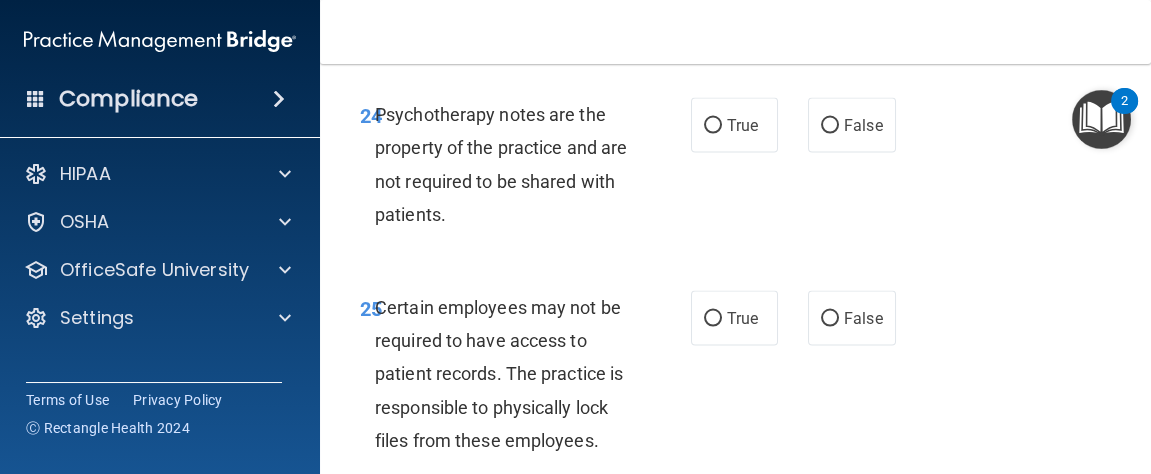 scroll, scrollTop: 5999, scrollLeft: 0, axis: vertical 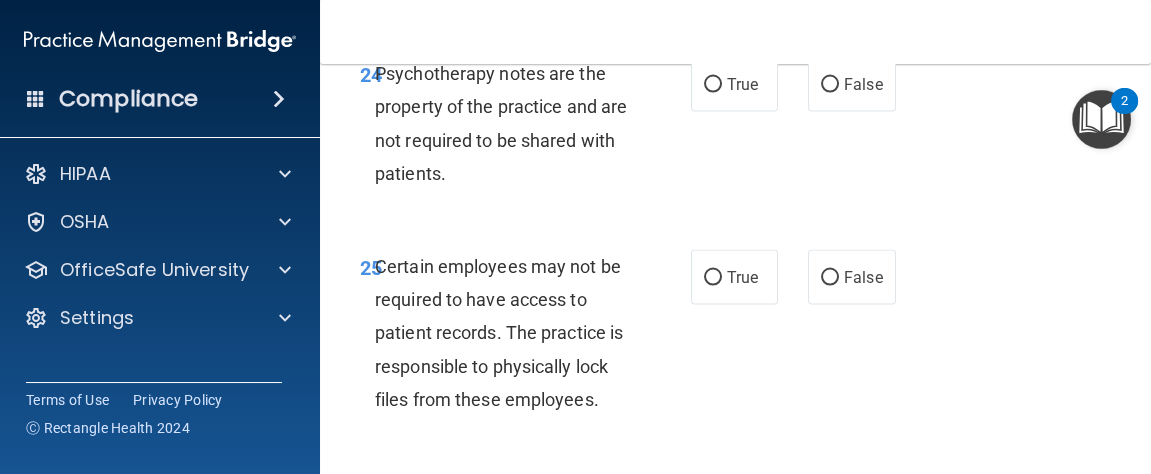 click on "False" at bounding box center (830, -75) 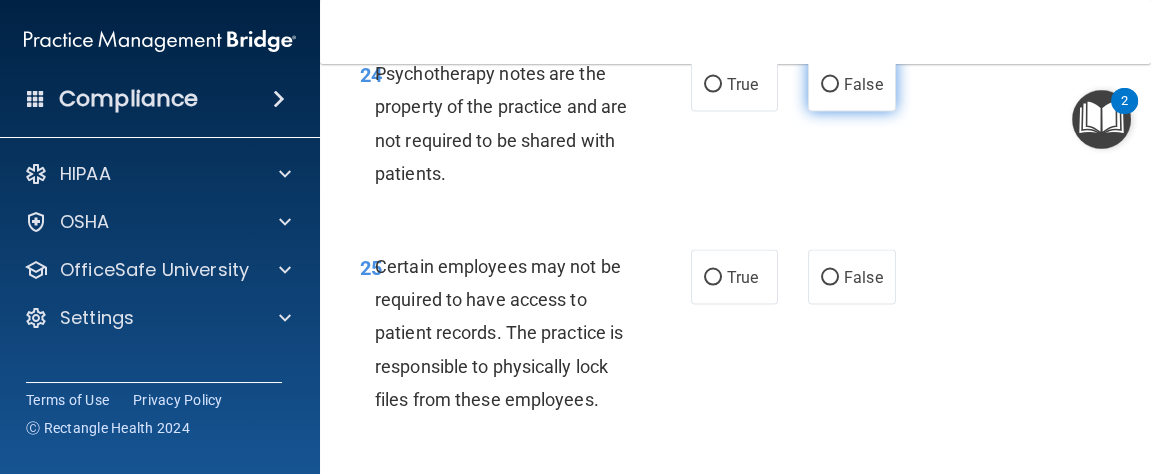 click on "False" at bounding box center (852, 84) 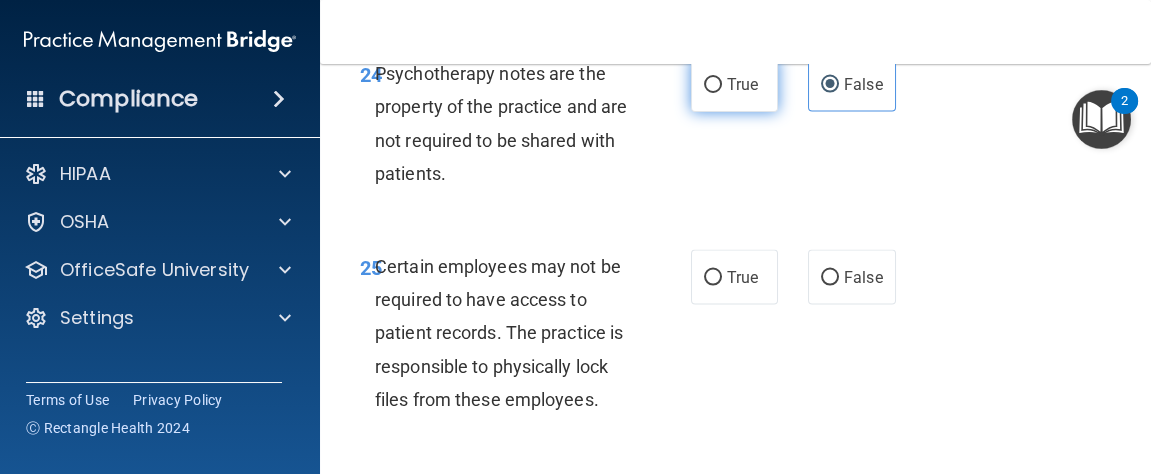 click on "True" at bounding box center (735, 84) 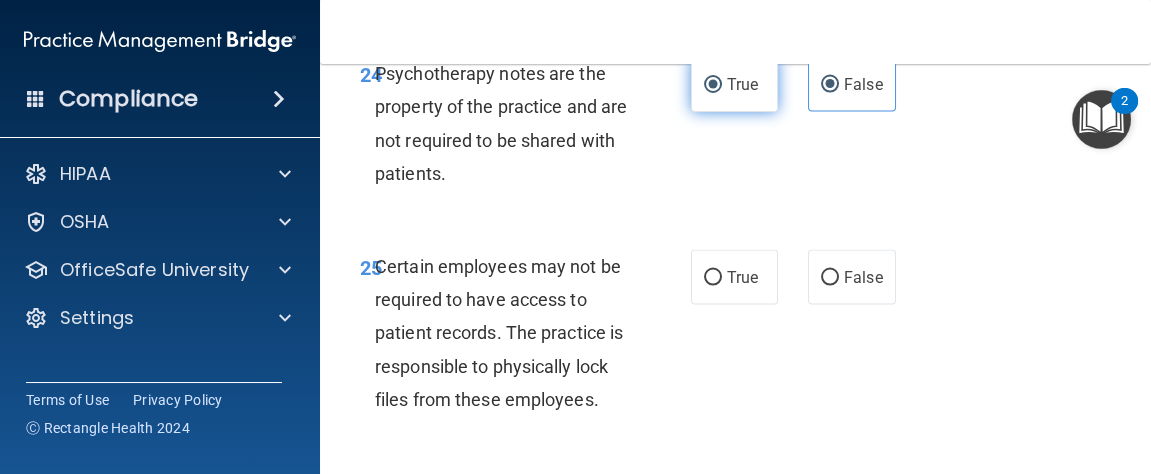 radio on "false" 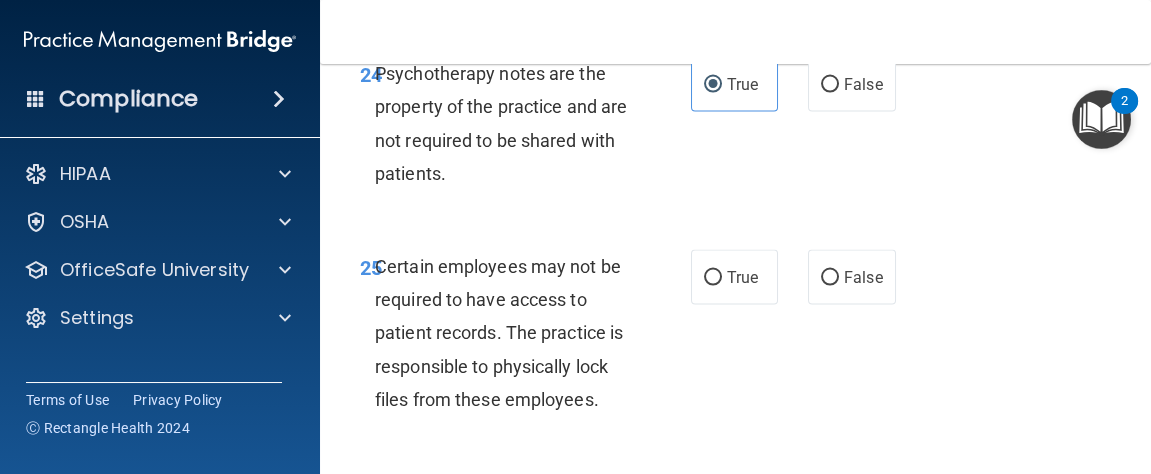 scroll, scrollTop: 6358, scrollLeft: 0, axis: vertical 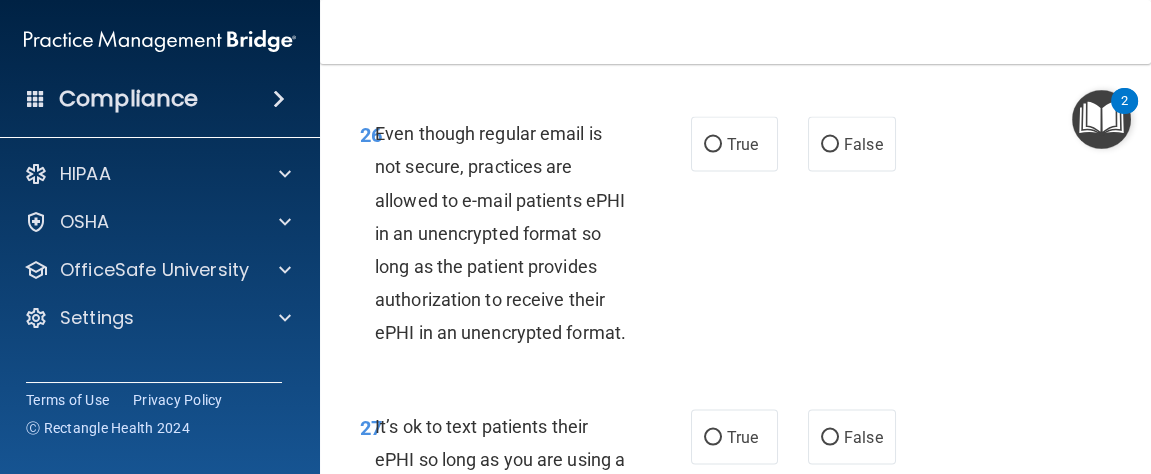 click on "True" at bounding box center (735, -82) 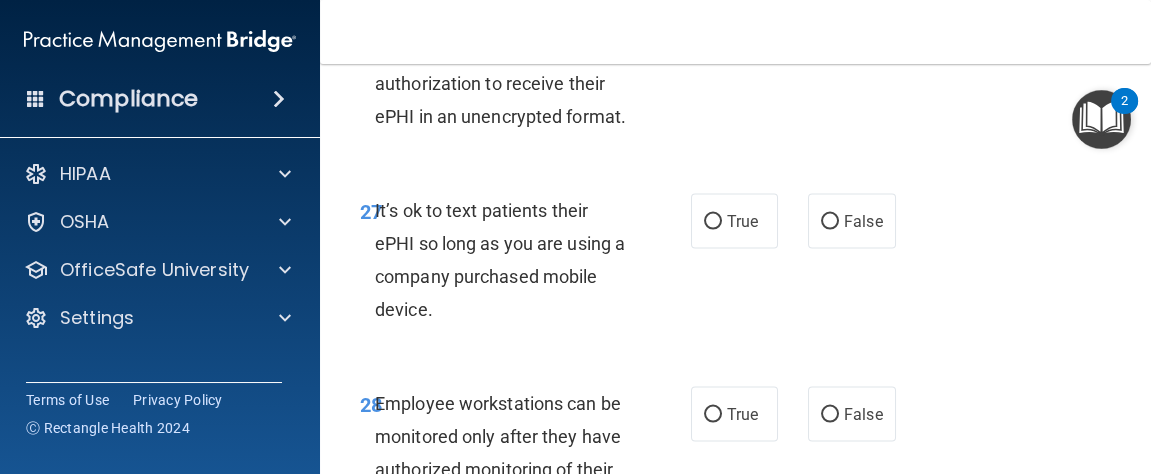 scroll, scrollTop: 6597, scrollLeft: 0, axis: vertical 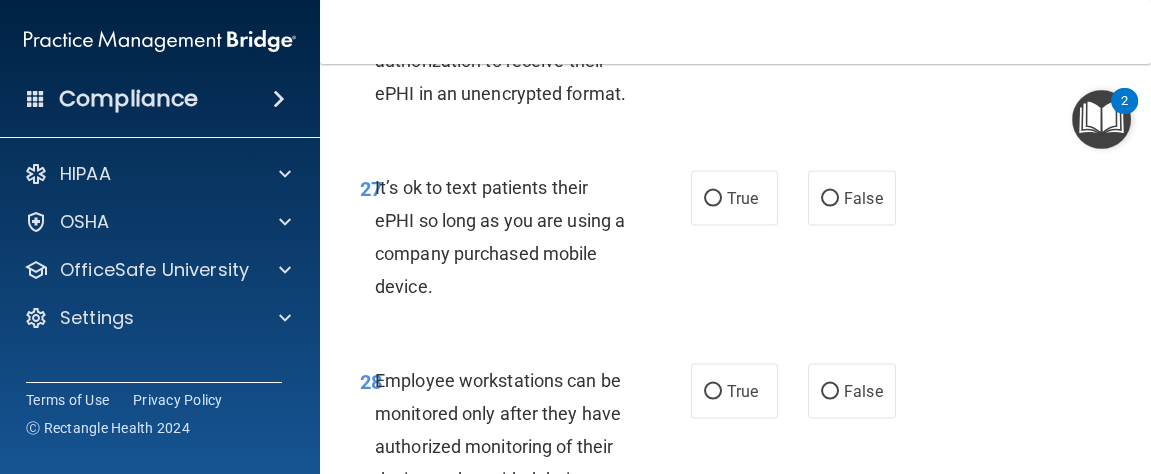 click on "False" at bounding box center [852, -95] 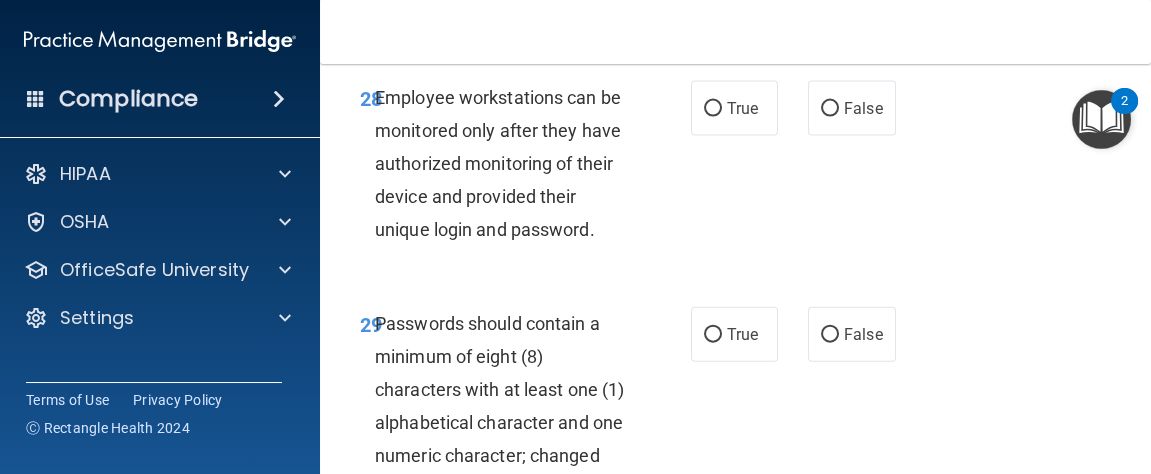 scroll, scrollTop: 6897, scrollLeft: 0, axis: vertical 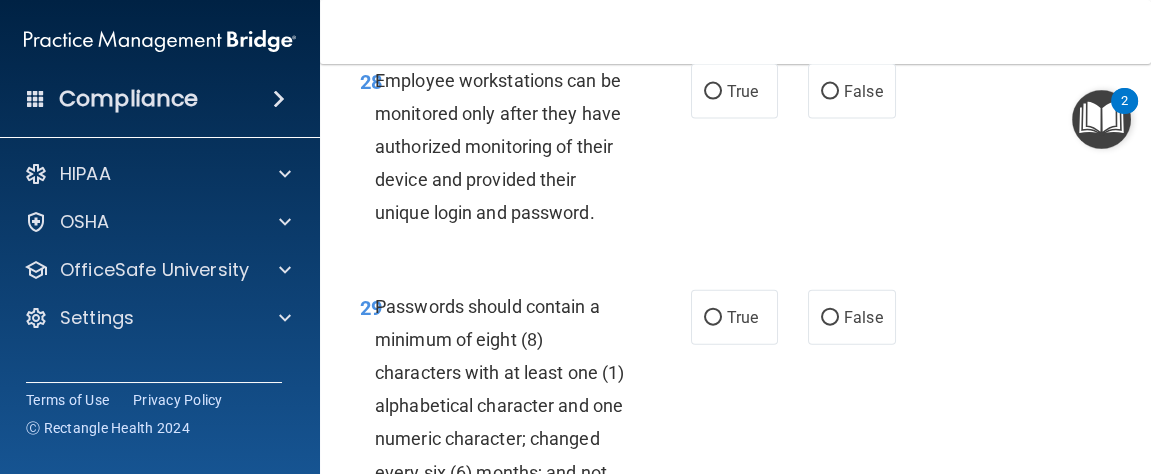 click on "True" at bounding box center [735, -102] 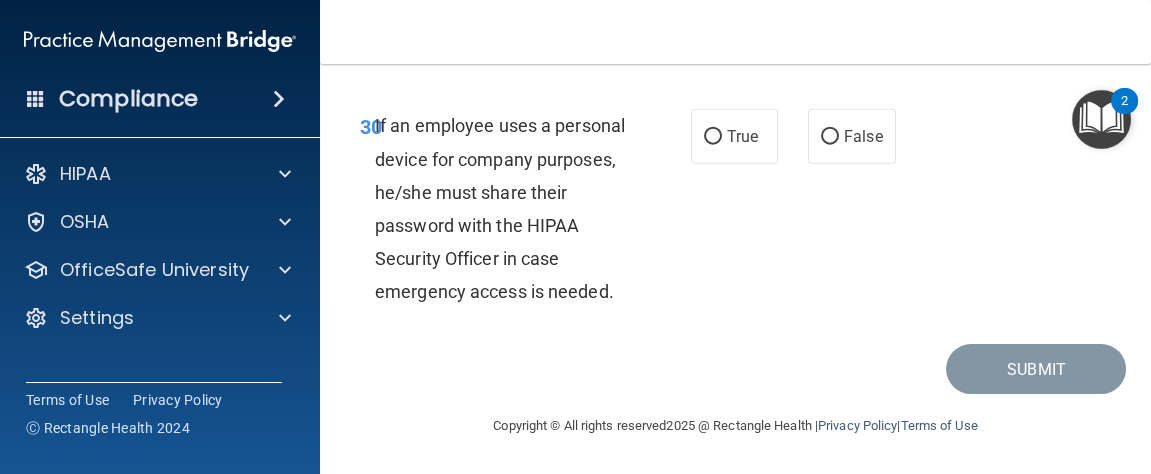 scroll, scrollTop: 7597, scrollLeft: 0, axis: vertical 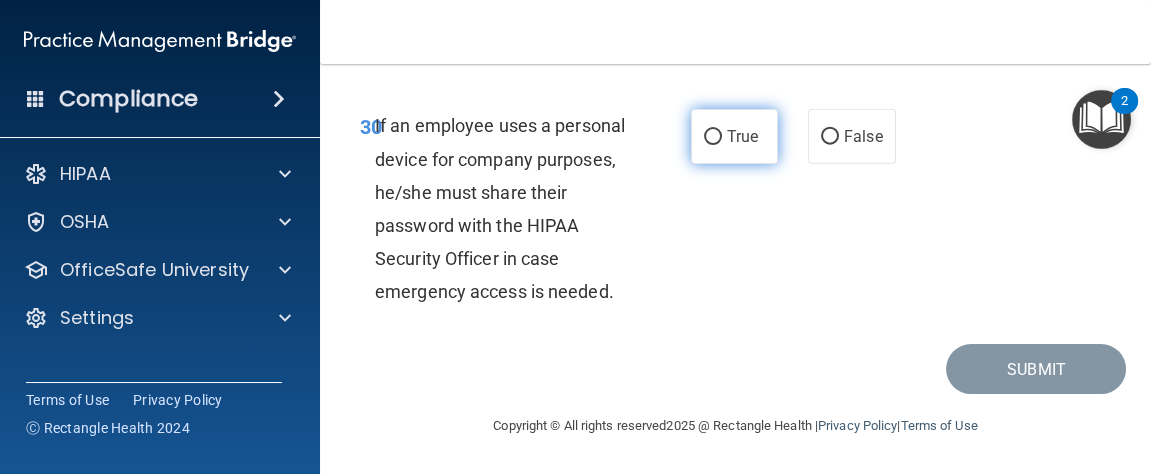 click on "True" at bounding box center (735, 136) 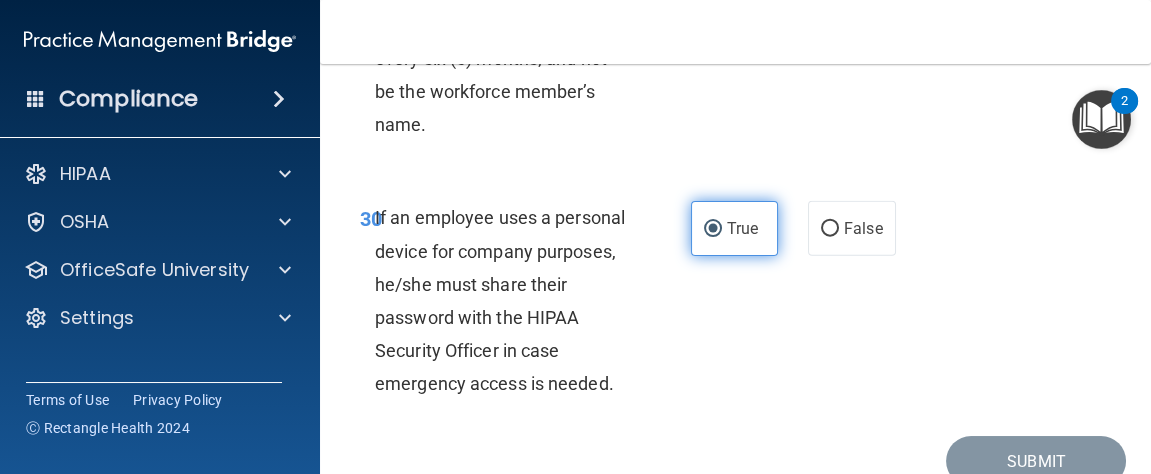 scroll, scrollTop: 7344, scrollLeft: 0, axis: vertical 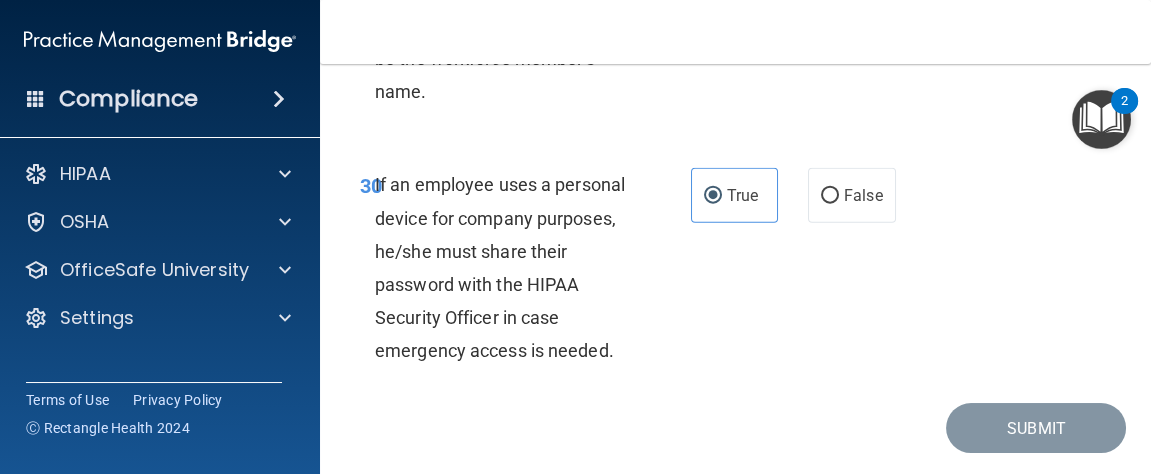 click on "True" at bounding box center (713, -129) 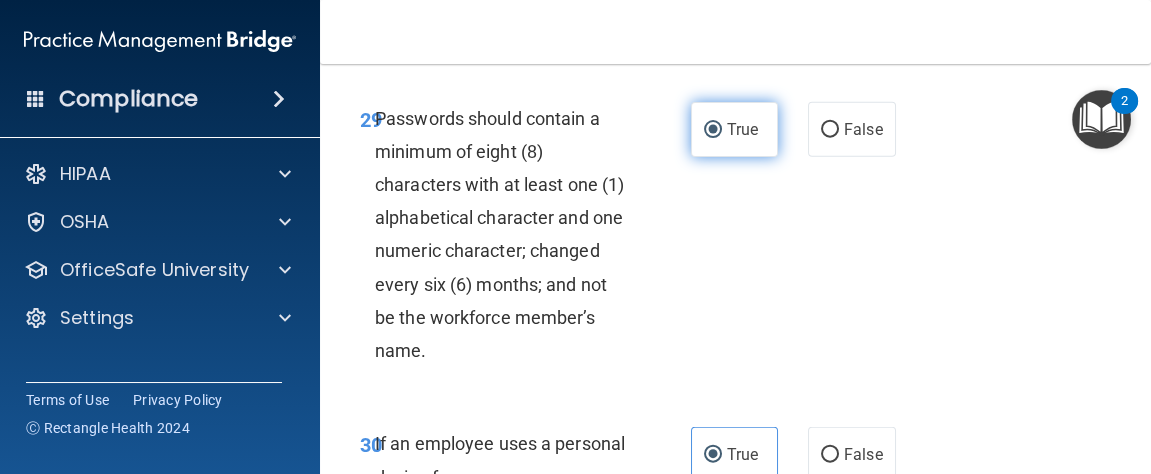 scroll, scrollTop: 7079, scrollLeft: 0, axis: vertical 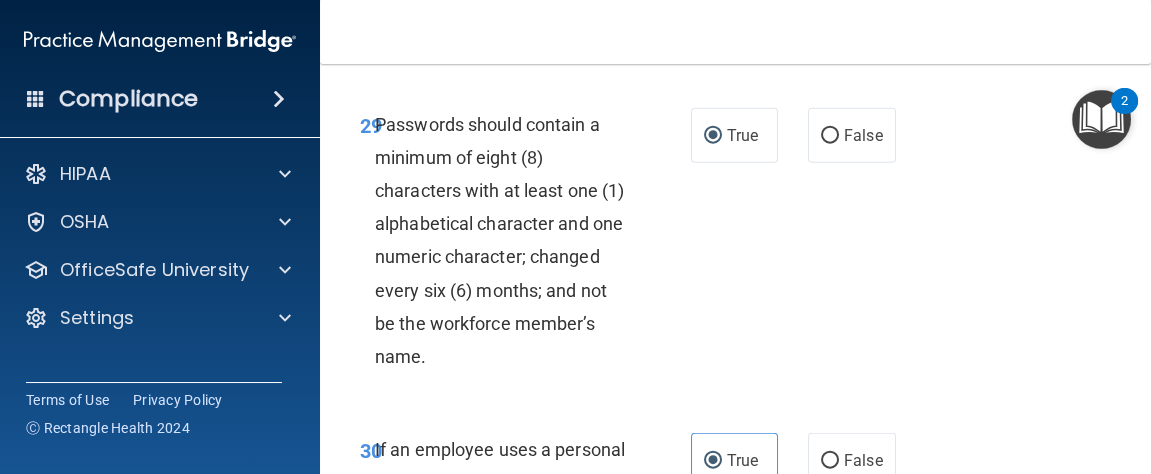 click on "True" at bounding box center (713, -90) 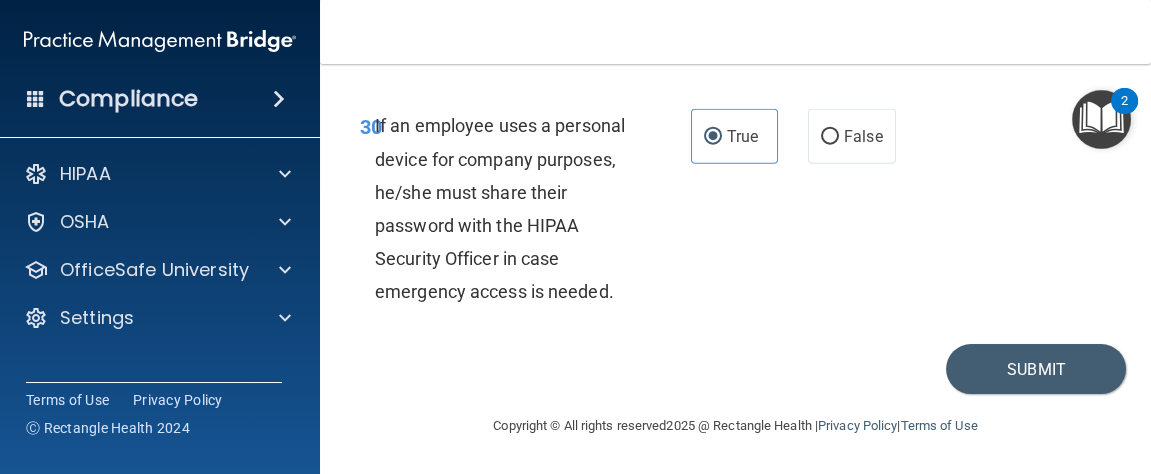 scroll, scrollTop: 7656, scrollLeft: 0, axis: vertical 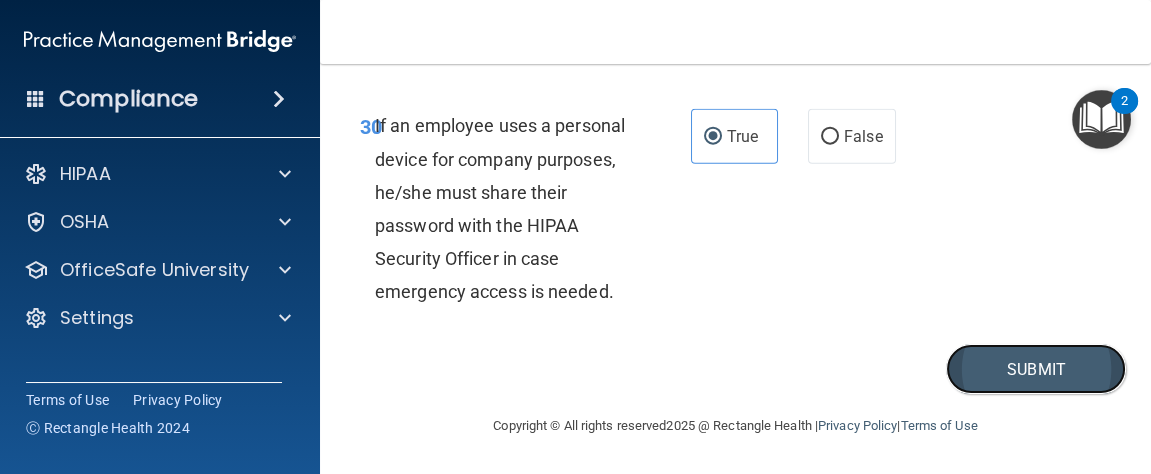 click on "Submit" at bounding box center [1036, 369] 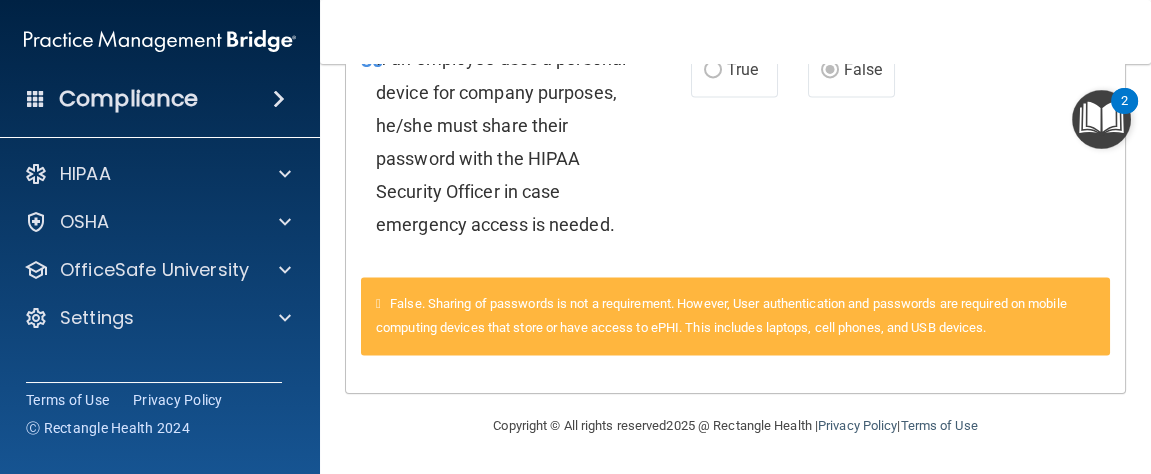 scroll, scrollTop: 4886, scrollLeft: 0, axis: vertical 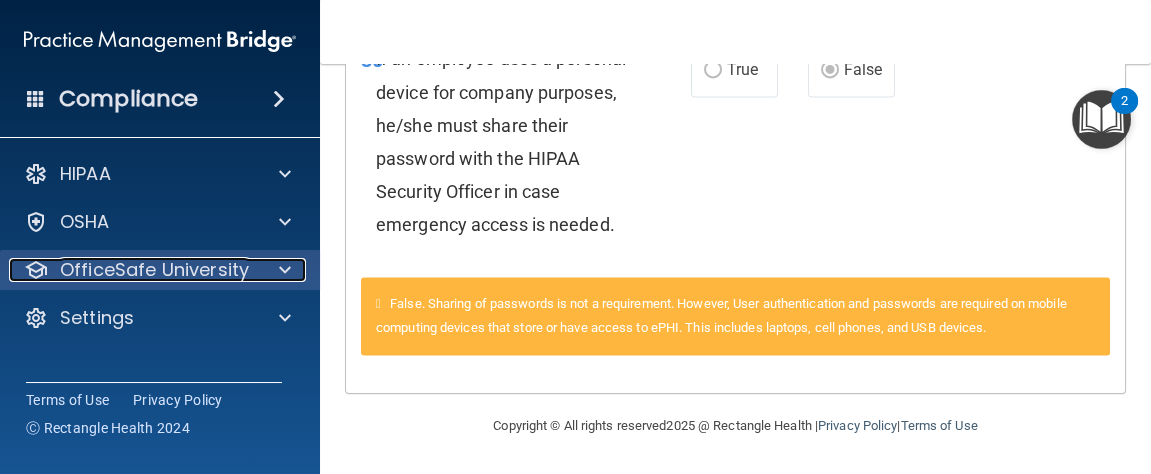 click on "OfficeSafe University" at bounding box center [154, 270] 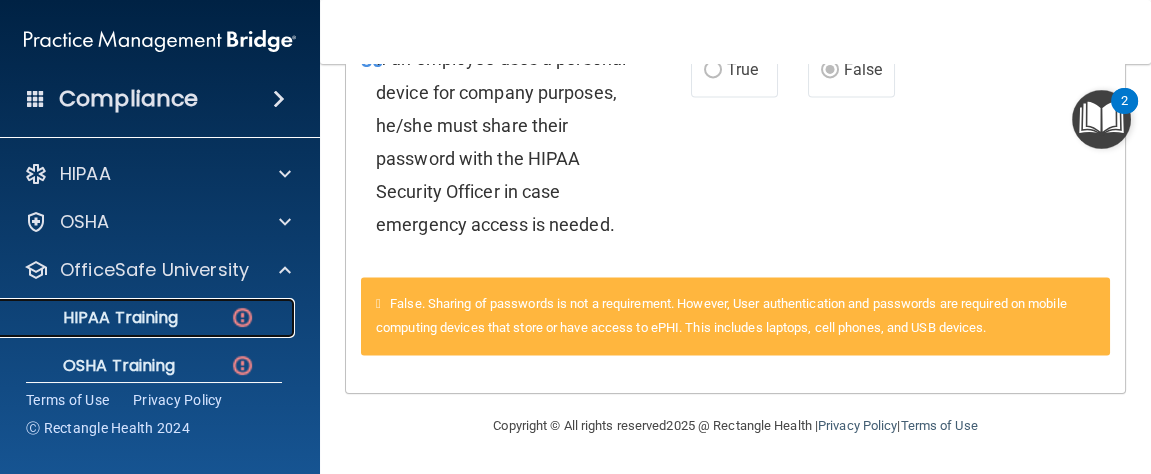 click on "HIPAA Training" at bounding box center [95, 318] 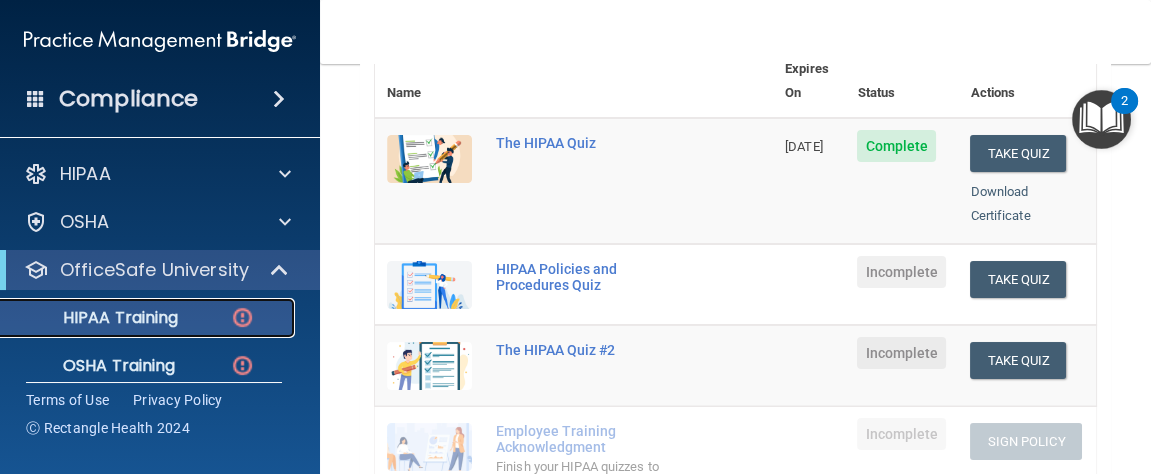 scroll, scrollTop: 248, scrollLeft: 0, axis: vertical 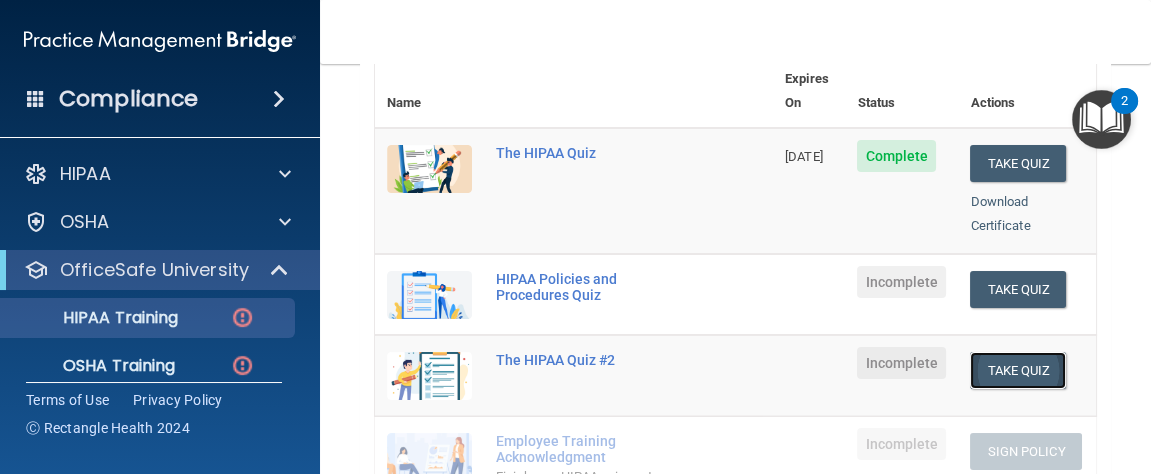 click on "Take Quiz" at bounding box center [1018, 370] 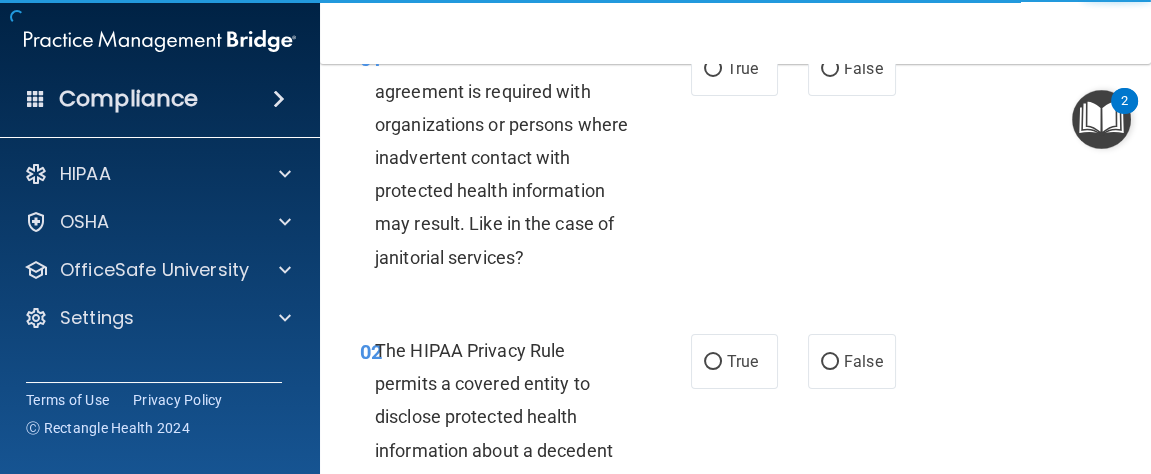 scroll, scrollTop: 0, scrollLeft: 0, axis: both 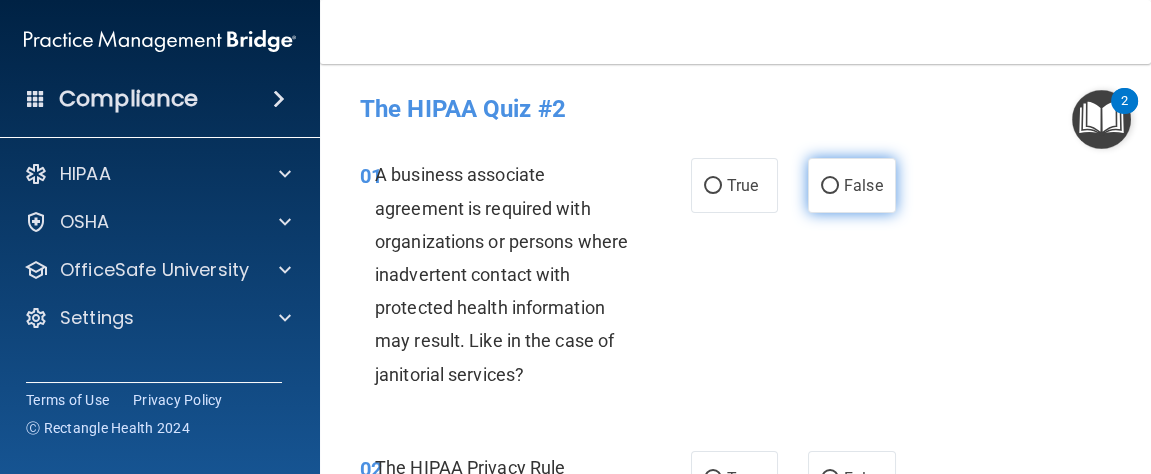 click on "False" at bounding box center (830, 186) 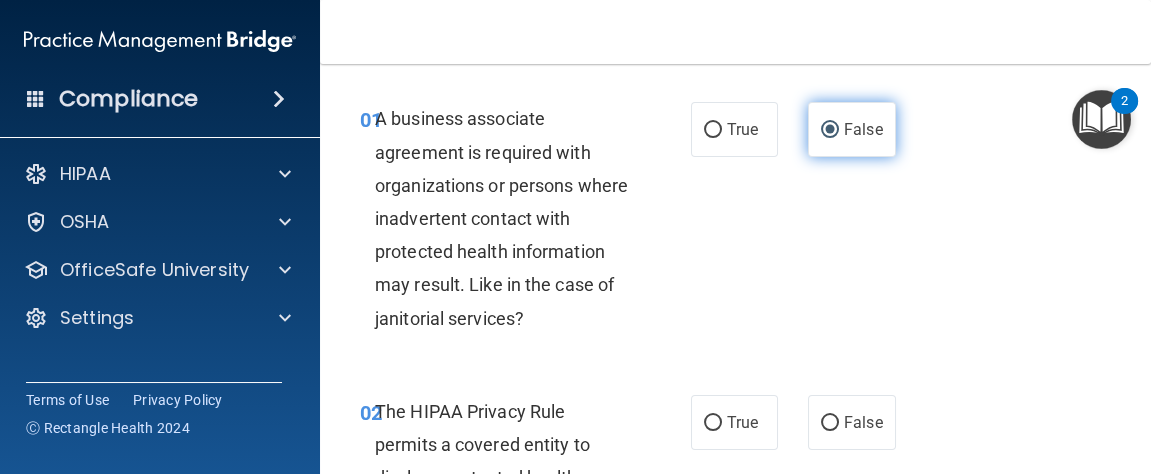 scroll, scrollTop: 0, scrollLeft: 0, axis: both 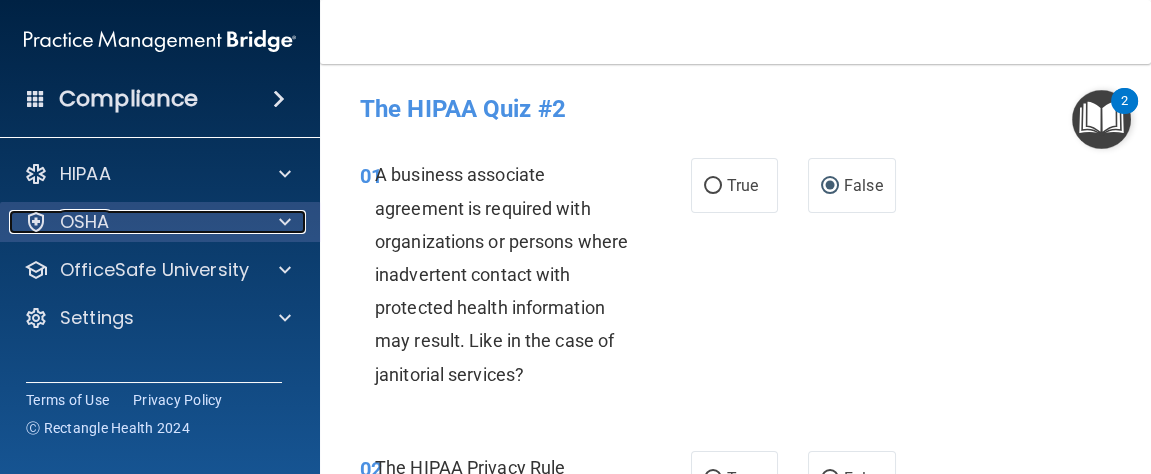 click on "OSHA" at bounding box center (85, 222) 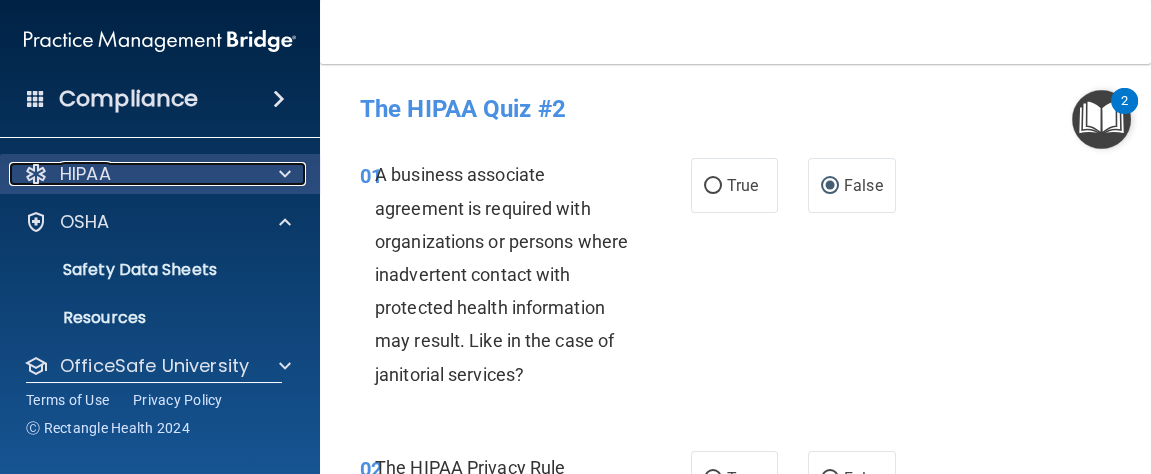 click on "HIPAA" at bounding box center (85, 174) 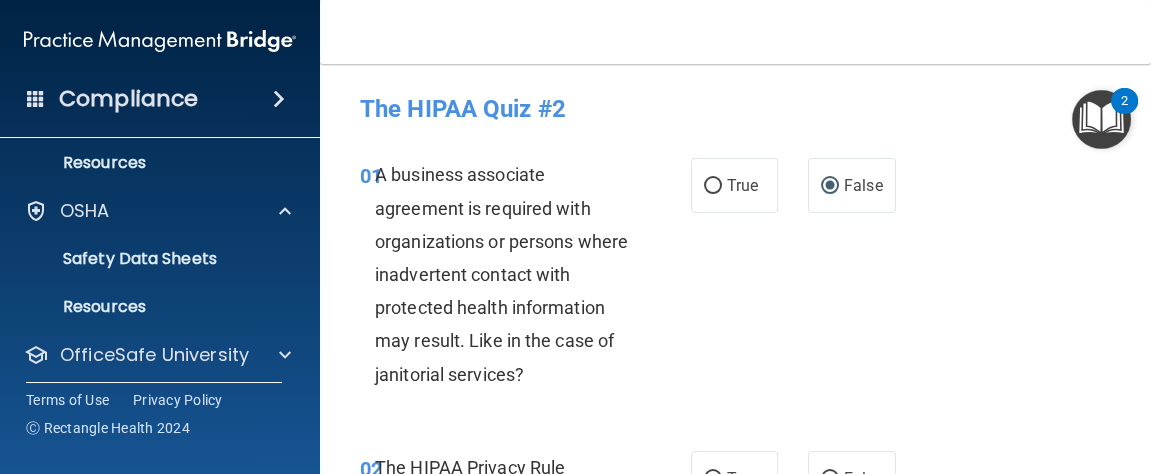 scroll, scrollTop: 163, scrollLeft: 0, axis: vertical 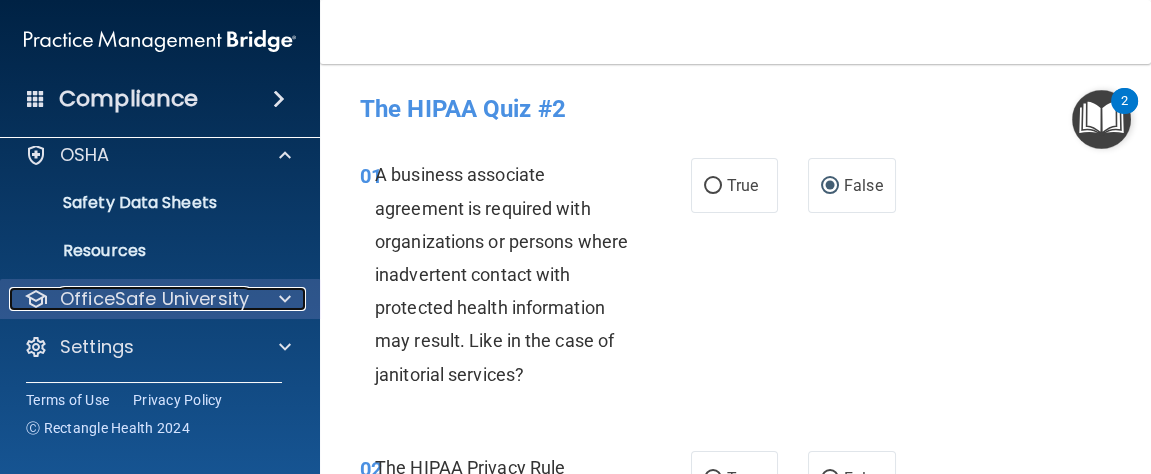 click on "OfficeSafe University" at bounding box center [154, 299] 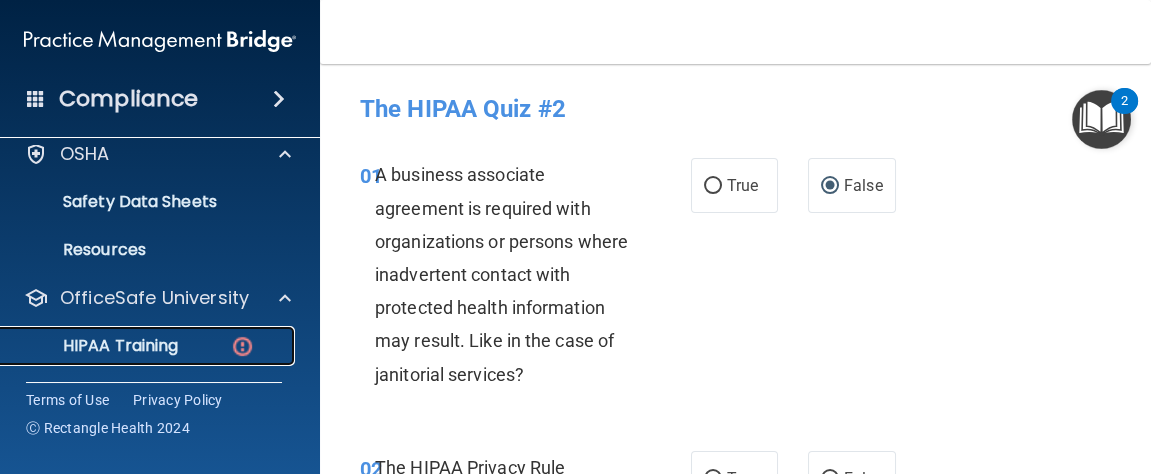 click on "HIPAA Training" at bounding box center (137, 346) 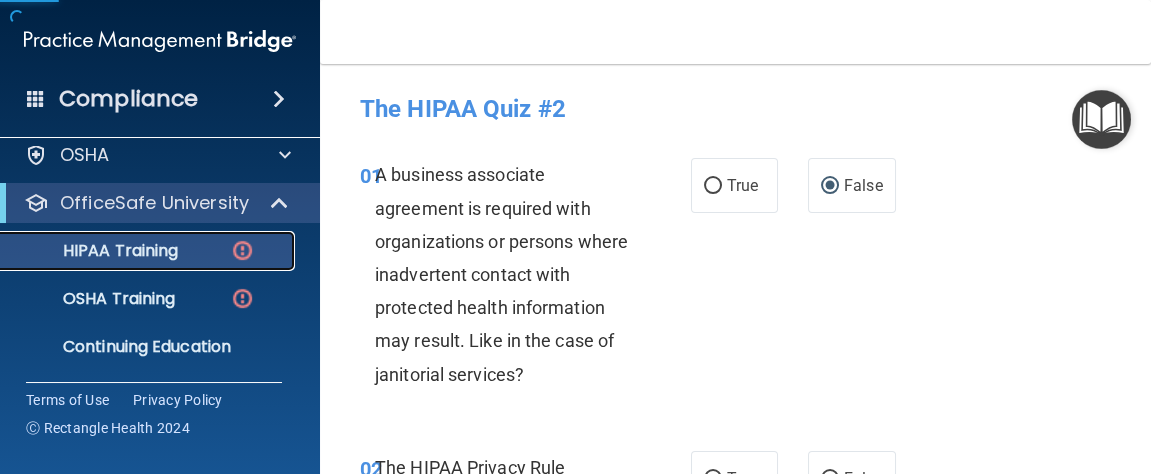 scroll, scrollTop: 67, scrollLeft: 0, axis: vertical 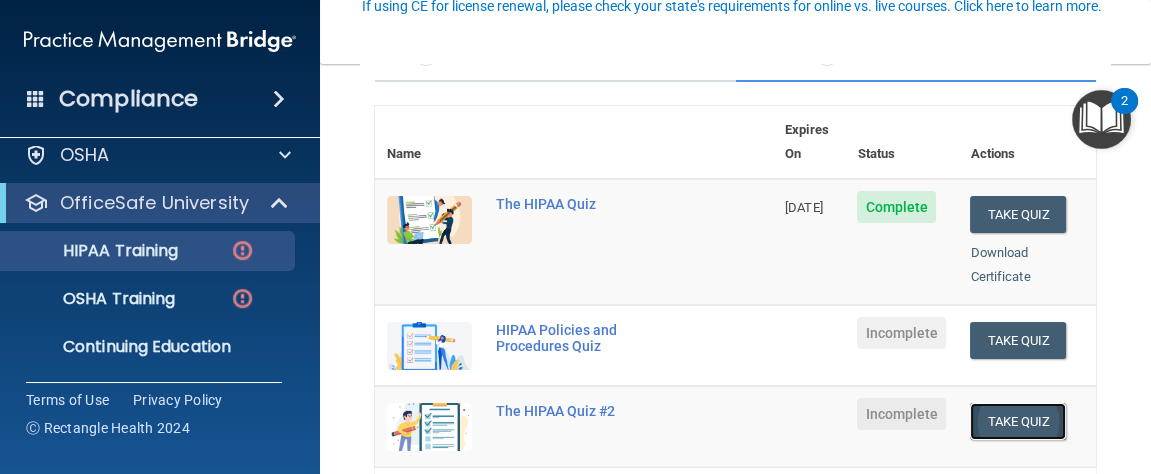 click on "Take Quiz" at bounding box center (1018, 421) 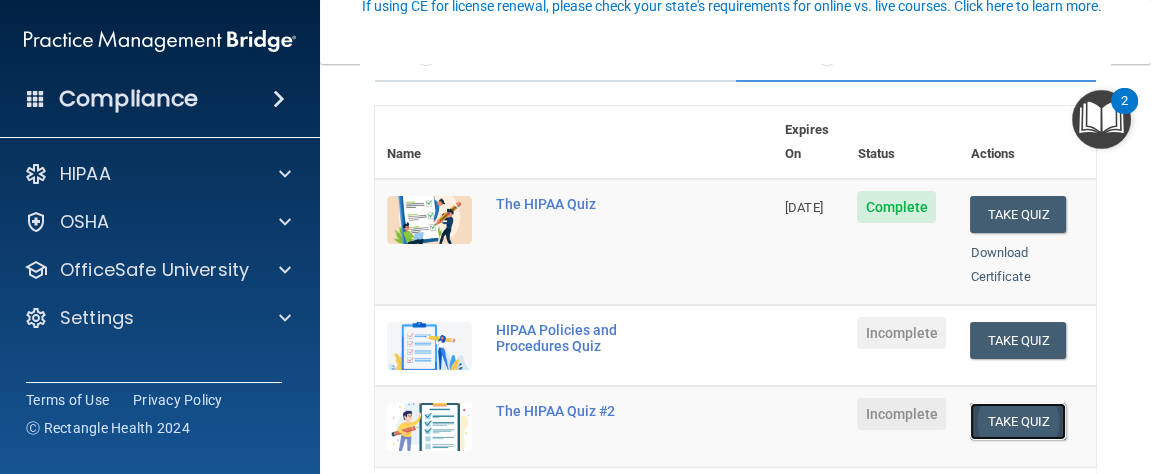 scroll, scrollTop: 0, scrollLeft: 0, axis: both 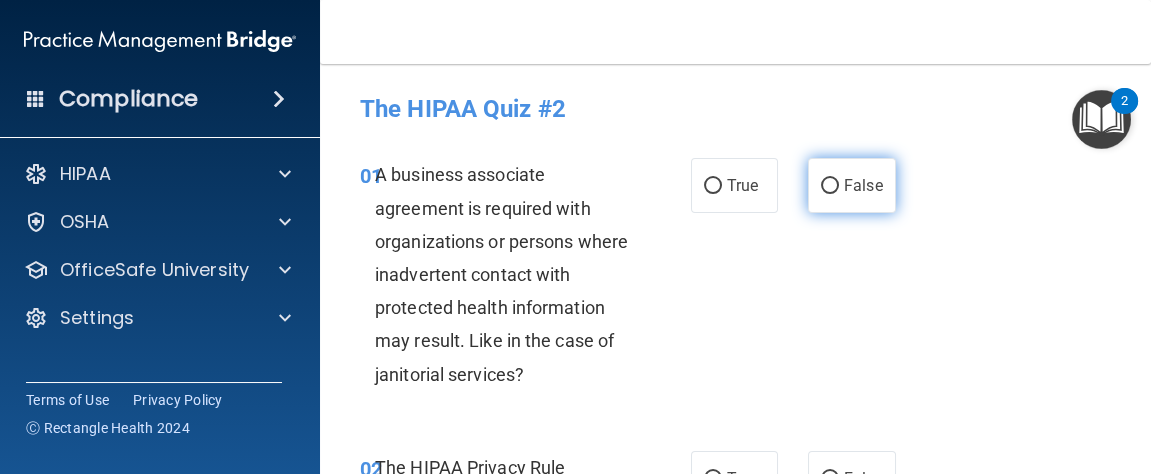 click on "False" at bounding box center (830, 186) 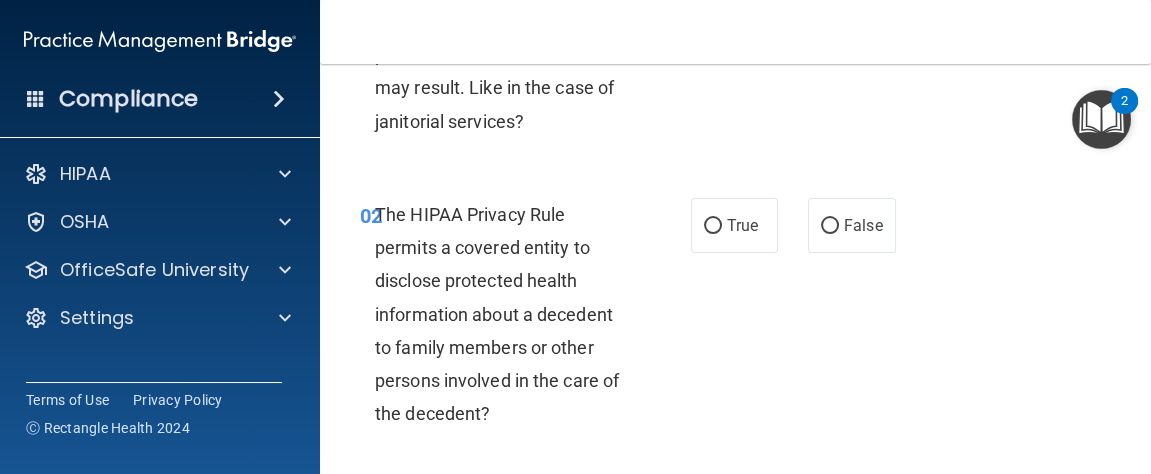 scroll, scrollTop: 281, scrollLeft: 0, axis: vertical 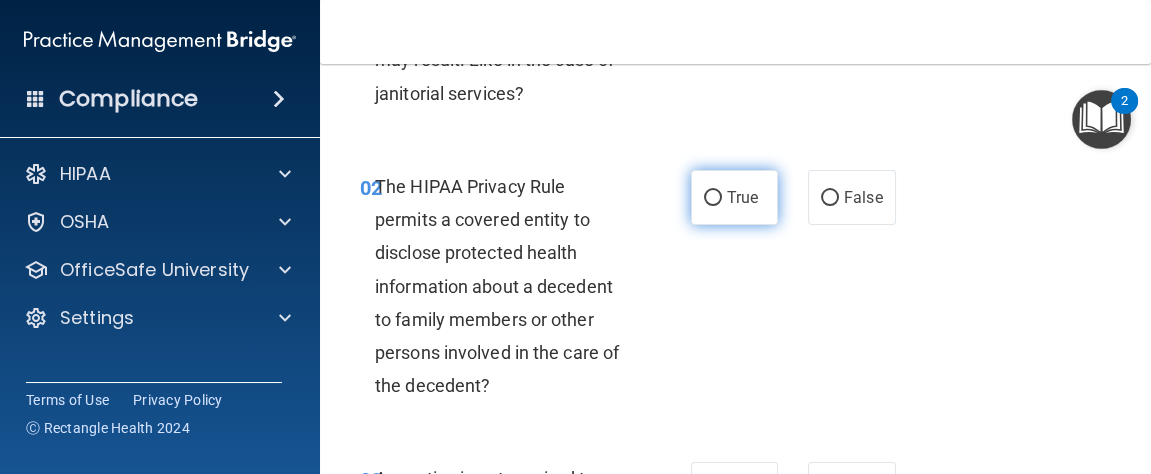 click on "True" at bounding box center [742, 197] 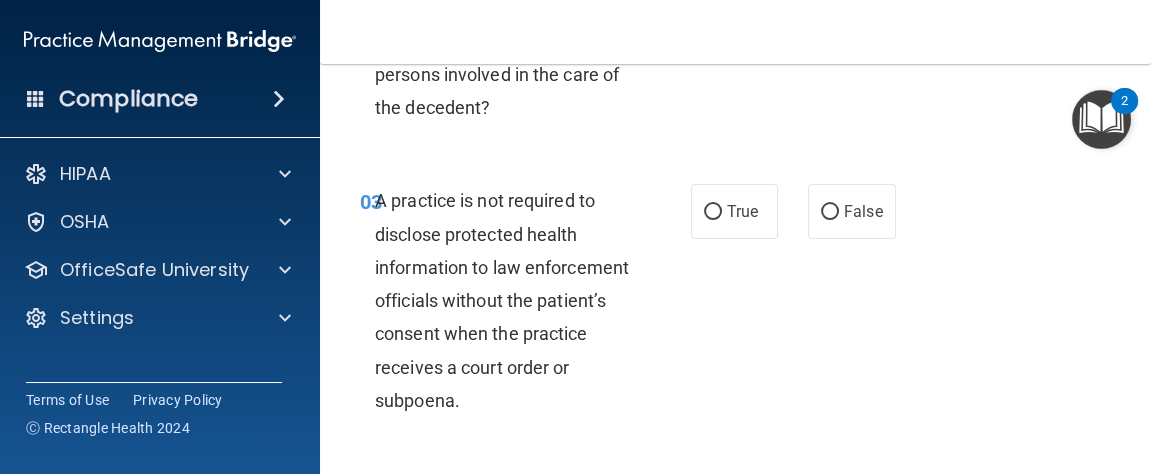 scroll, scrollTop: 578, scrollLeft: 0, axis: vertical 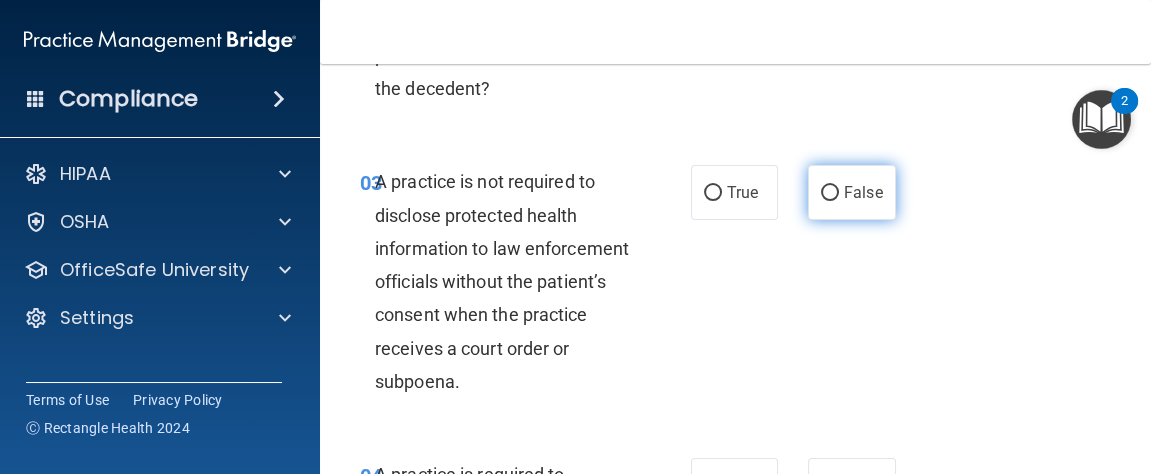 click on "False" at bounding box center [852, 192] 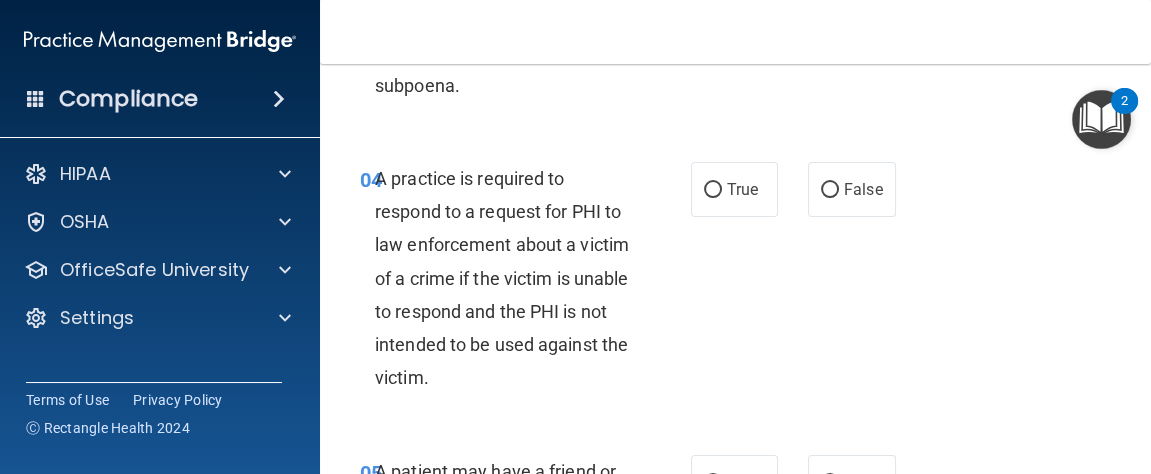 scroll, scrollTop: 876, scrollLeft: 0, axis: vertical 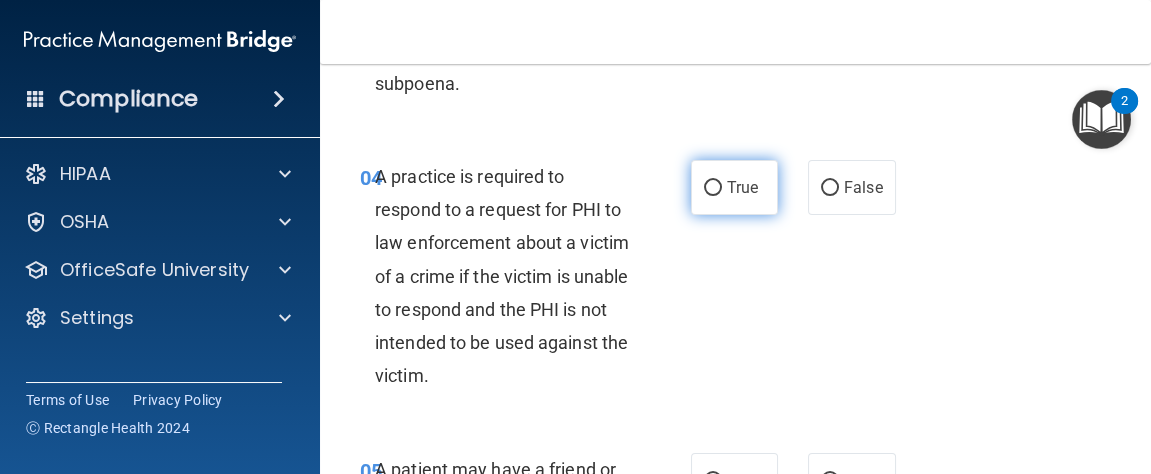 click on "True" at bounding box center [713, 188] 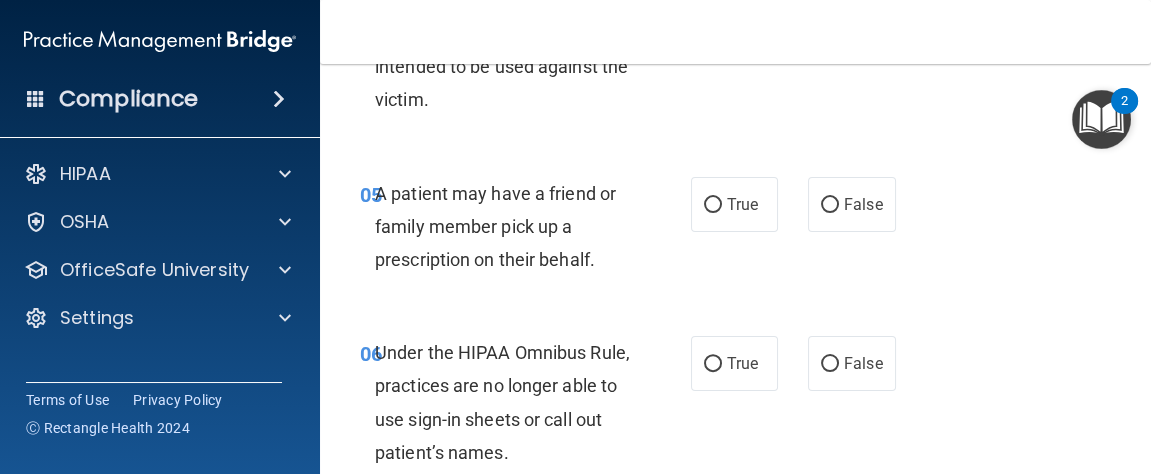 scroll, scrollTop: 1156, scrollLeft: 0, axis: vertical 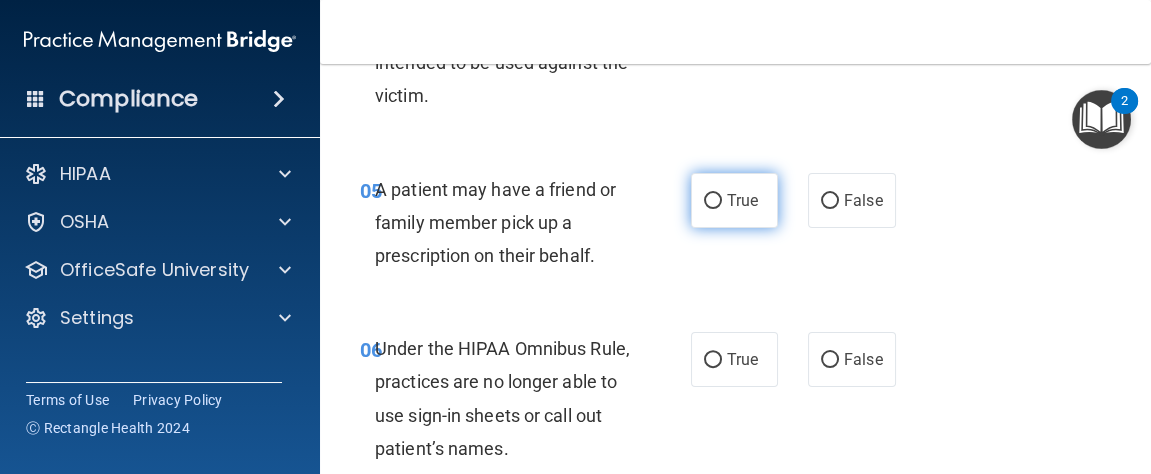 click on "True" at bounding box center (713, 201) 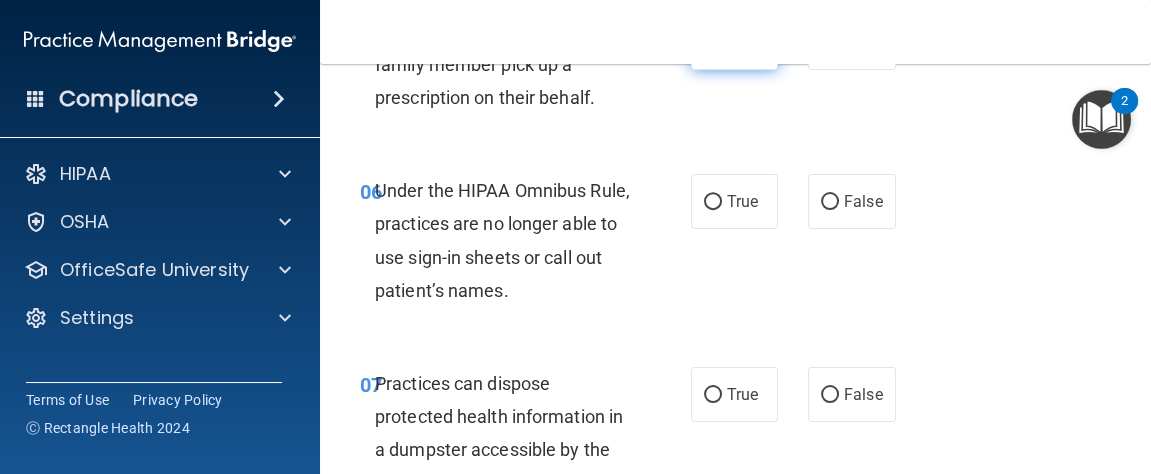 scroll, scrollTop: 1331, scrollLeft: 0, axis: vertical 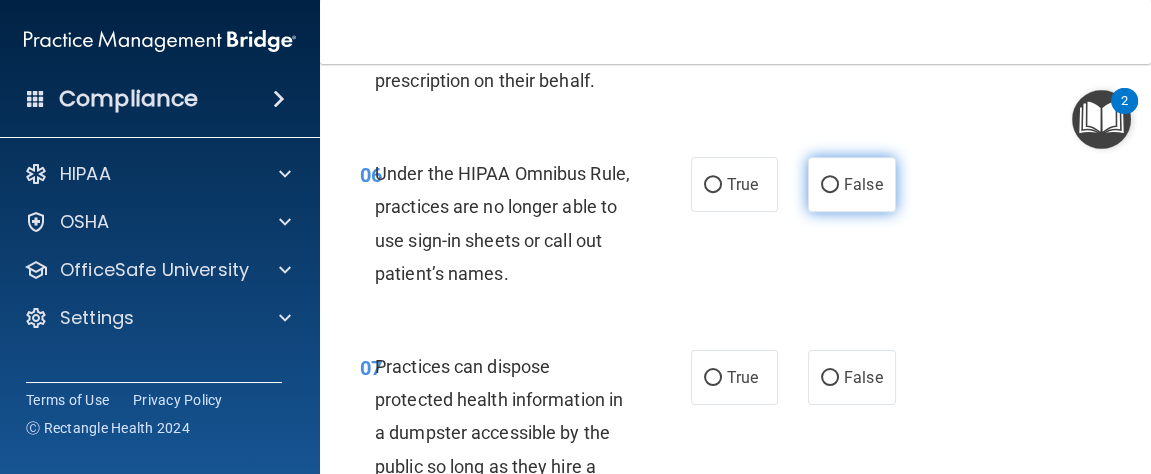 click on "False" at bounding box center [830, 185] 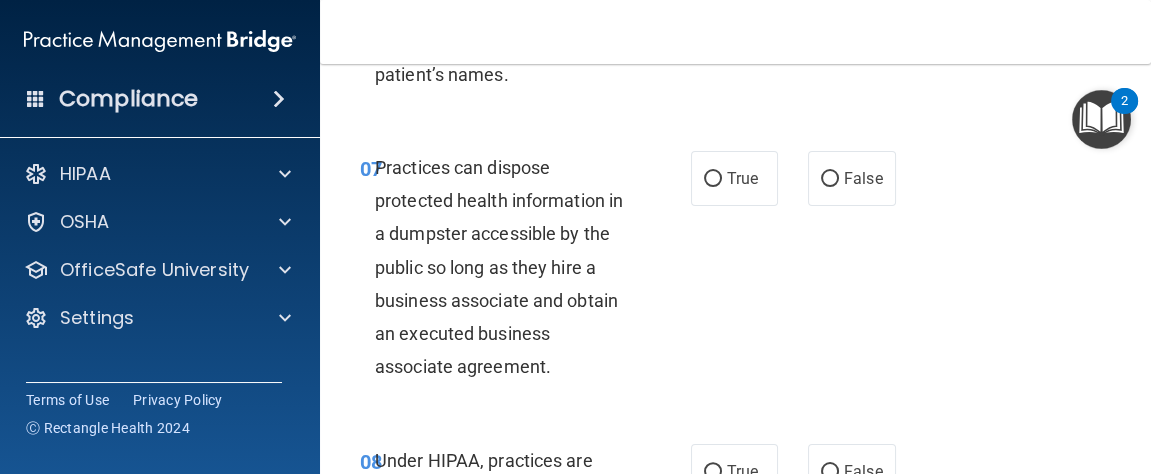 scroll, scrollTop: 1531, scrollLeft: 0, axis: vertical 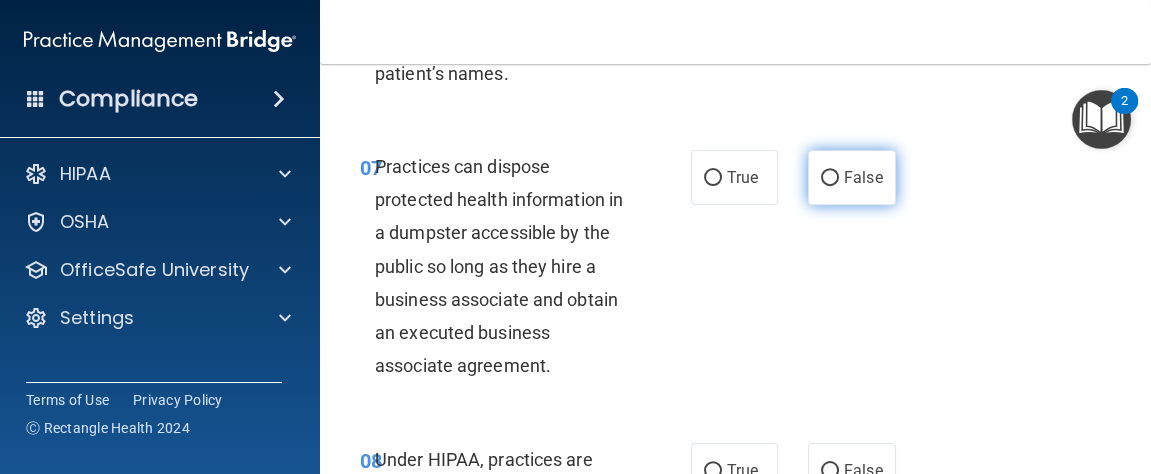 click on "False" at bounding box center (830, 178) 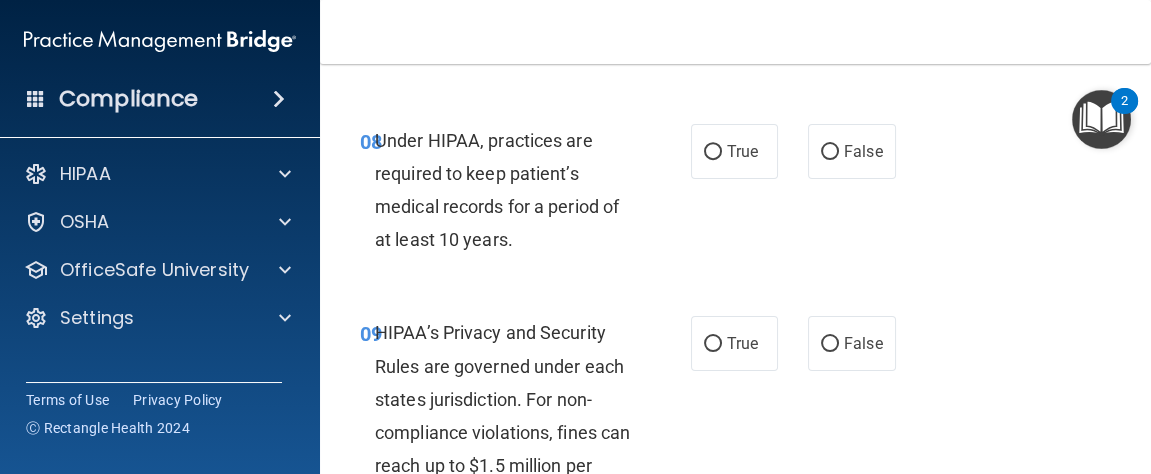 scroll, scrollTop: 1853, scrollLeft: 0, axis: vertical 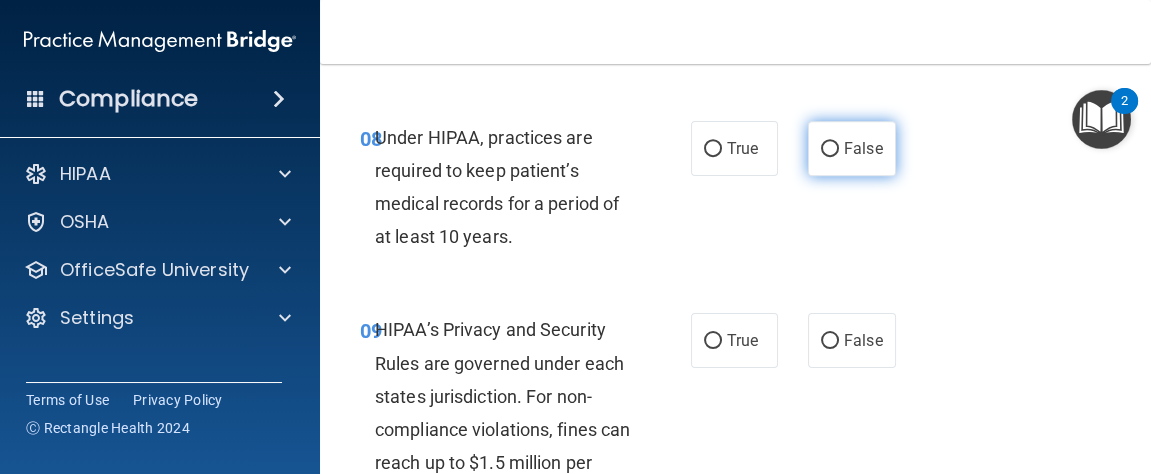 click on "False" at bounding box center (863, 148) 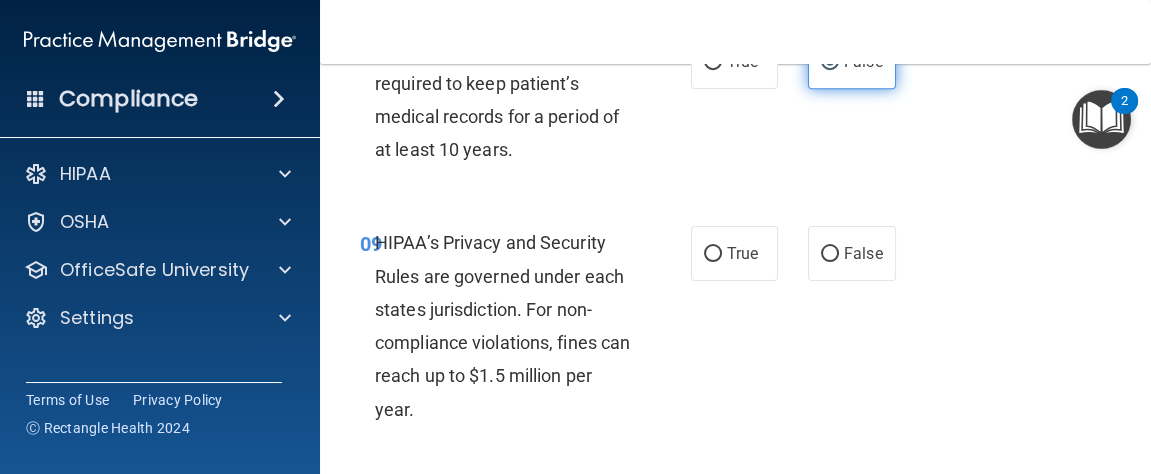 scroll, scrollTop: 2023, scrollLeft: 0, axis: vertical 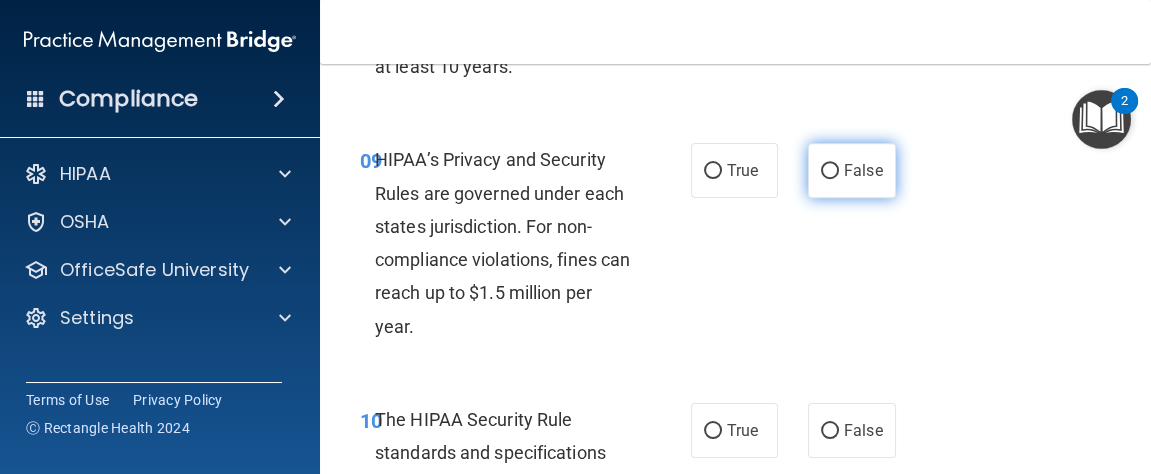 click on "False" at bounding box center (830, 171) 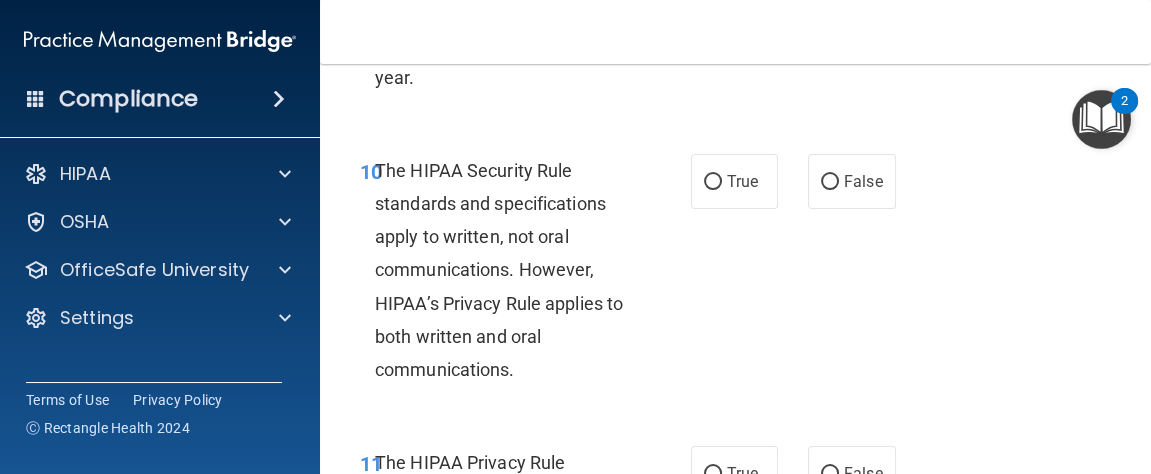 scroll, scrollTop: 2274, scrollLeft: 0, axis: vertical 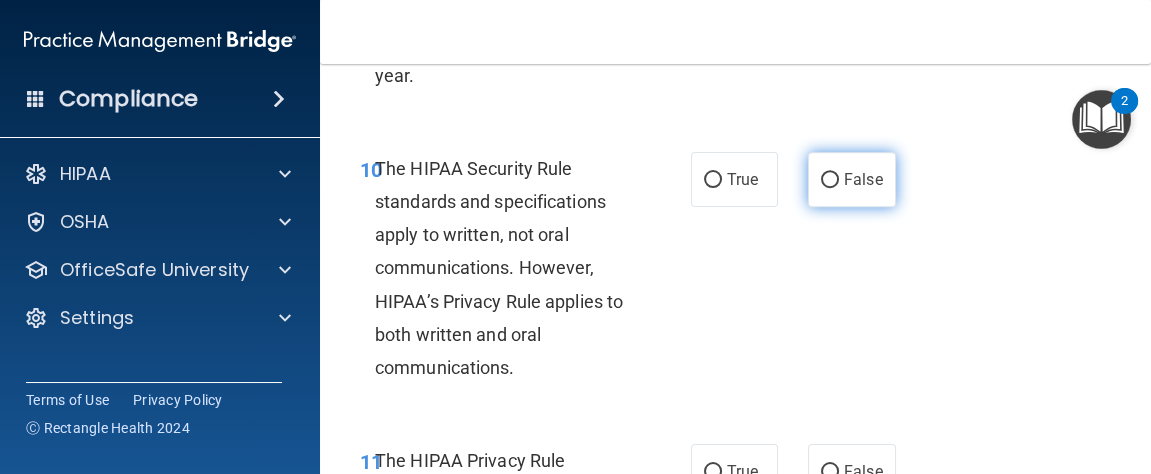 click on "False" at bounding box center (863, 179) 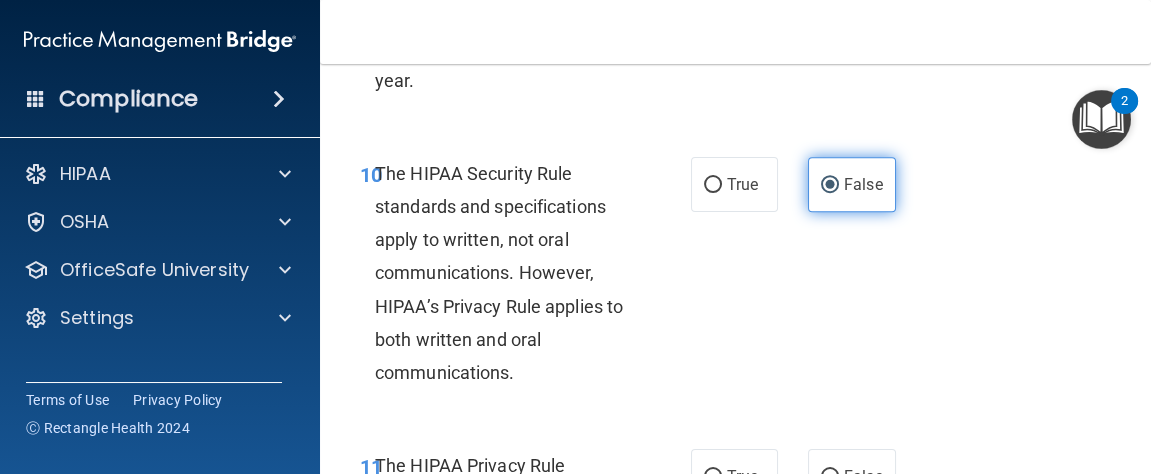scroll, scrollTop: 2252, scrollLeft: 0, axis: vertical 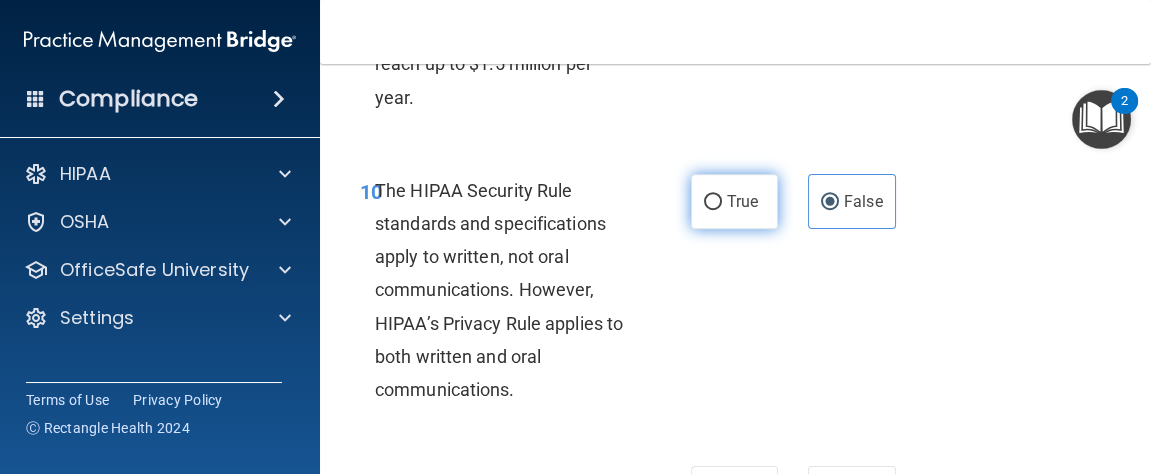 click on "True" at bounding box center (713, 202) 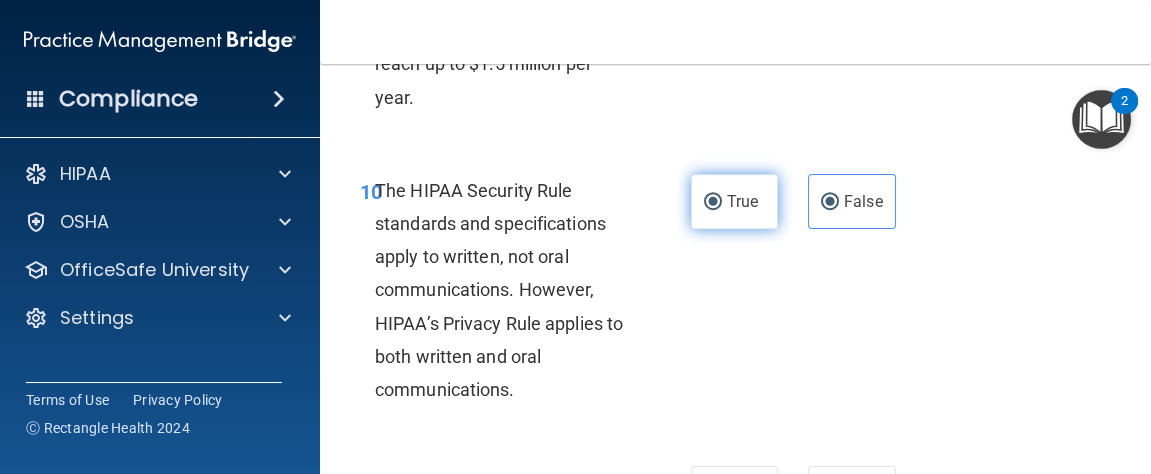radio on "false" 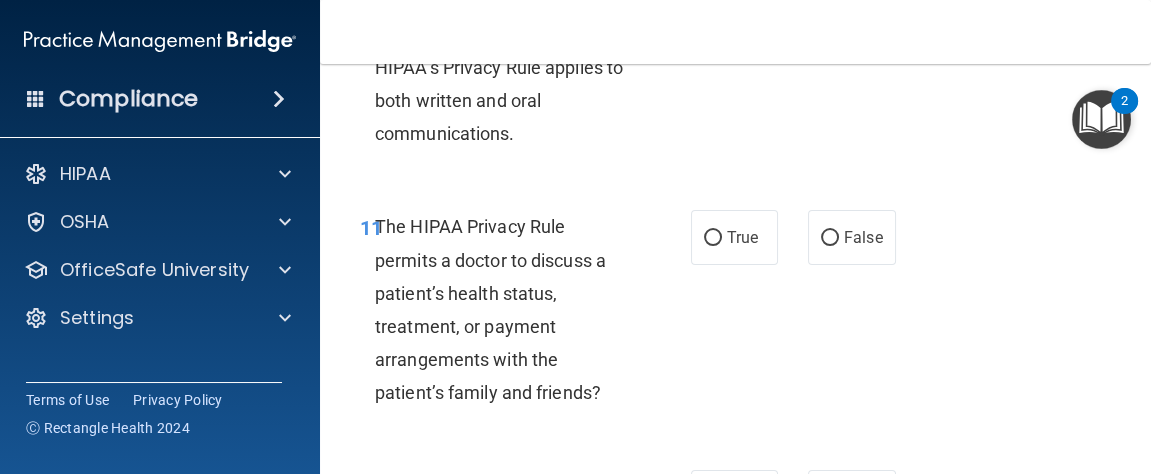 scroll, scrollTop: 2521, scrollLeft: 0, axis: vertical 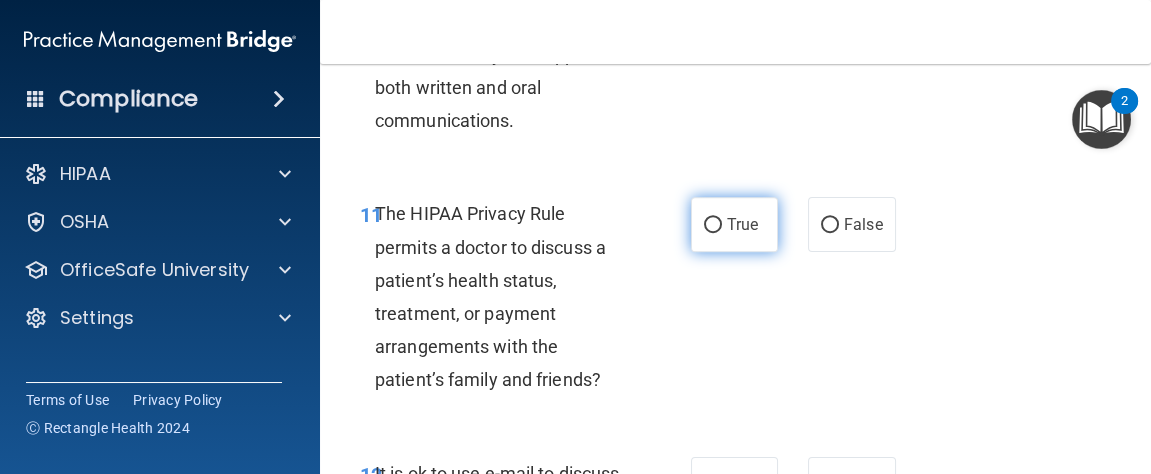 click on "True" at bounding box center (713, 225) 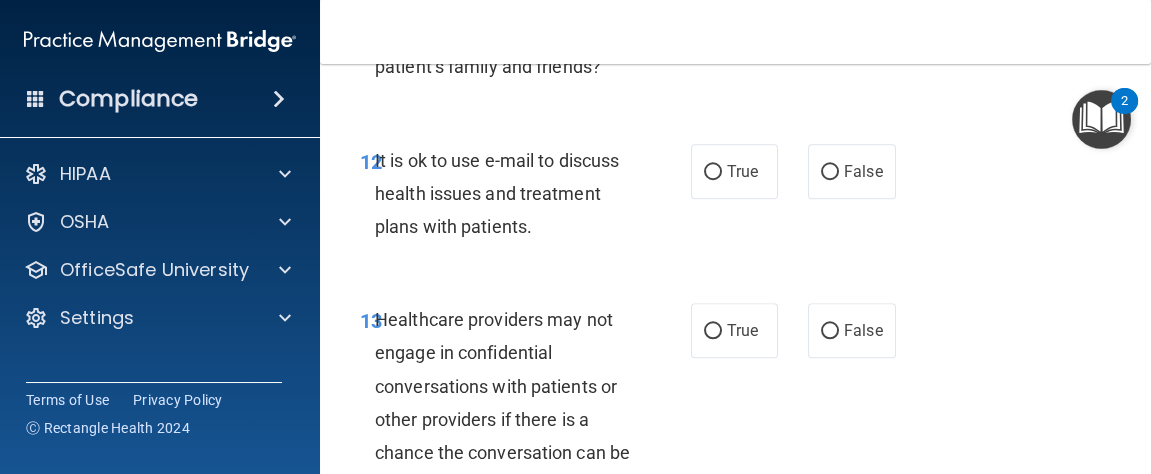 scroll, scrollTop: 2893, scrollLeft: 0, axis: vertical 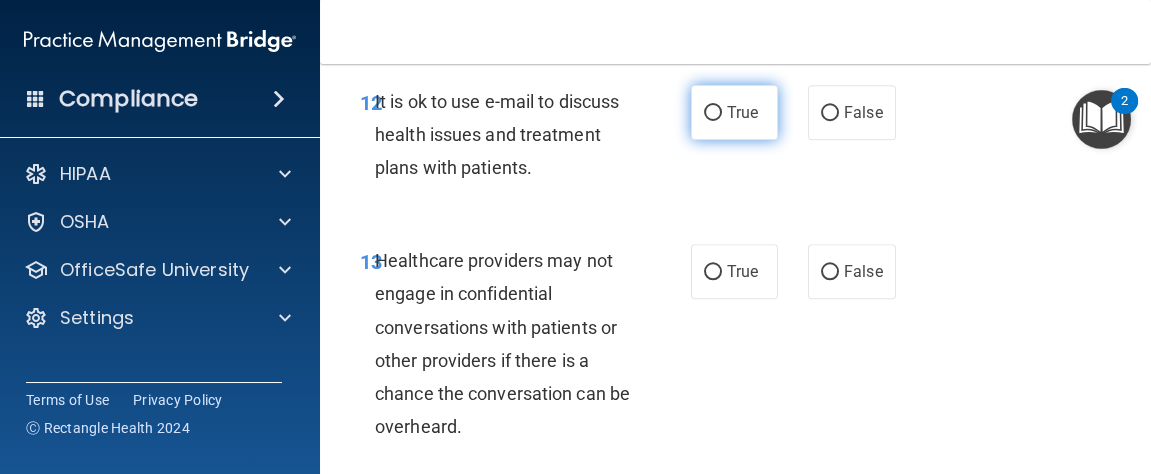click on "True" at bounding box center (735, 112) 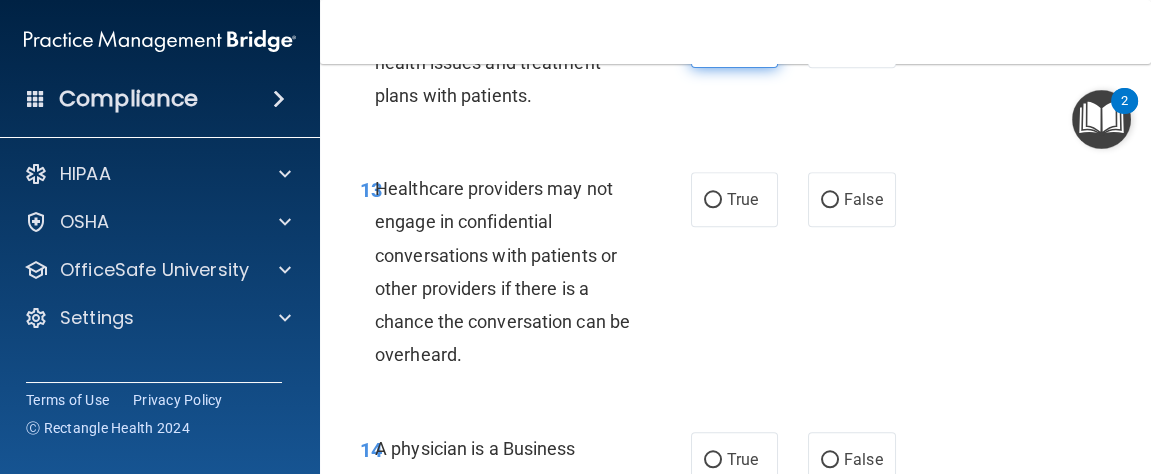 scroll, scrollTop: 2988, scrollLeft: 0, axis: vertical 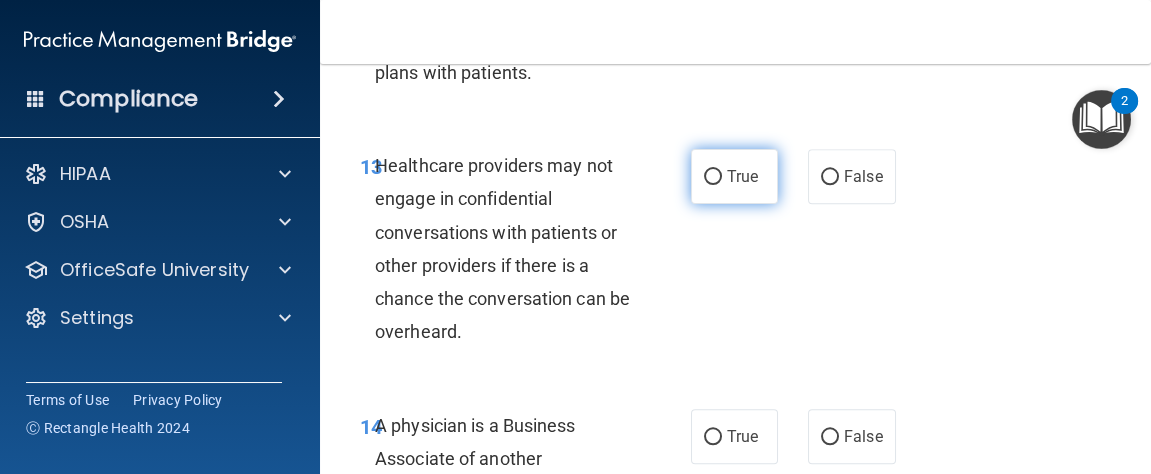 click on "True" at bounding box center [713, 177] 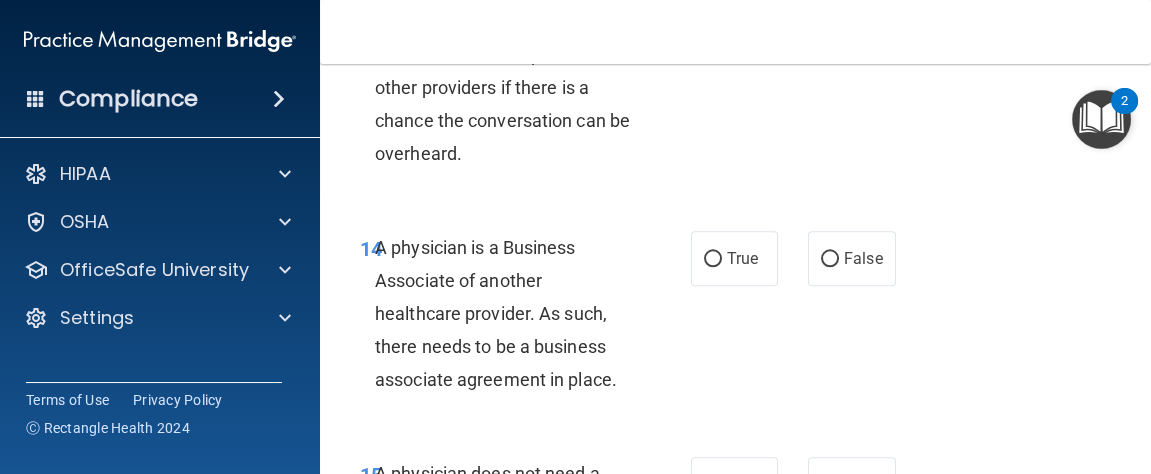 scroll, scrollTop: 3173, scrollLeft: 0, axis: vertical 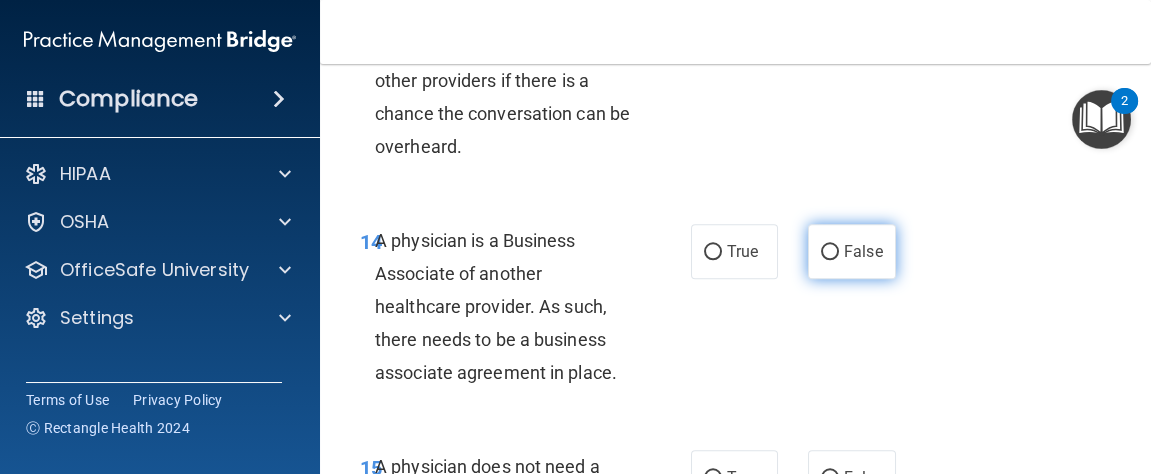 click on "False" at bounding box center [852, 251] 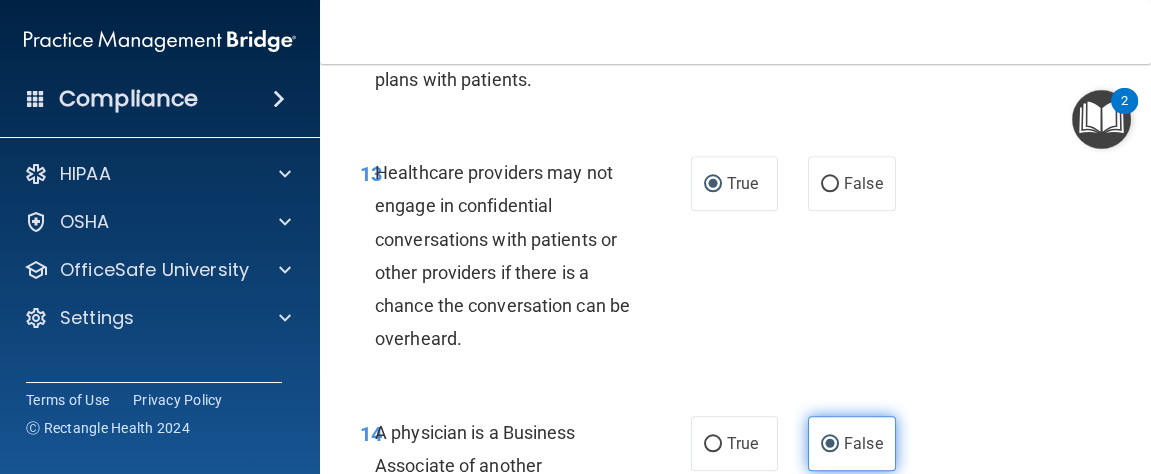scroll, scrollTop: 2973, scrollLeft: 0, axis: vertical 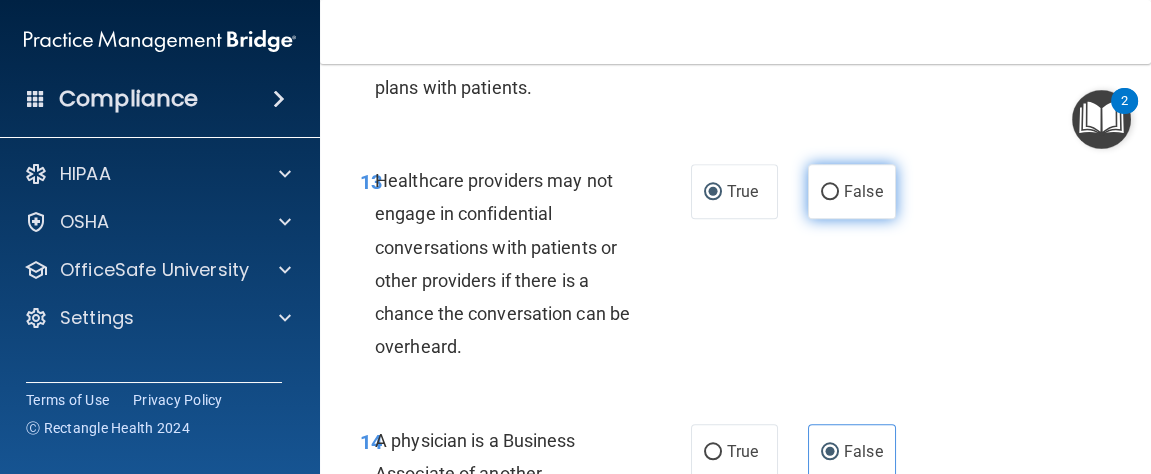 click on "False" at bounding box center [852, 191] 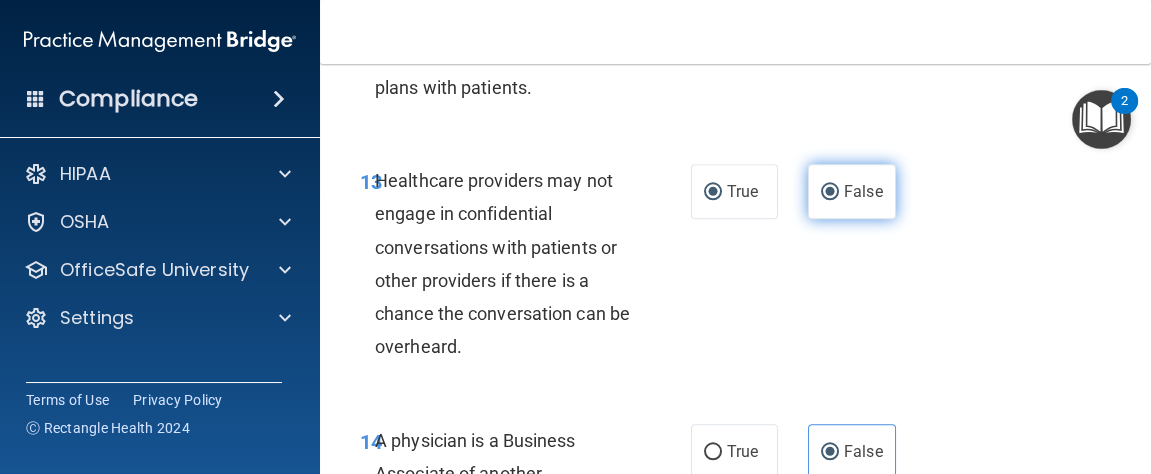 radio on "false" 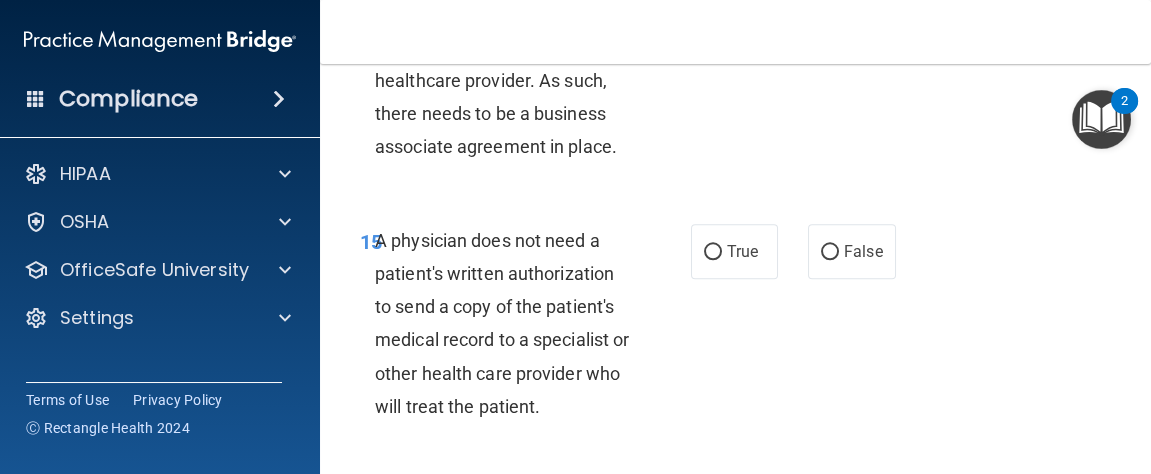scroll, scrollTop: 3400, scrollLeft: 0, axis: vertical 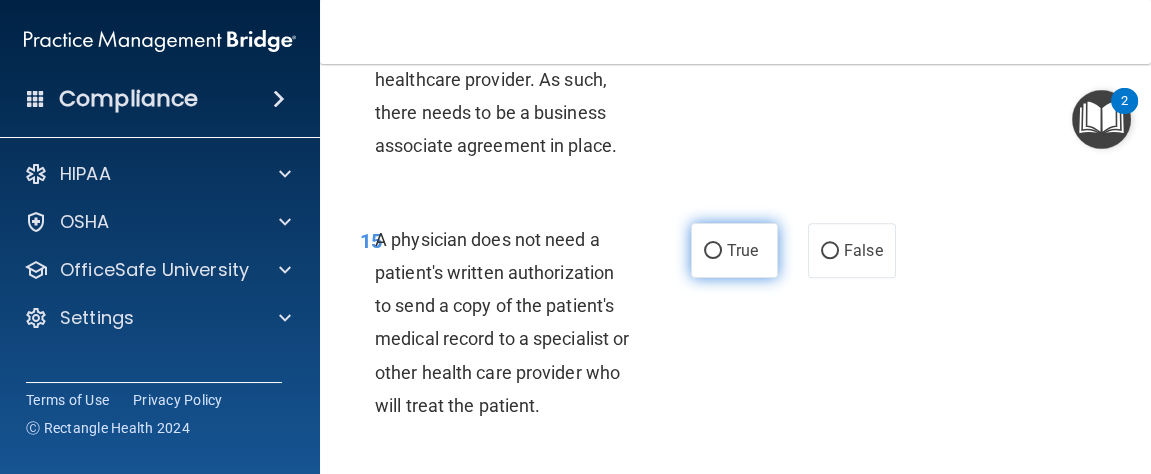 click on "True" at bounding box center (713, 251) 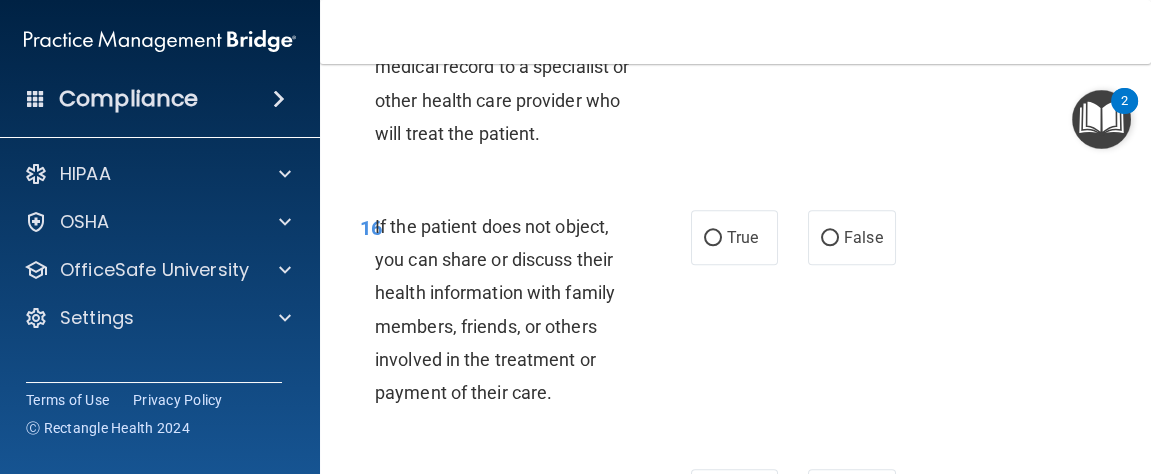 scroll, scrollTop: 3697, scrollLeft: 0, axis: vertical 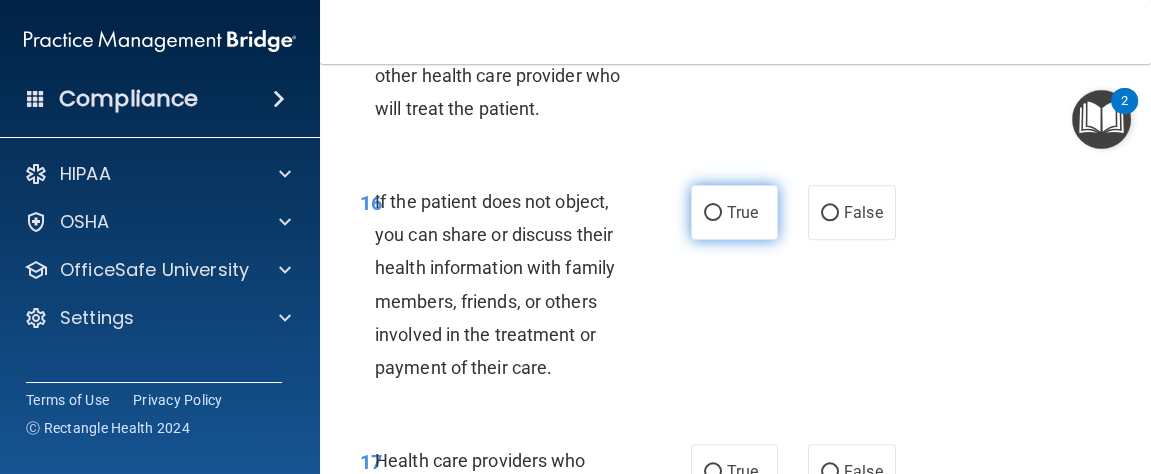 click on "True" at bounding box center [735, 212] 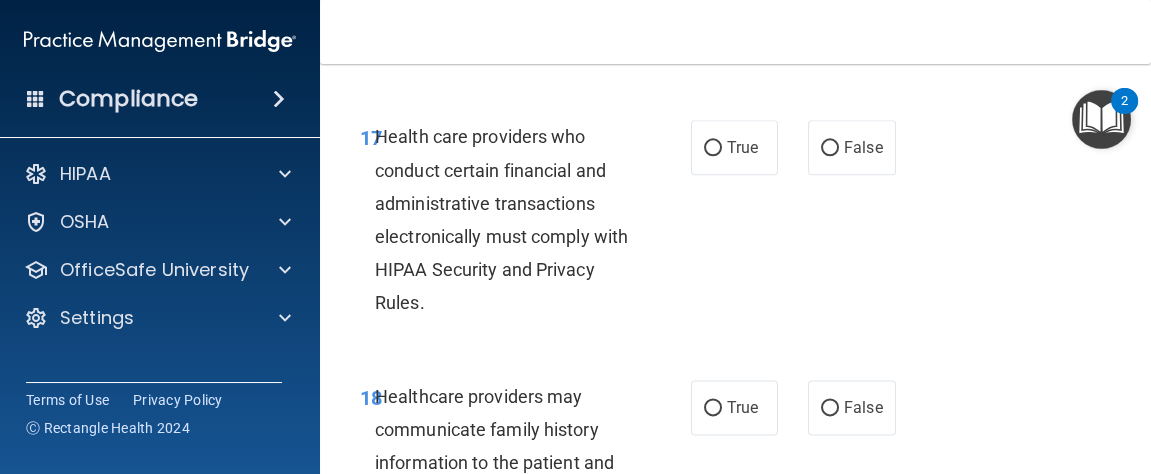 scroll, scrollTop: 4040, scrollLeft: 0, axis: vertical 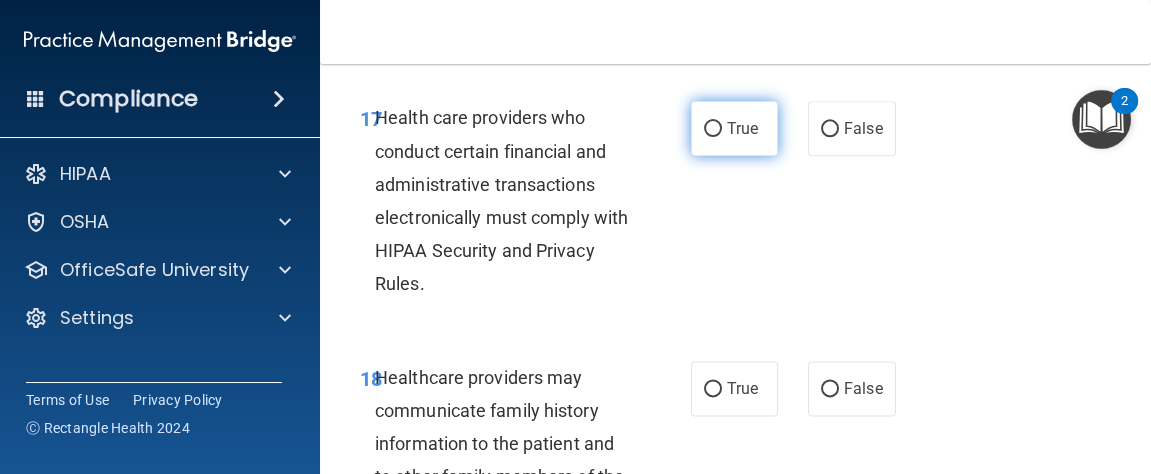 click on "True" at bounding box center [735, 128] 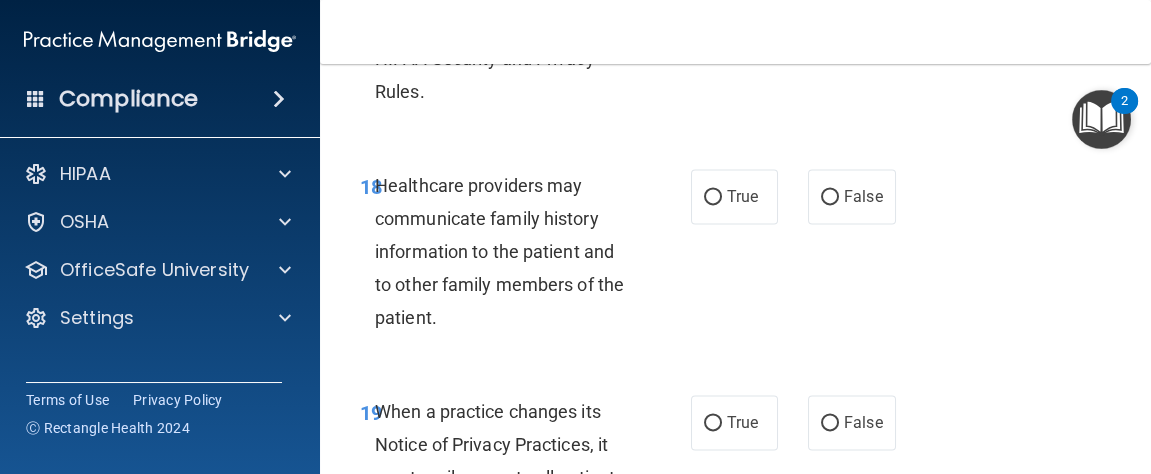 scroll, scrollTop: 4233, scrollLeft: 0, axis: vertical 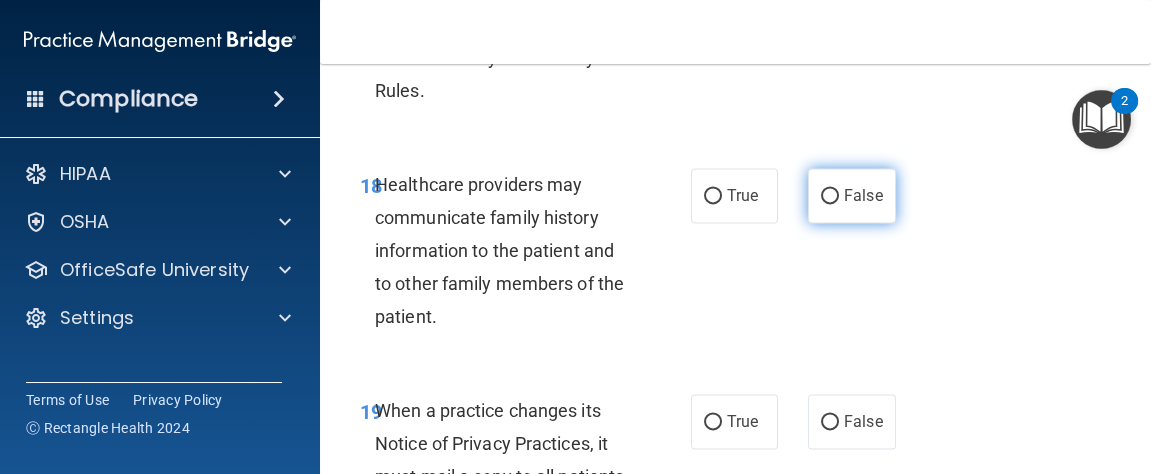 click on "False" at bounding box center (863, 195) 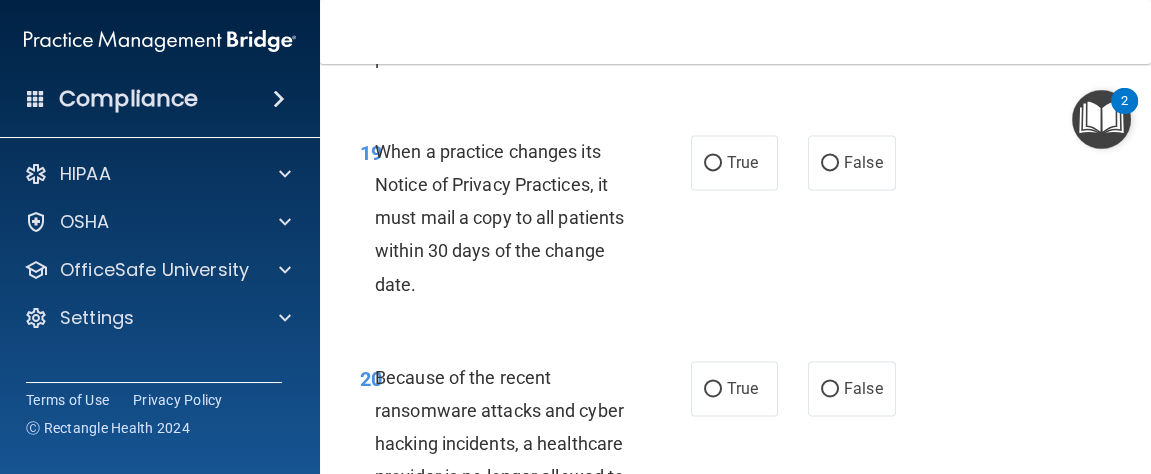 scroll, scrollTop: 4500, scrollLeft: 0, axis: vertical 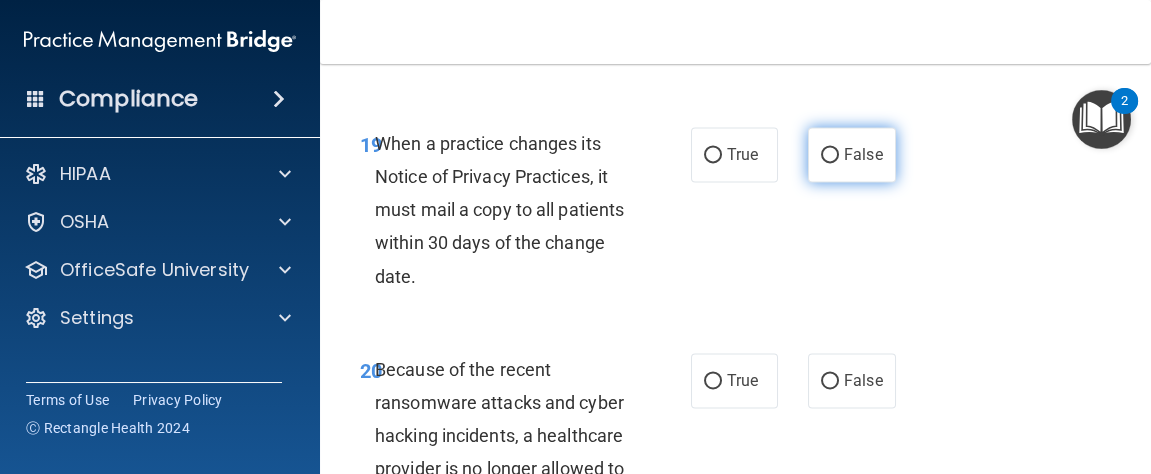 click on "False" at bounding box center (852, 154) 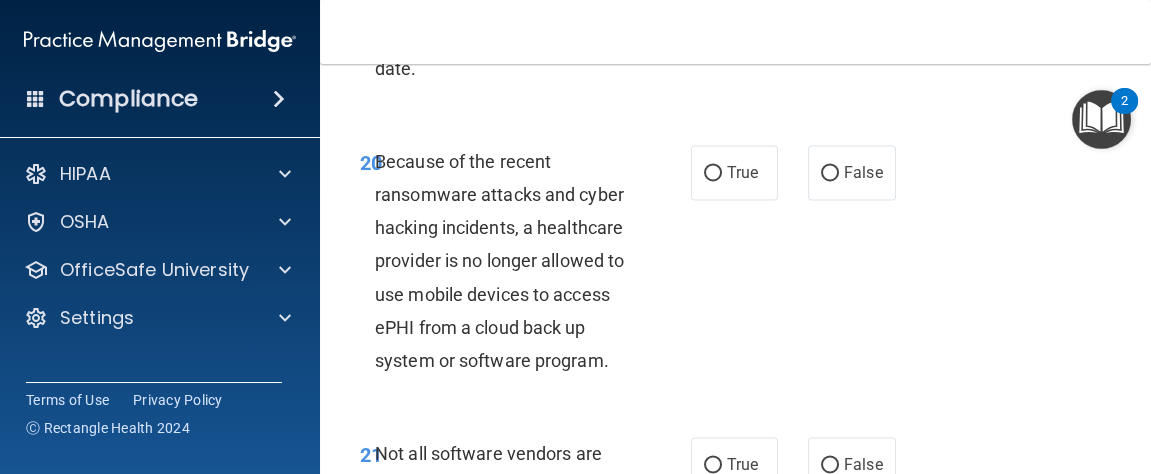 scroll, scrollTop: 4781, scrollLeft: 0, axis: vertical 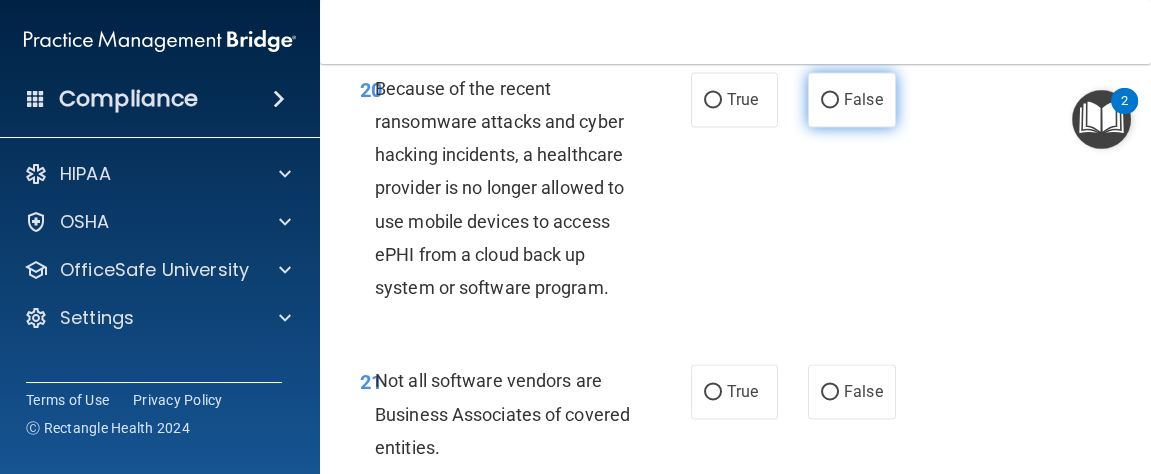 click on "False" at bounding box center [830, 100] 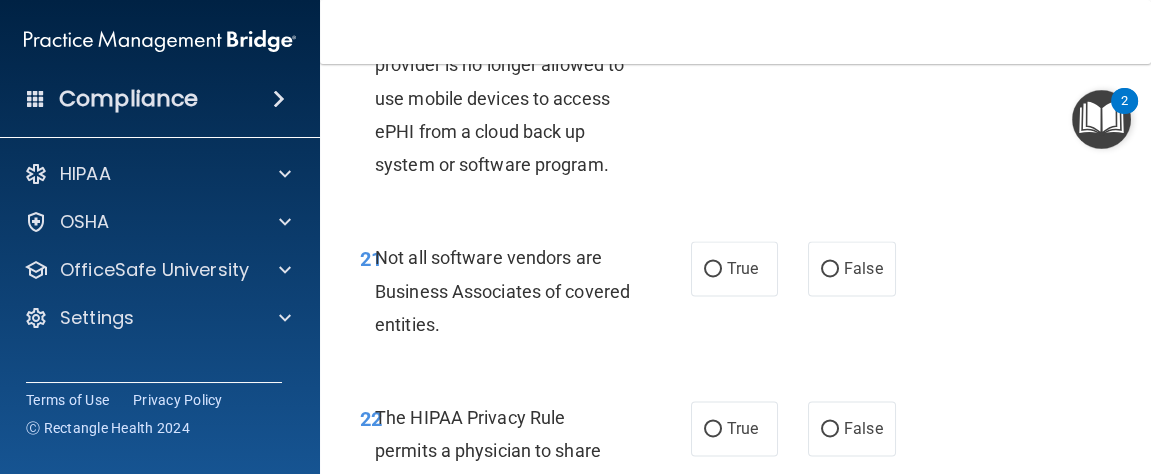scroll, scrollTop: 4982, scrollLeft: 0, axis: vertical 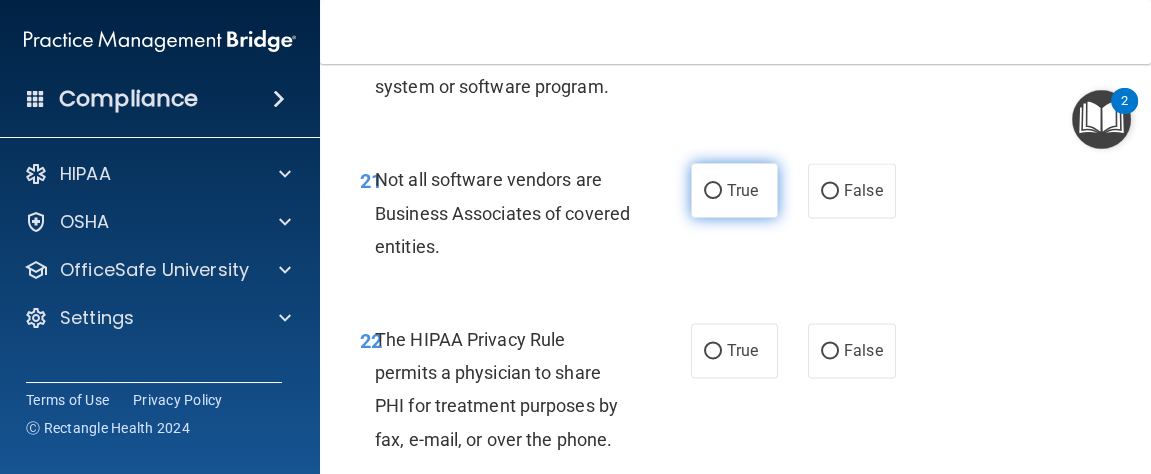 click on "True" at bounding box center [713, 191] 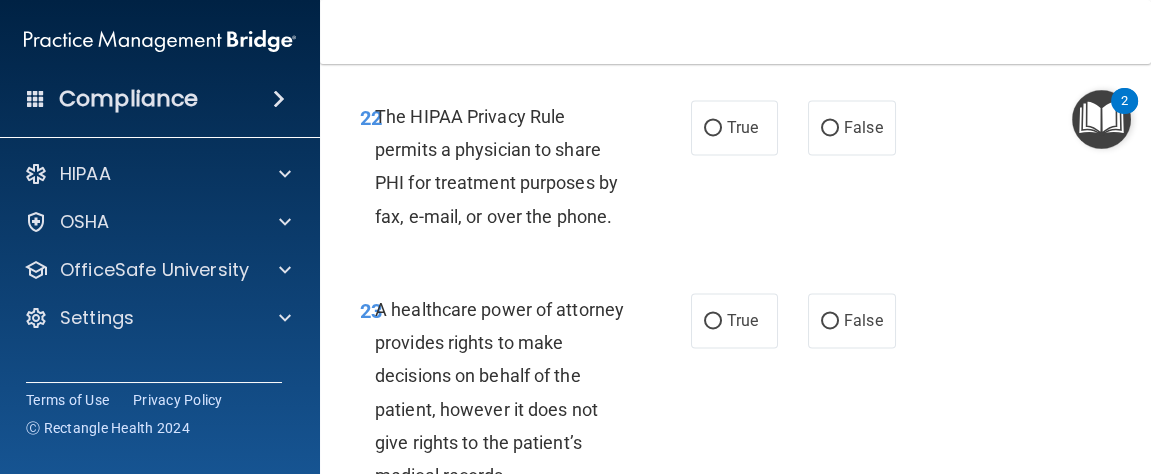 scroll, scrollTop: 5206, scrollLeft: 0, axis: vertical 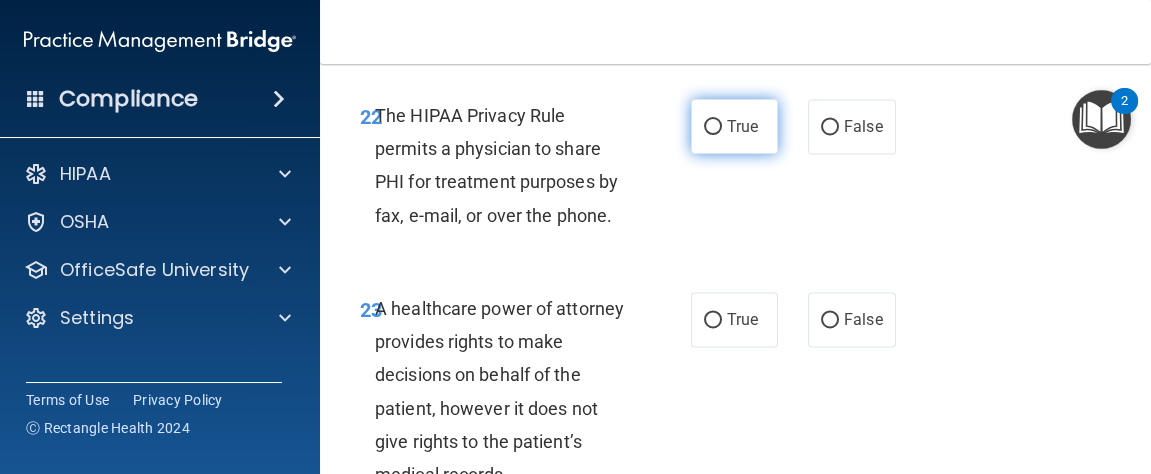 click on "True" at bounding box center [735, 126] 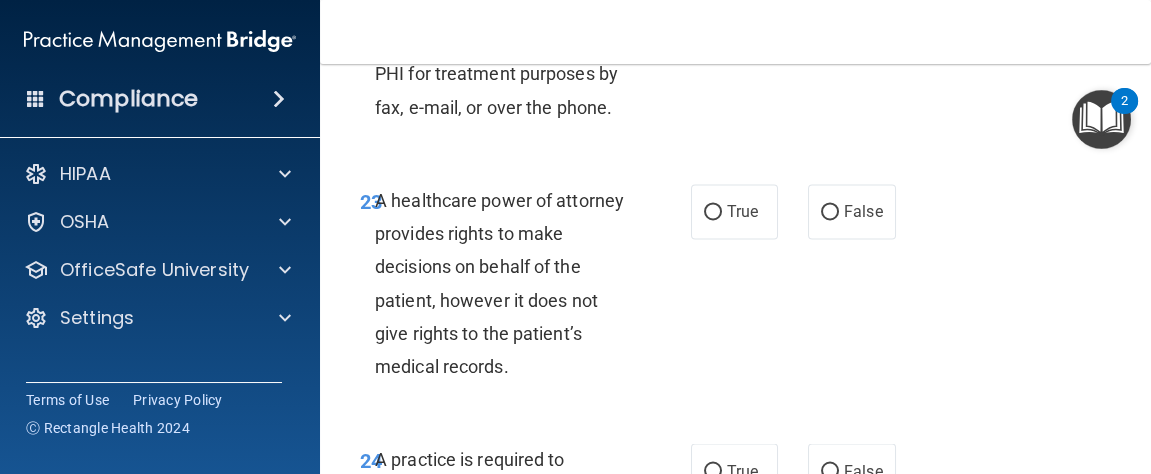 scroll, scrollTop: 5335, scrollLeft: 0, axis: vertical 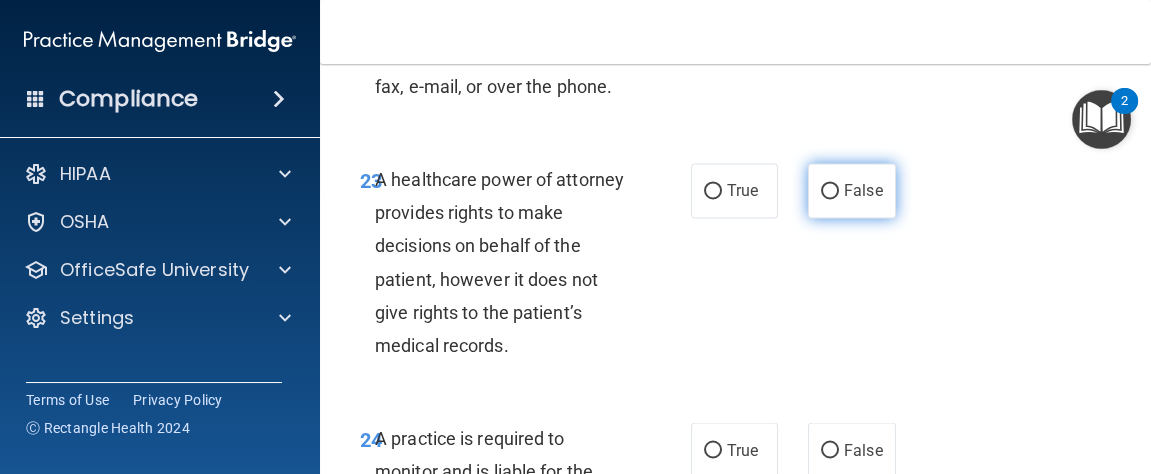 click on "False" at bounding box center [852, 190] 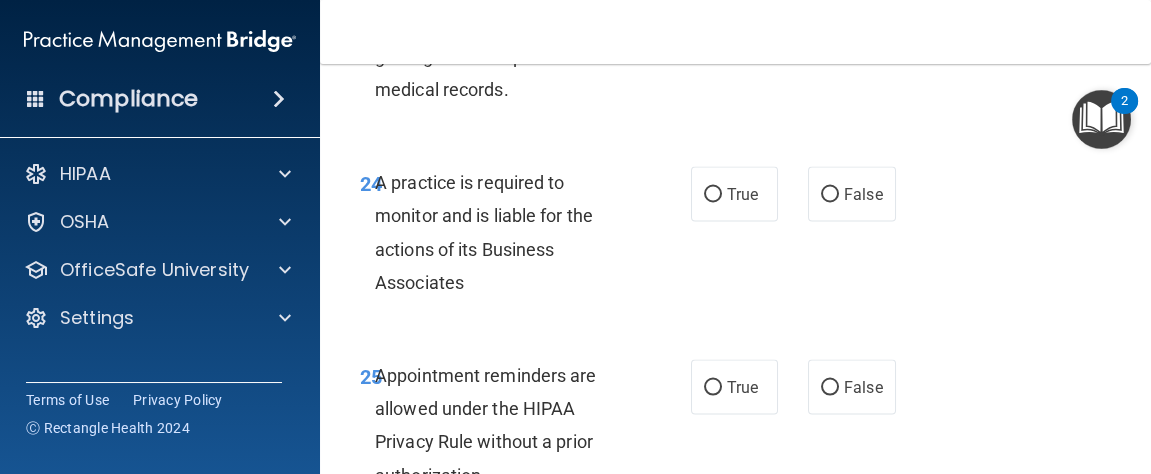 scroll, scrollTop: 5620, scrollLeft: 0, axis: vertical 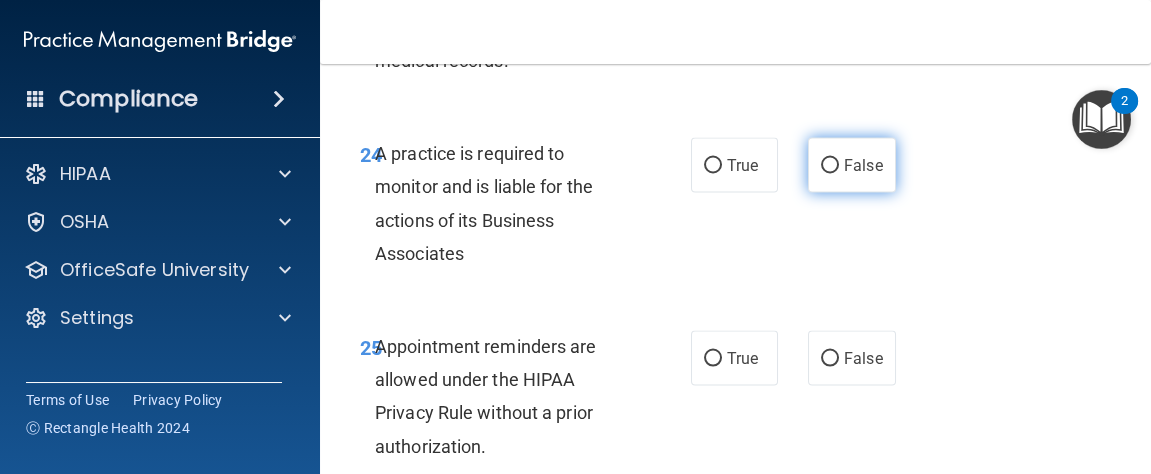 click on "False" at bounding box center (830, 165) 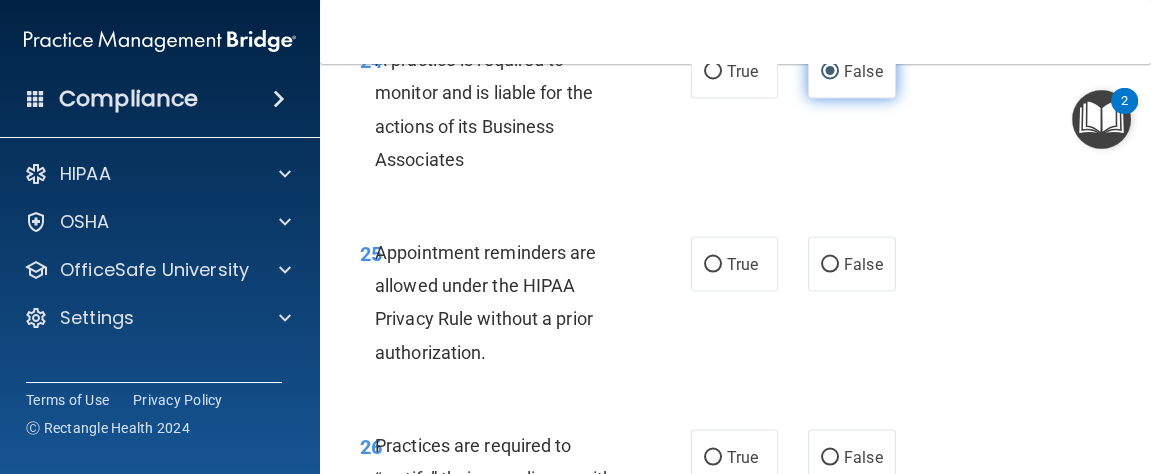 scroll, scrollTop: 5765, scrollLeft: 0, axis: vertical 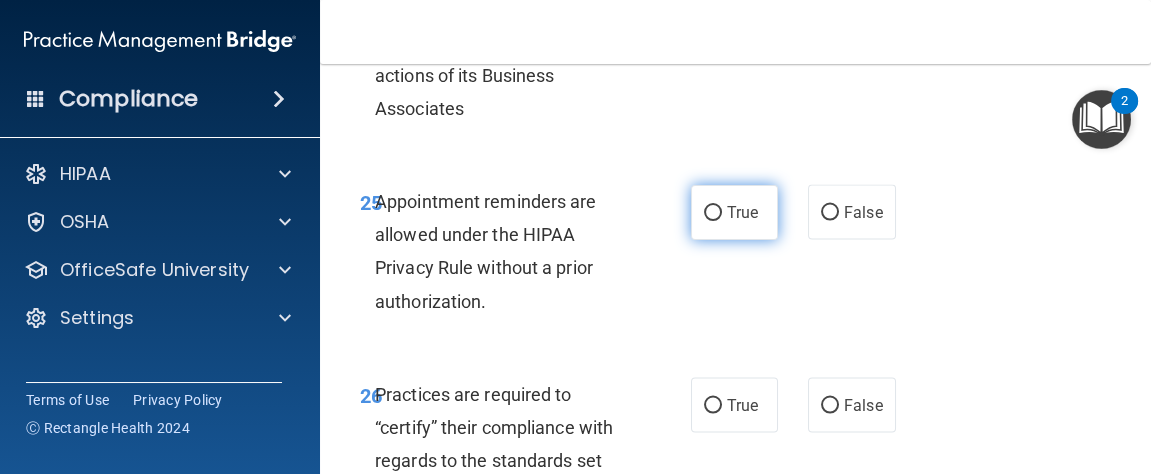 click on "True" at bounding box center [713, 213] 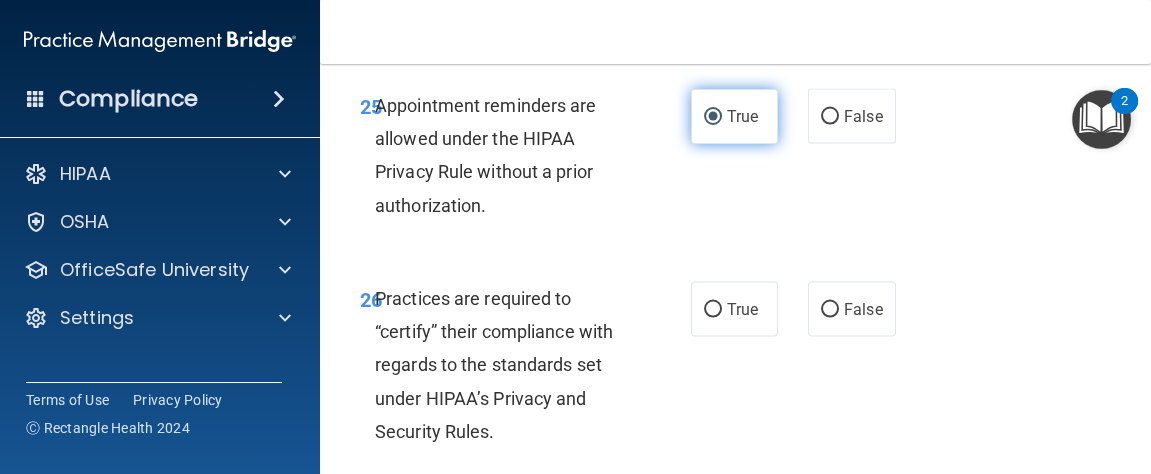 scroll, scrollTop: 5919, scrollLeft: 0, axis: vertical 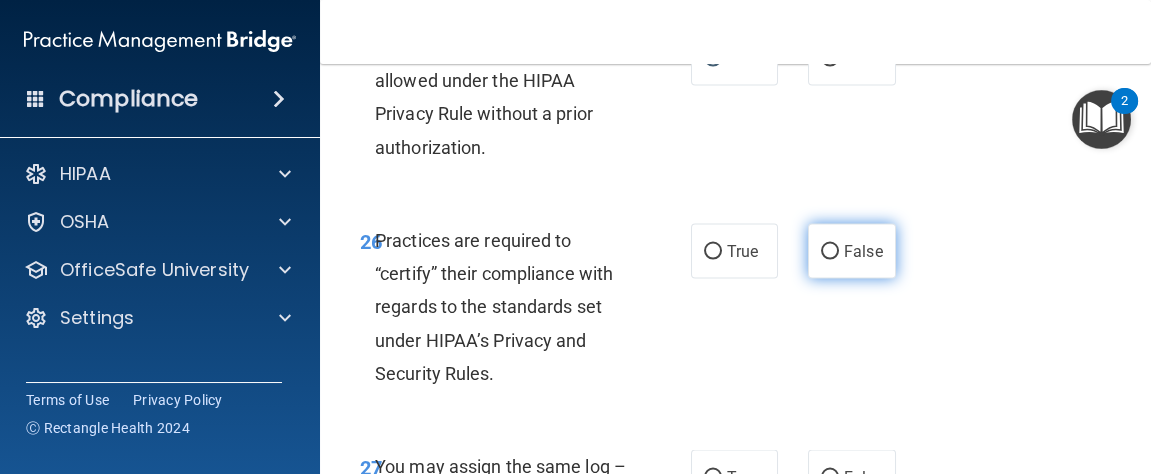 click on "False" at bounding box center (830, 252) 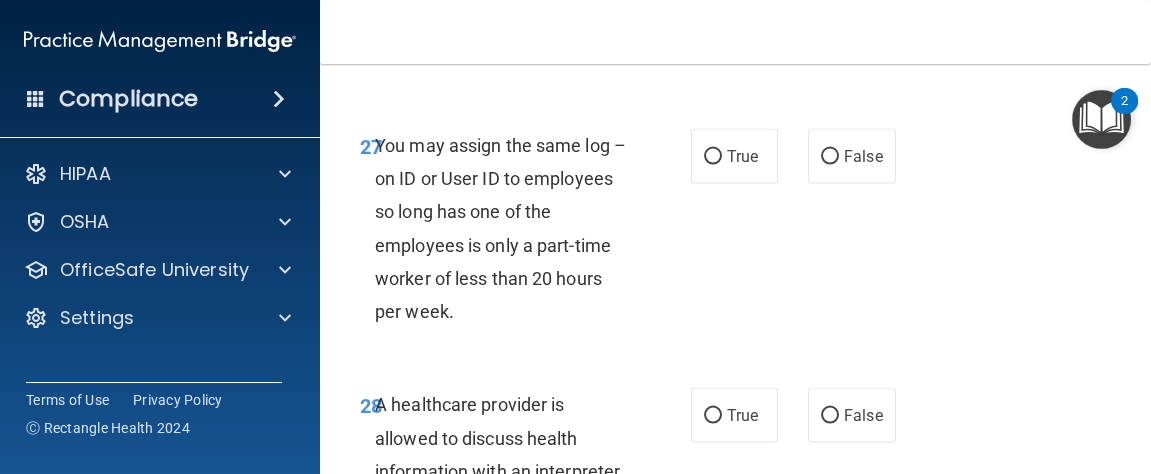 scroll, scrollTop: 6262, scrollLeft: 0, axis: vertical 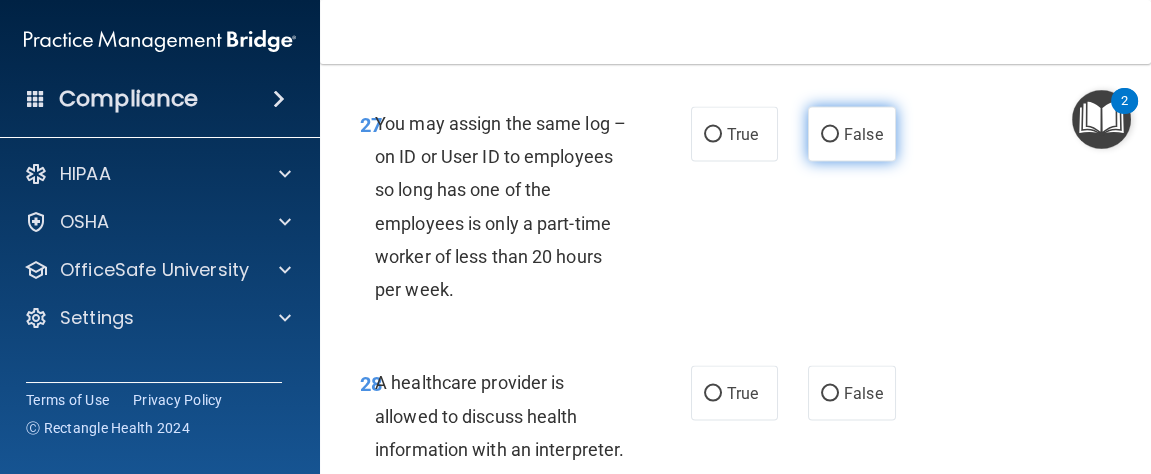 click on "False" at bounding box center (852, 134) 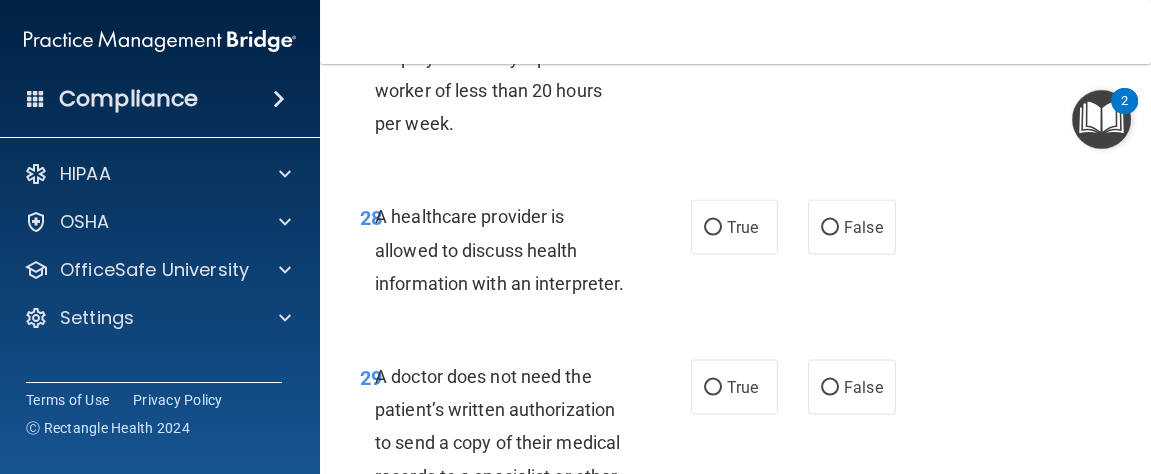 scroll, scrollTop: 6431, scrollLeft: 0, axis: vertical 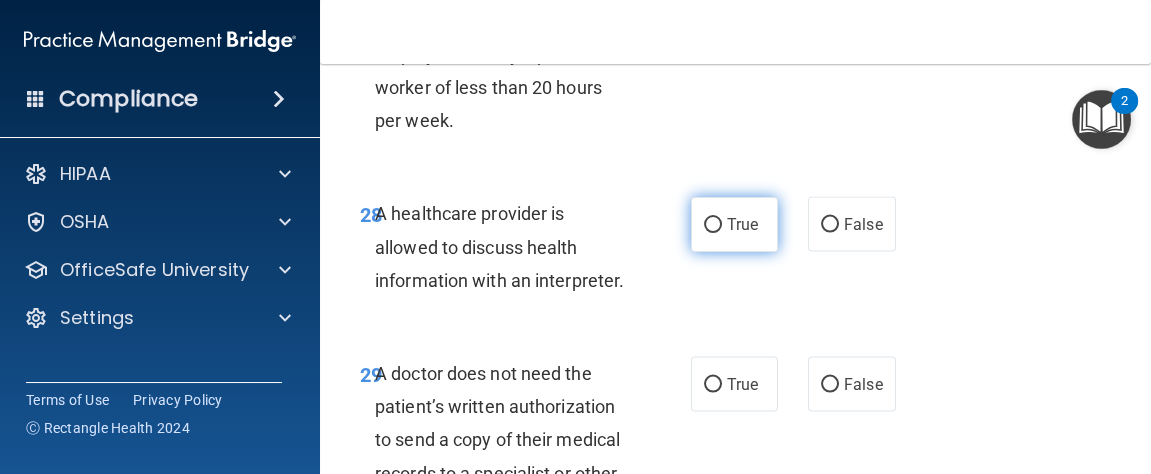 click on "True" at bounding box center (713, 225) 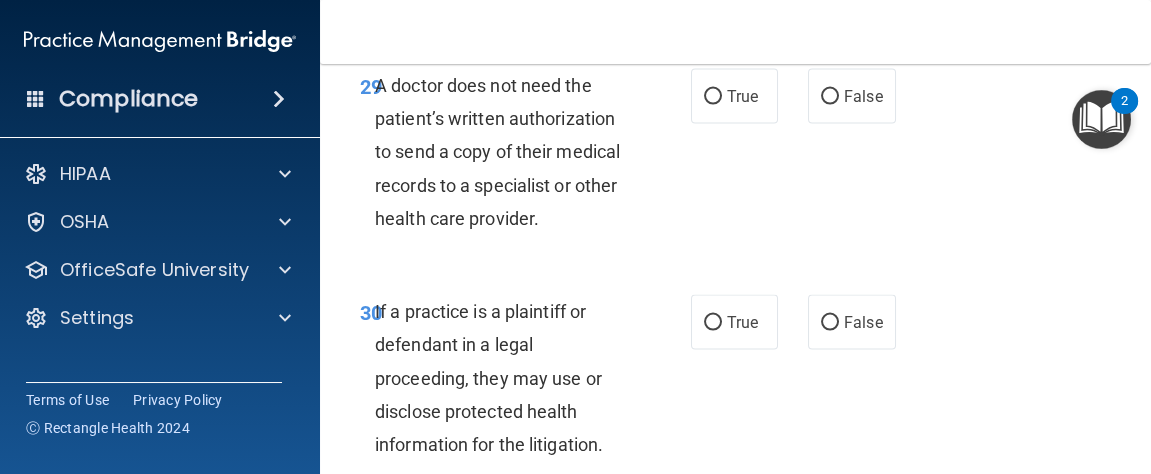 scroll, scrollTop: 6763, scrollLeft: 0, axis: vertical 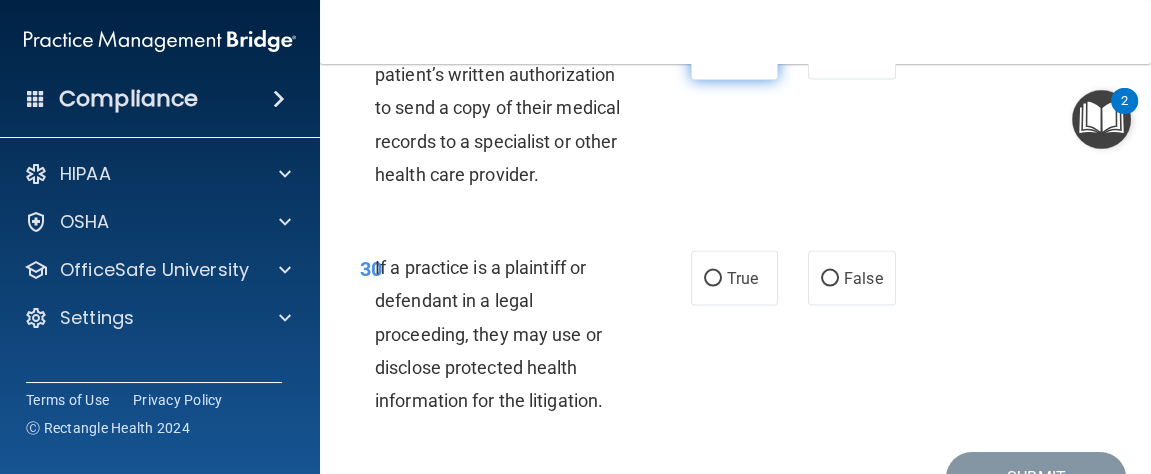 click on "True" at bounding box center [735, 52] 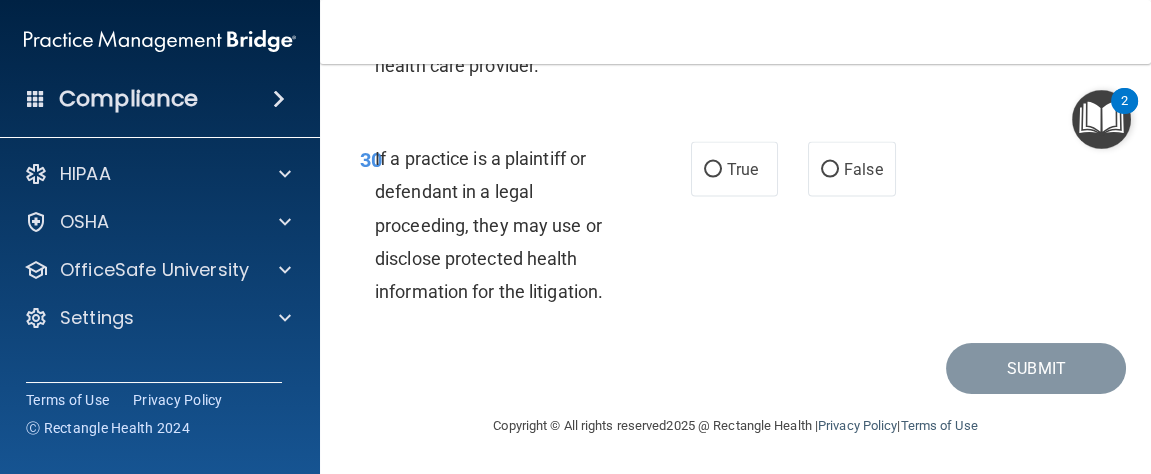 scroll, scrollTop: 6920, scrollLeft: 0, axis: vertical 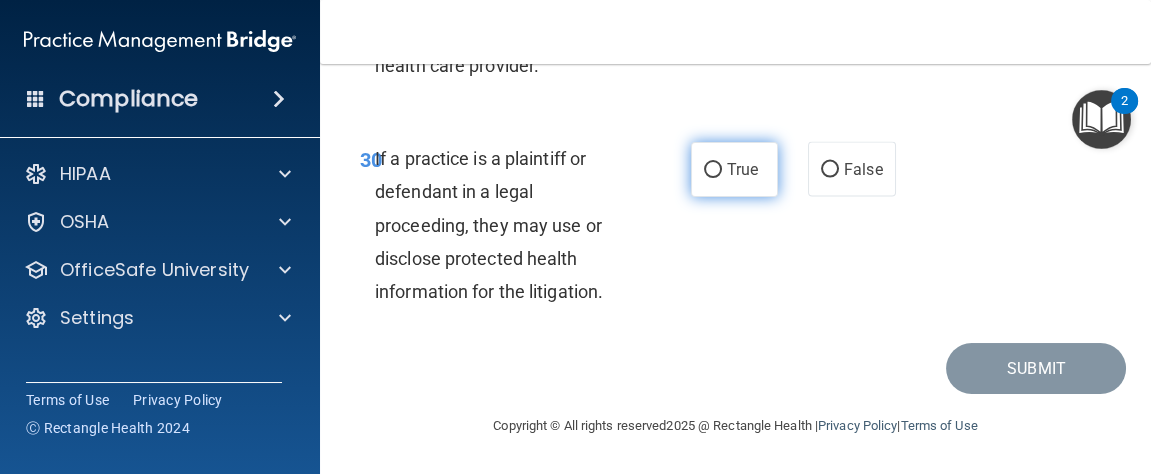 click on "True" at bounding box center (713, 170) 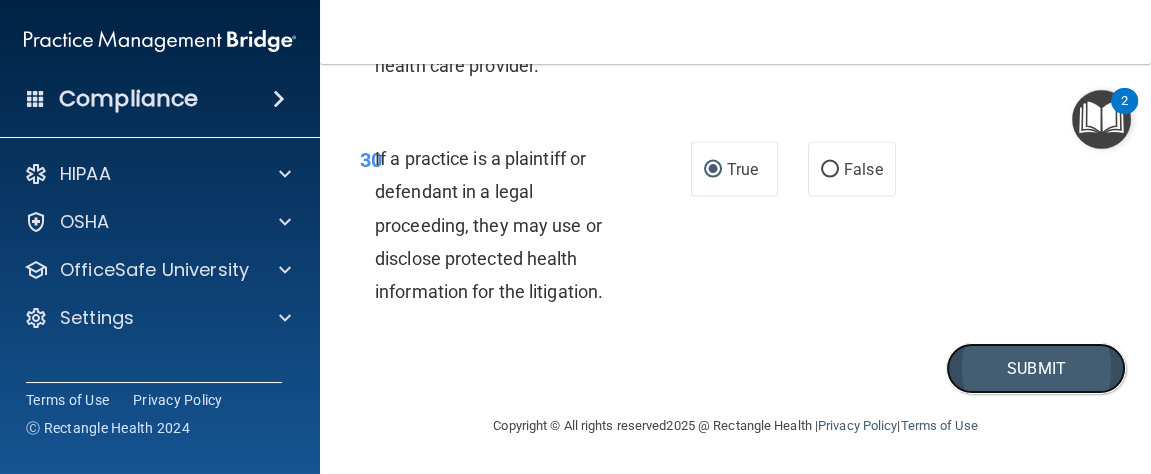 click on "Submit" at bounding box center (1036, 368) 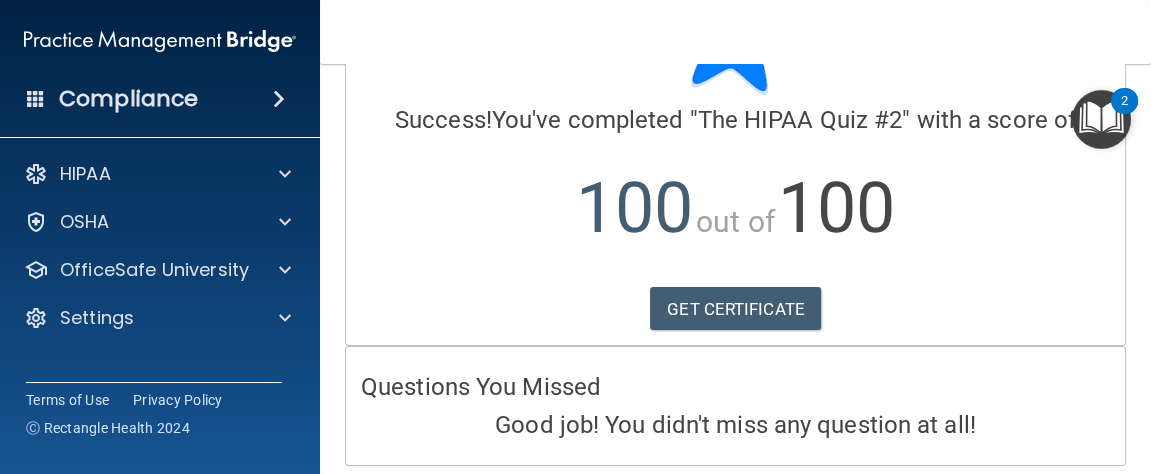 scroll, scrollTop: 134, scrollLeft: 0, axis: vertical 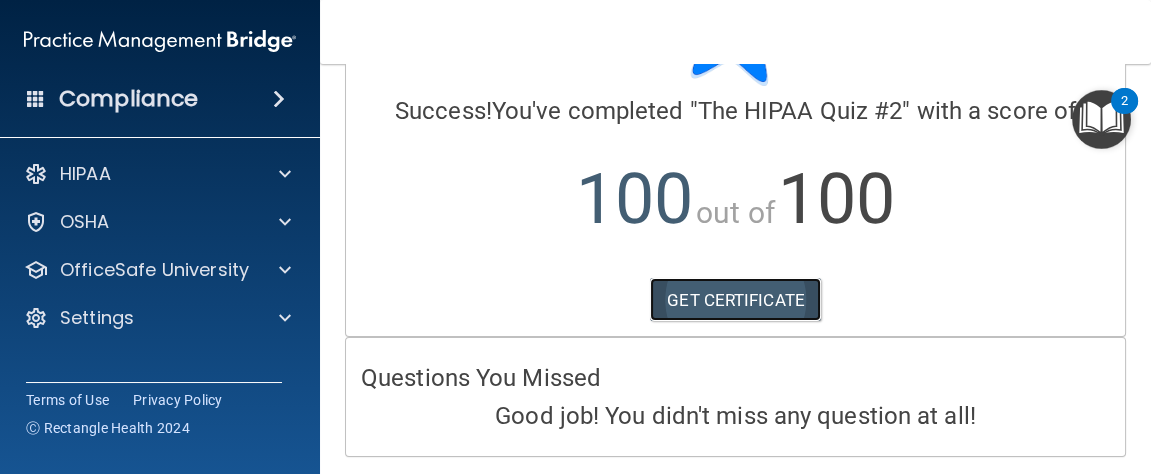 click on "GET CERTIFICATE" at bounding box center (735, 300) 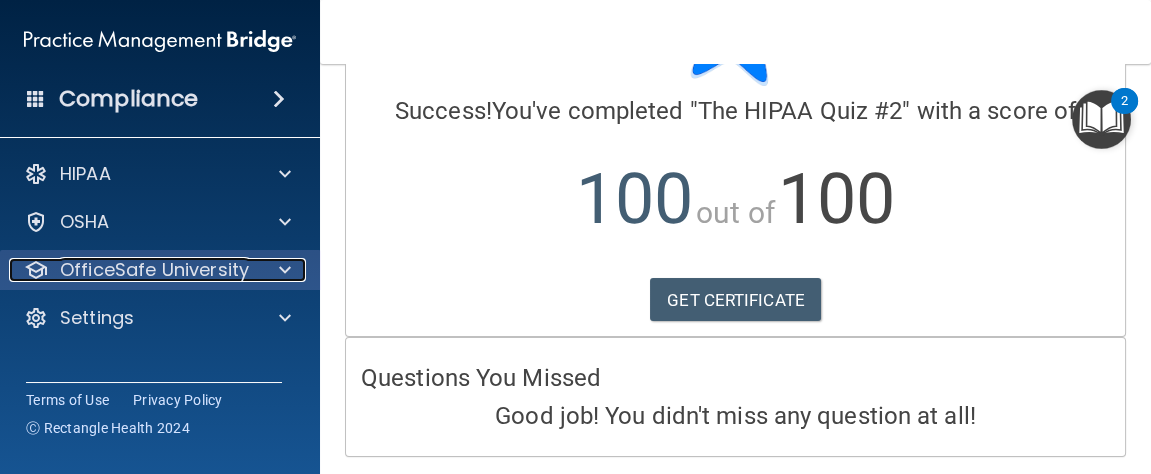 click on "OfficeSafe University" at bounding box center (154, 270) 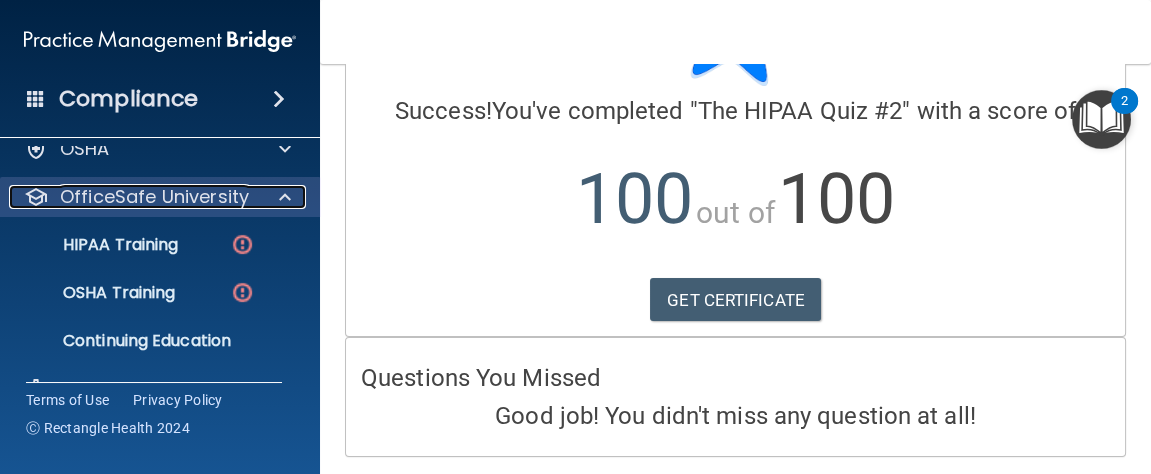scroll, scrollTop: 97, scrollLeft: 0, axis: vertical 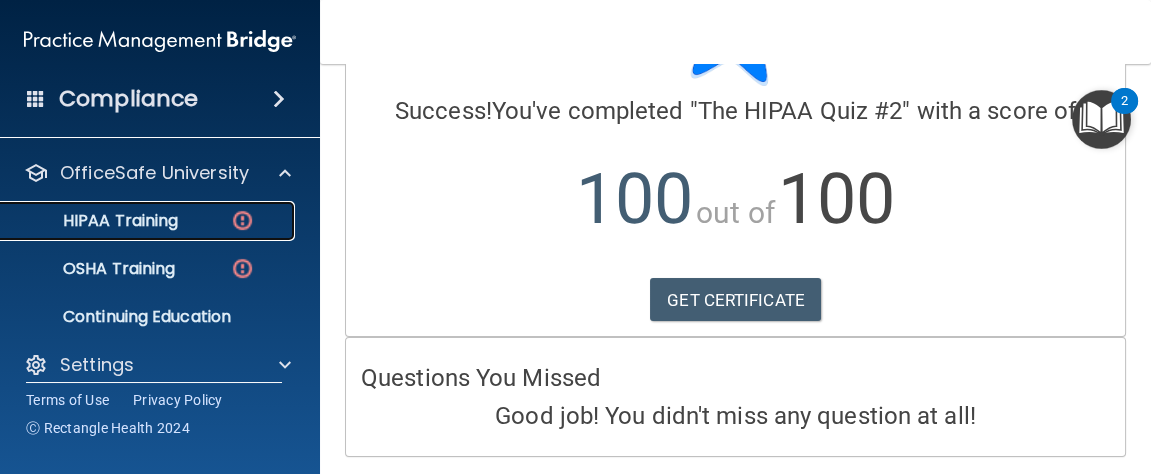 click on "HIPAA Training" at bounding box center (137, 221) 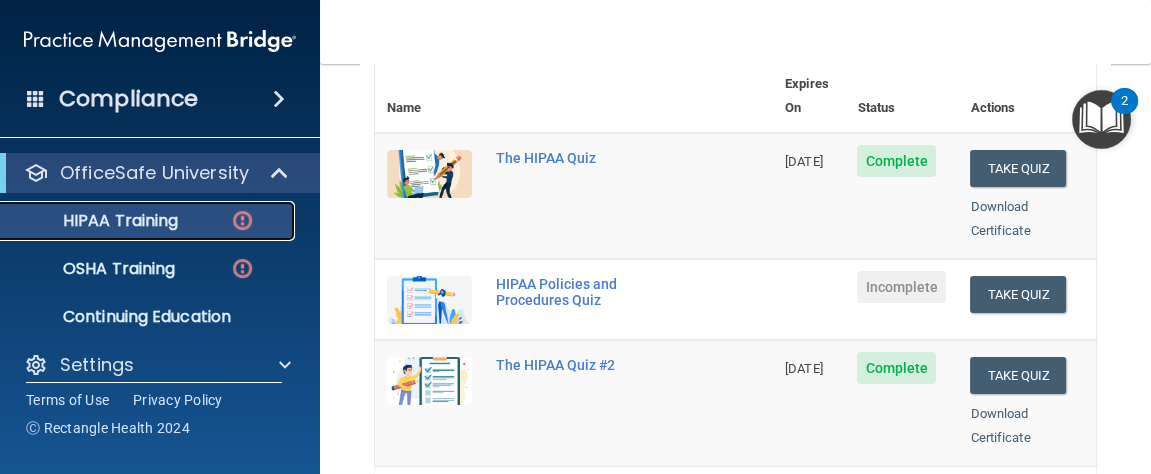scroll, scrollTop: 303, scrollLeft: 0, axis: vertical 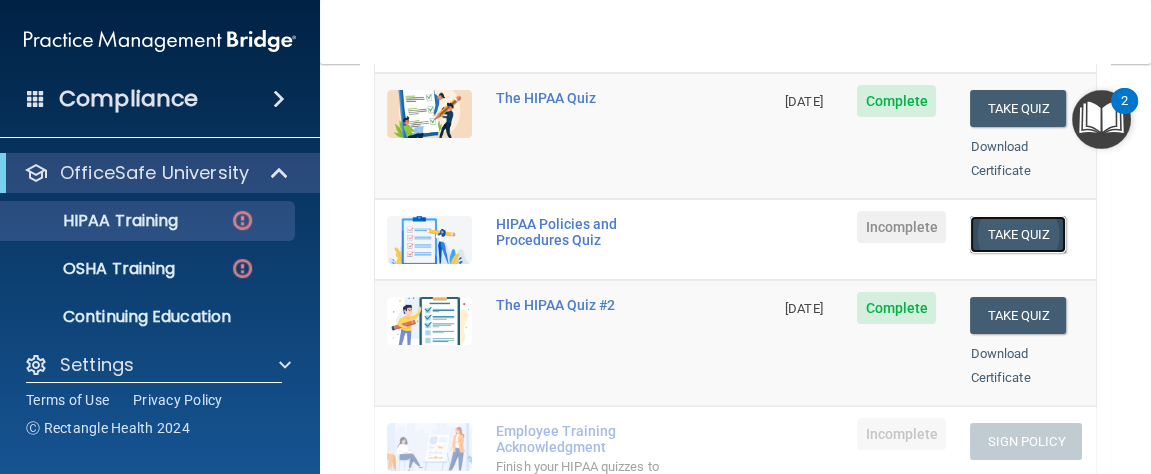 click on "Take Quiz" at bounding box center [1018, 234] 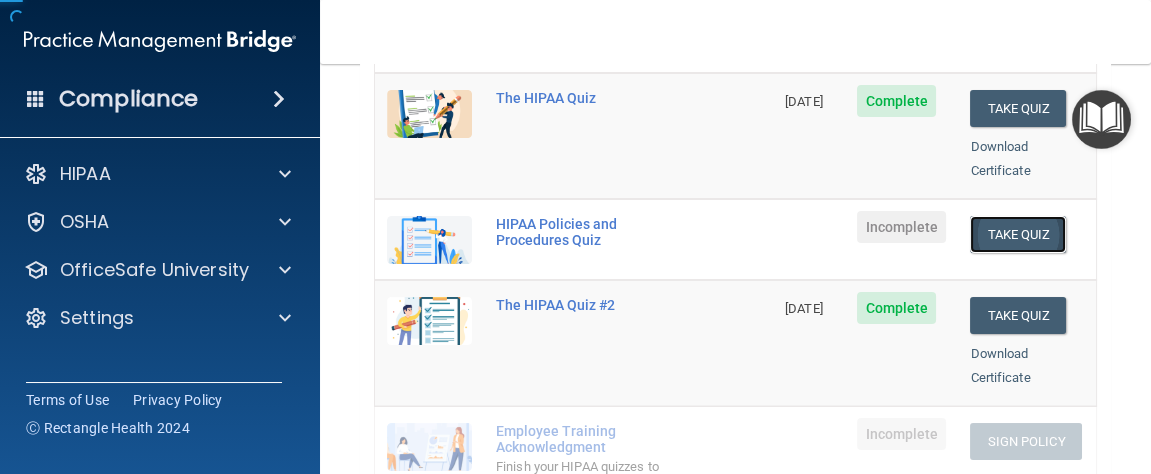 scroll, scrollTop: 0, scrollLeft: 0, axis: both 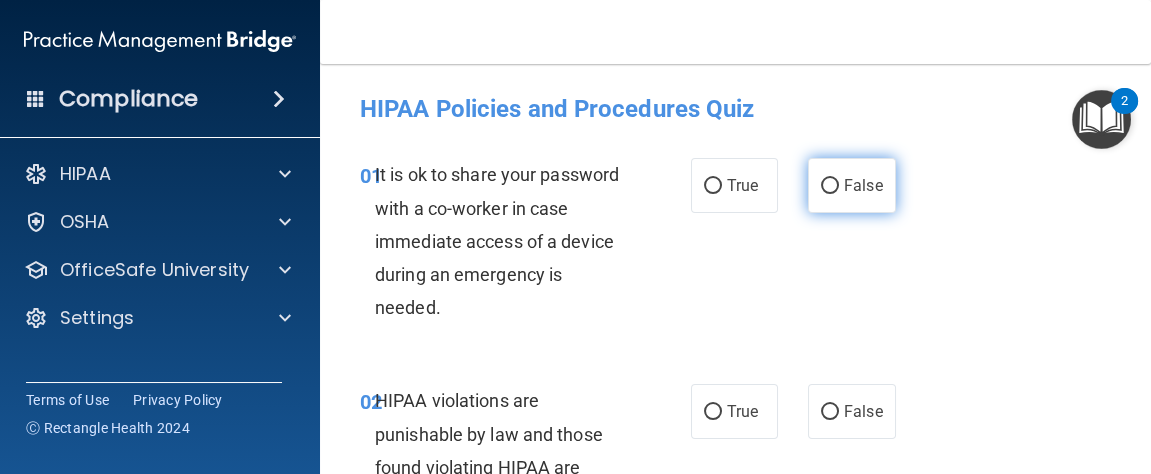click on "False" at bounding box center [863, 185] 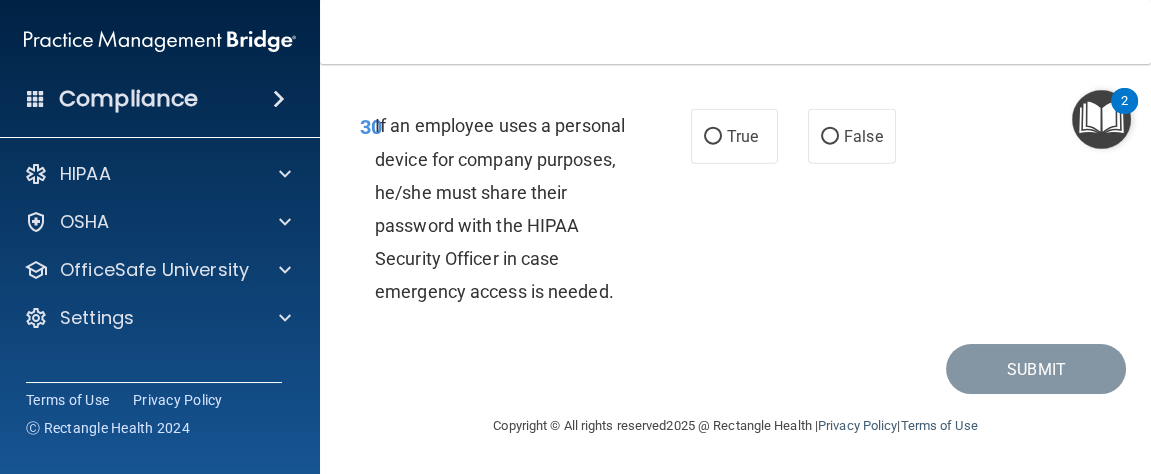 scroll, scrollTop: 7702, scrollLeft: 0, axis: vertical 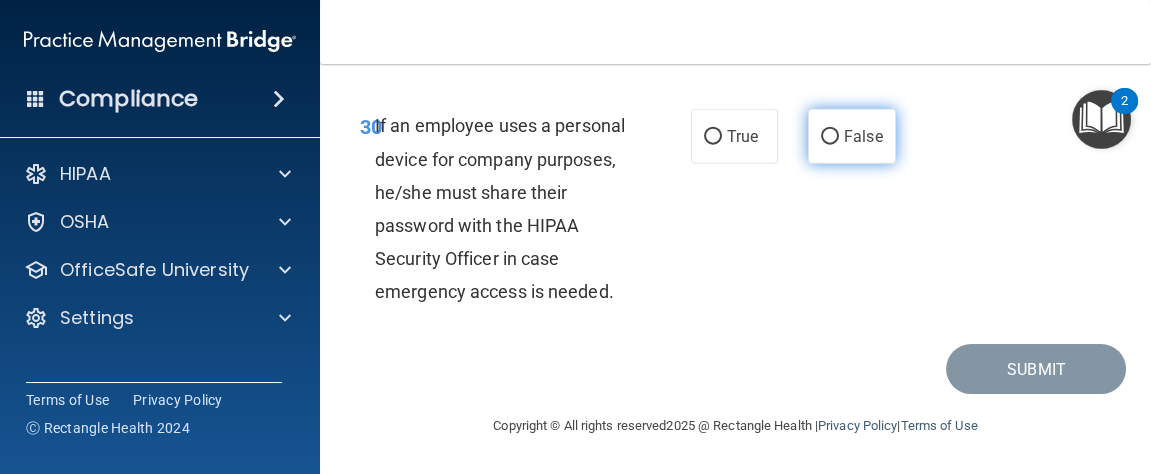 click on "False" at bounding box center (830, 137) 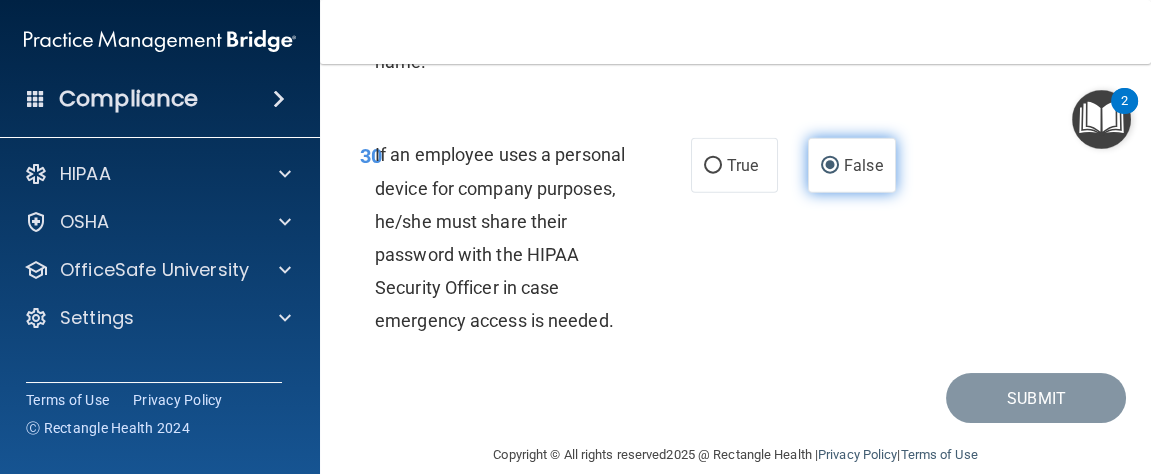 scroll, scrollTop: 7333, scrollLeft: 0, axis: vertical 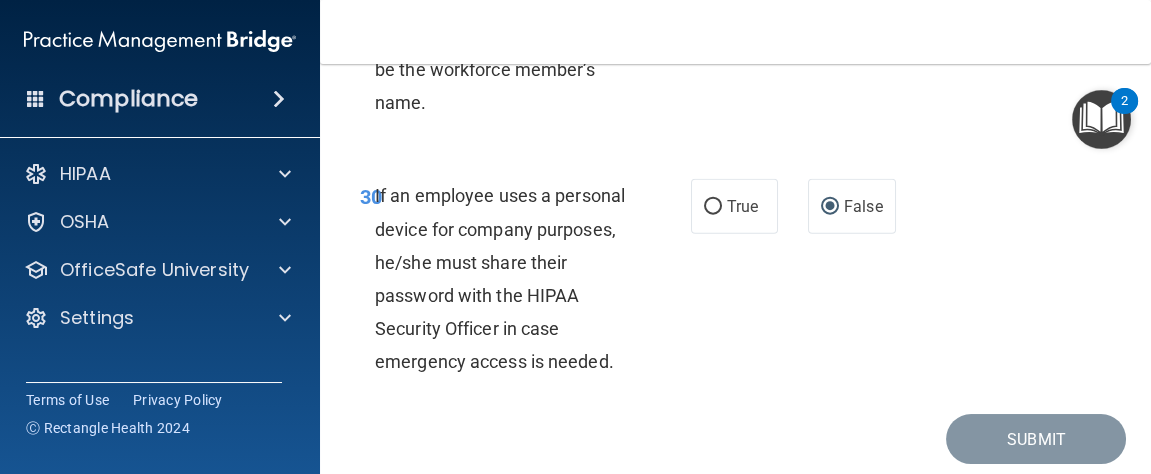 click on "True" at bounding box center [713, -118] 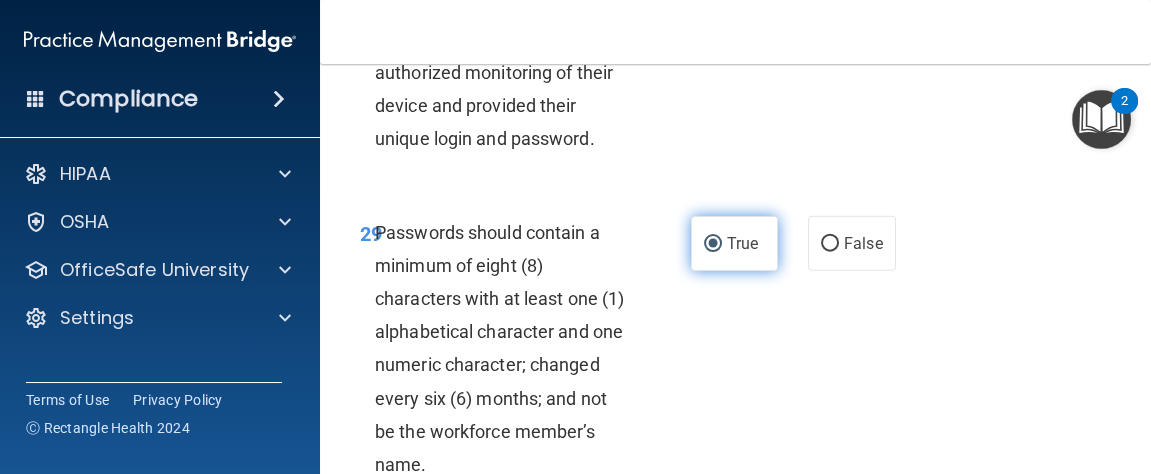 scroll, scrollTop: 6936, scrollLeft: 0, axis: vertical 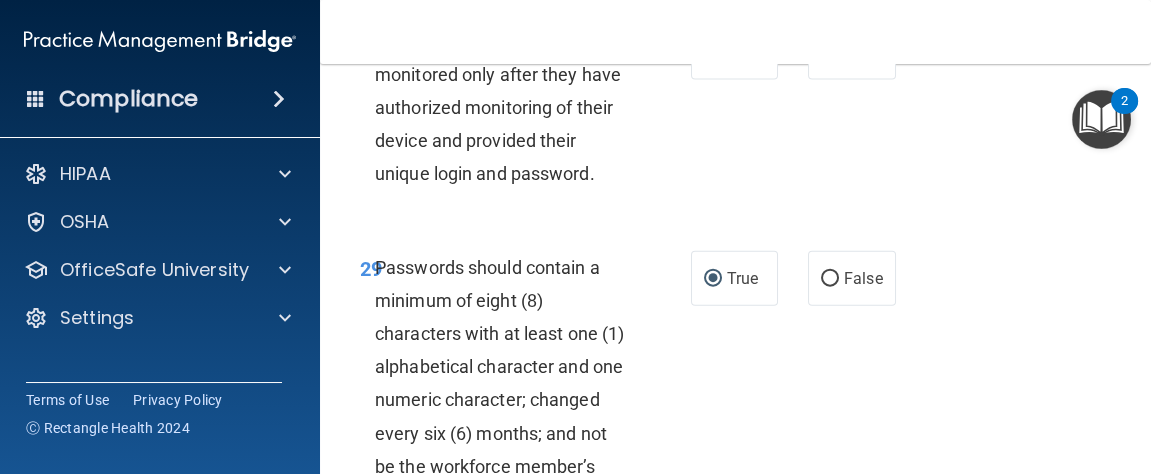 click on "False" at bounding box center [830, -140] 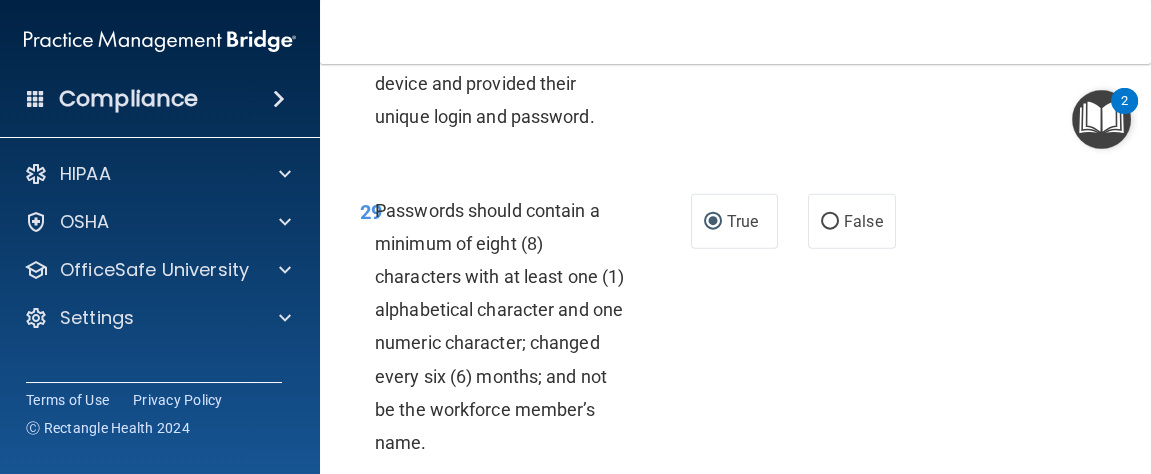 scroll, scrollTop: 7013, scrollLeft: 0, axis: vertical 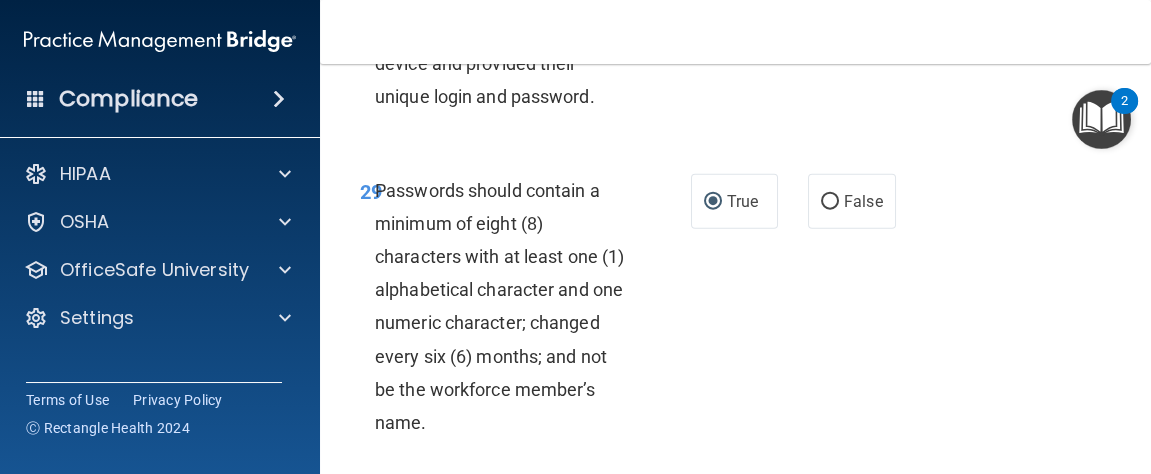 click on "False" at bounding box center (863, -25) 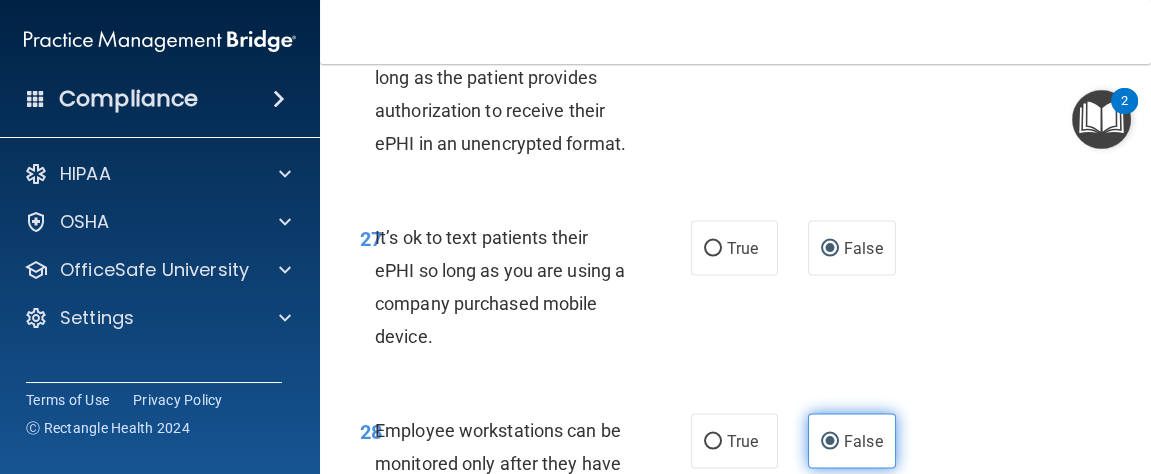 scroll, scrollTop: 6536, scrollLeft: 0, axis: vertical 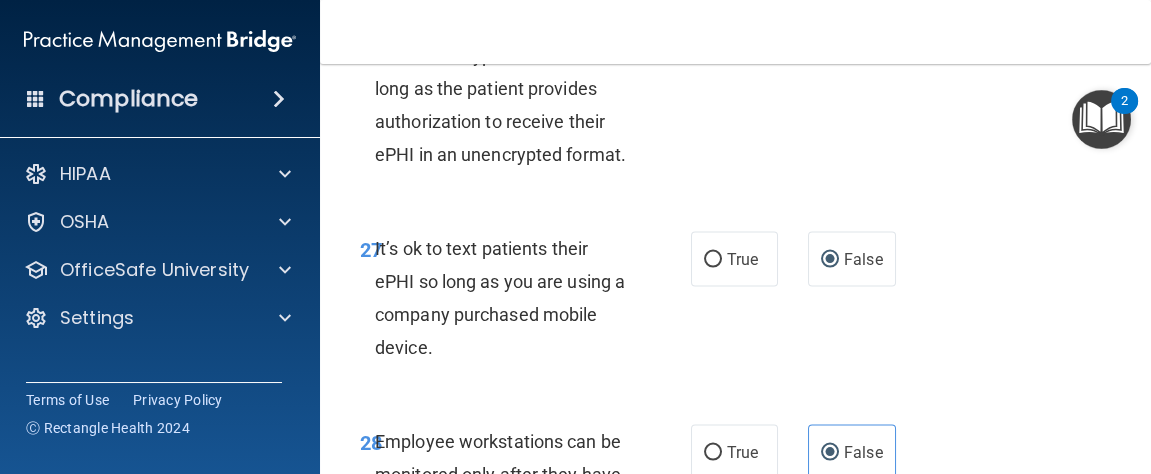 click on "True" at bounding box center (713, -33) 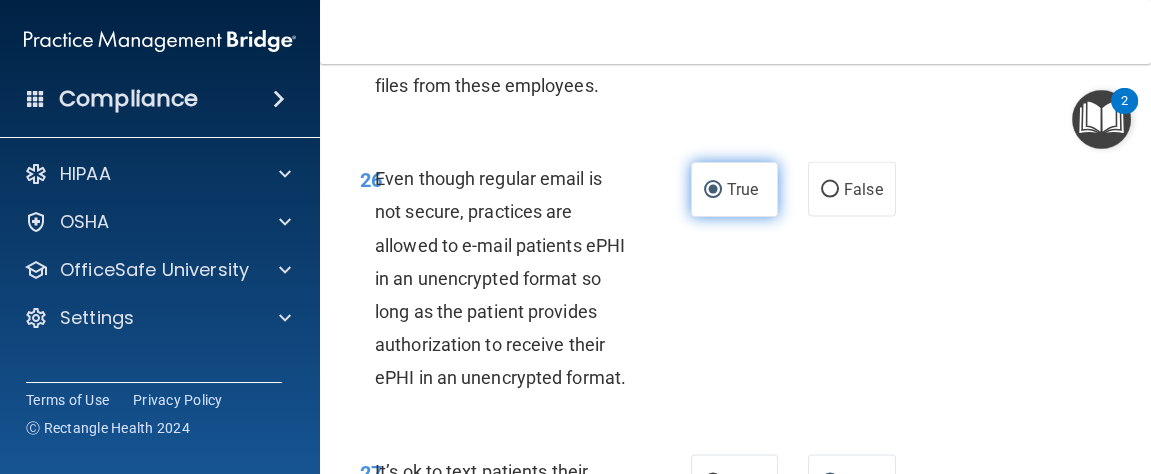scroll, scrollTop: 6308, scrollLeft: 0, axis: vertical 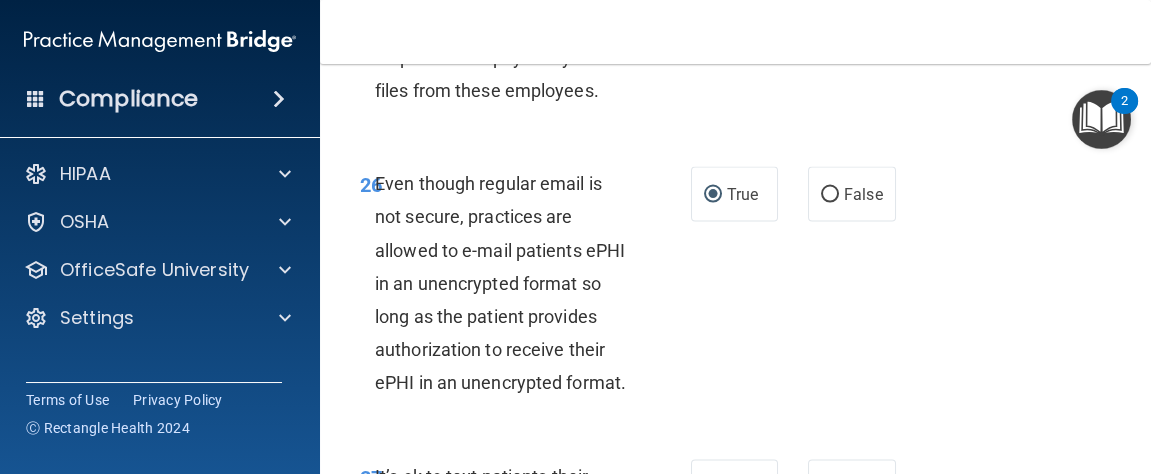 click on "True" at bounding box center (713, -31) 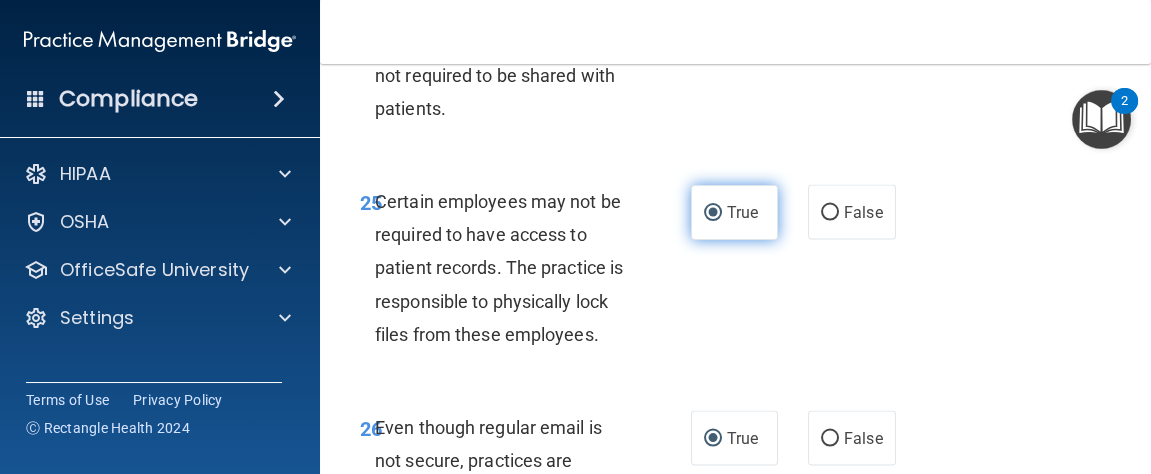 scroll, scrollTop: 6058, scrollLeft: 0, axis: vertical 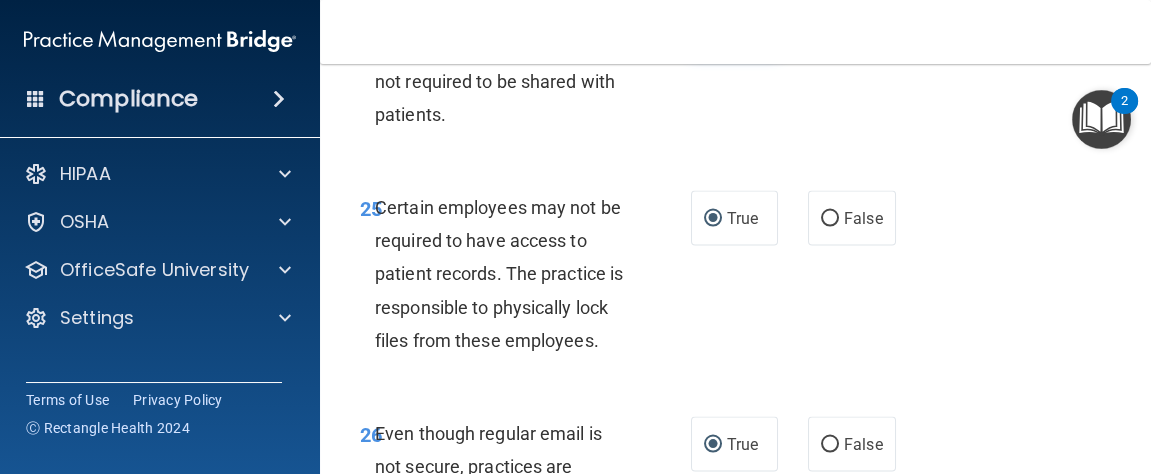 click on "True" at bounding box center (713, 26) 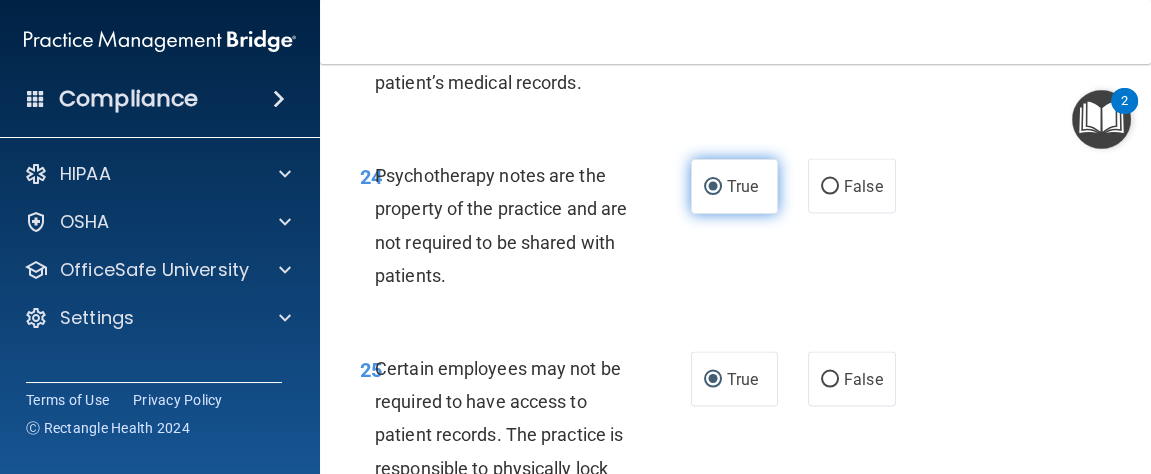 scroll, scrollTop: 5879, scrollLeft: 0, axis: vertical 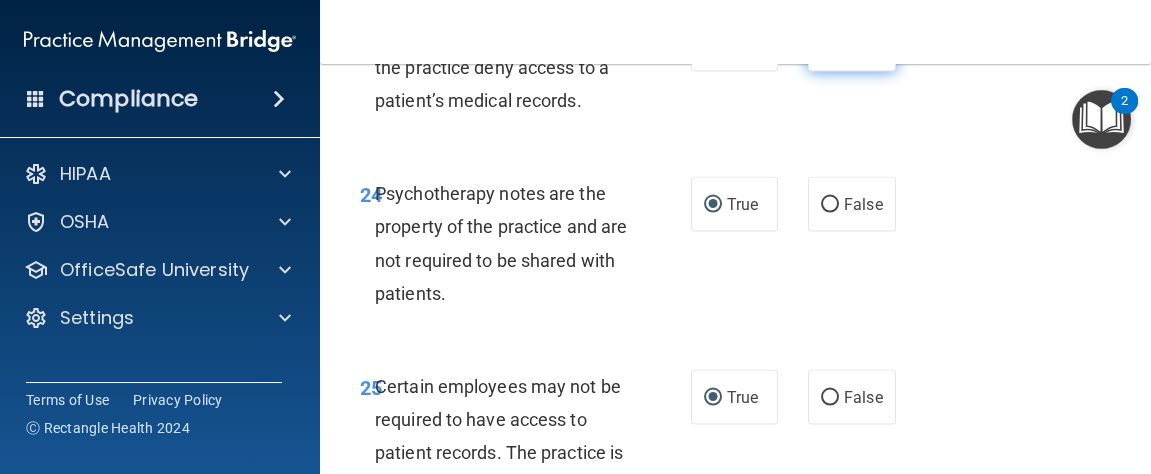 click on "False" at bounding box center [830, 45] 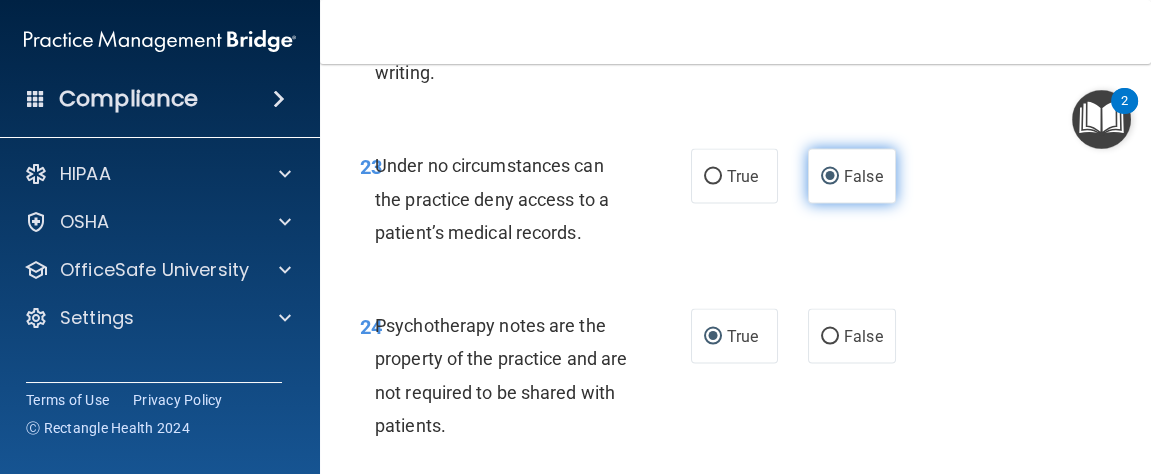 scroll, scrollTop: 5728, scrollLeft: 0, axis: vertical 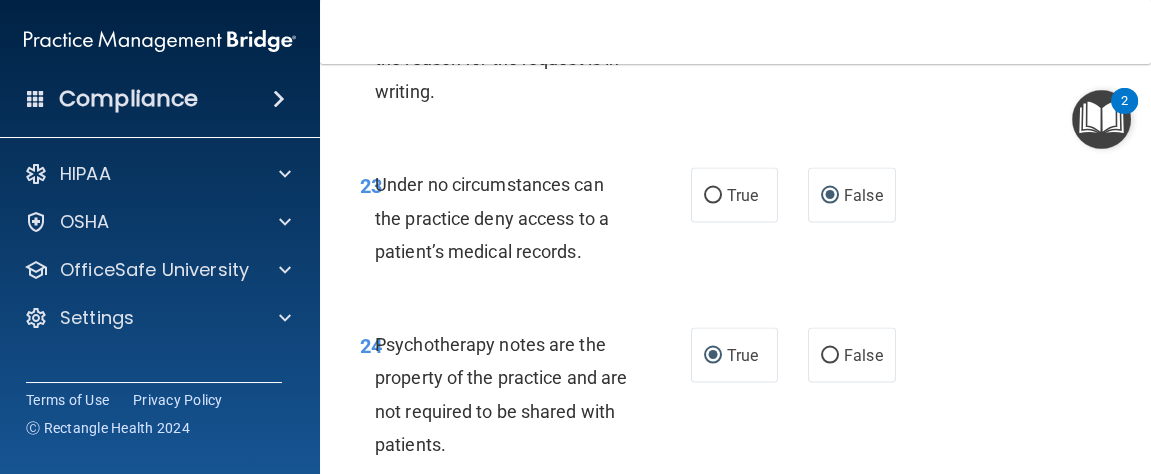 click on "False" at bounding box center [830, 4] 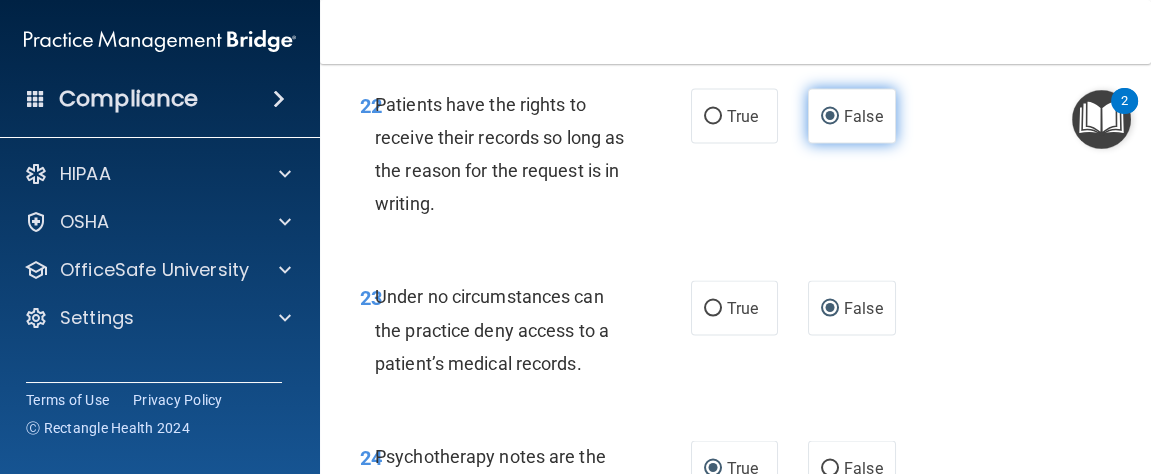 scroll, scrollTop: 5615, scrollLeft: 0, axis: vertical 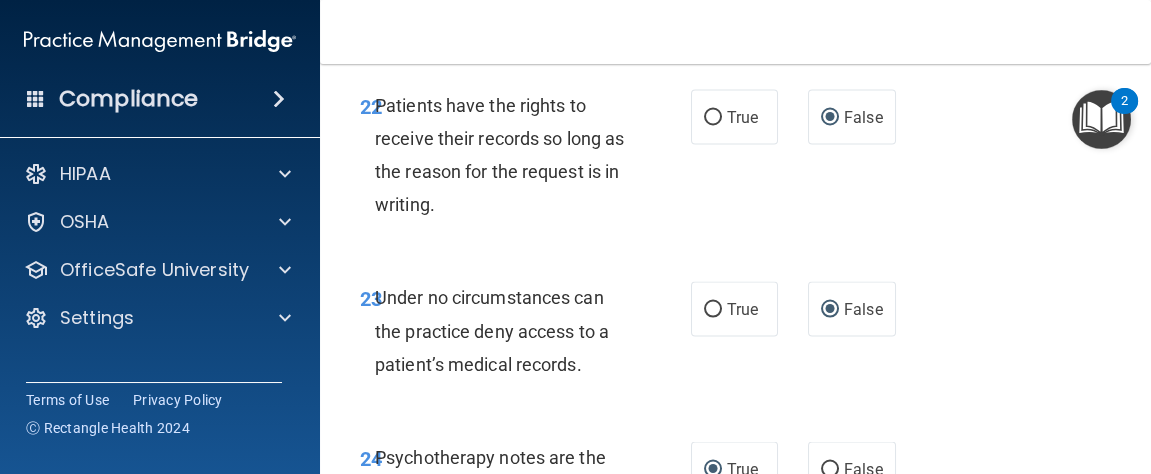 click on "True" at bounding box center (735, -44) 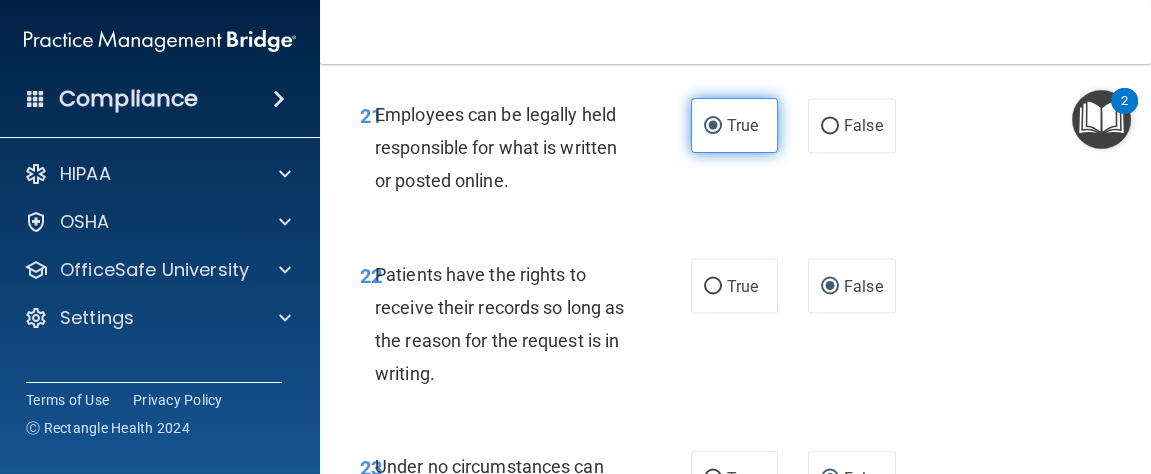 scroll, scrollTop: 5434, scrollLeft: 0, axis: vertical 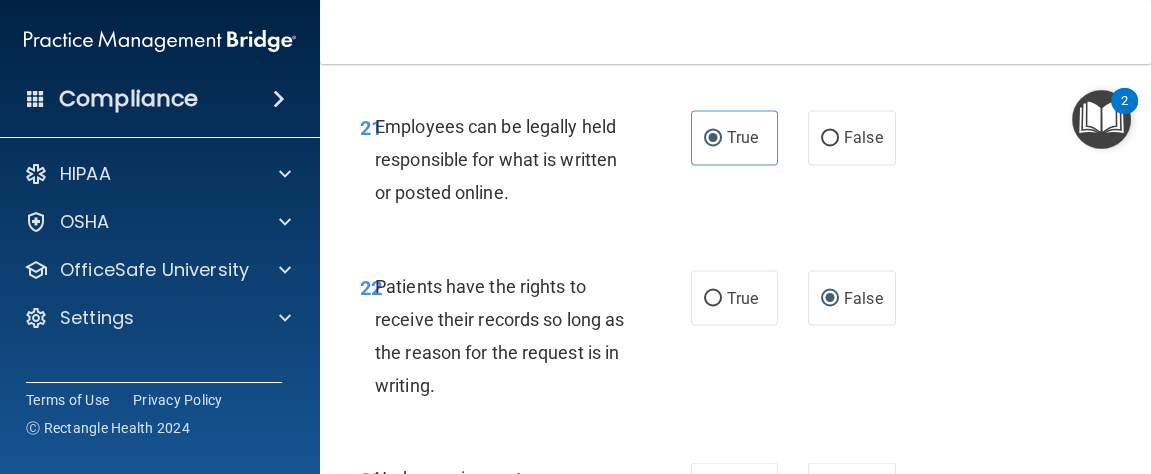 click on "False" at bounding box center [830, -121] 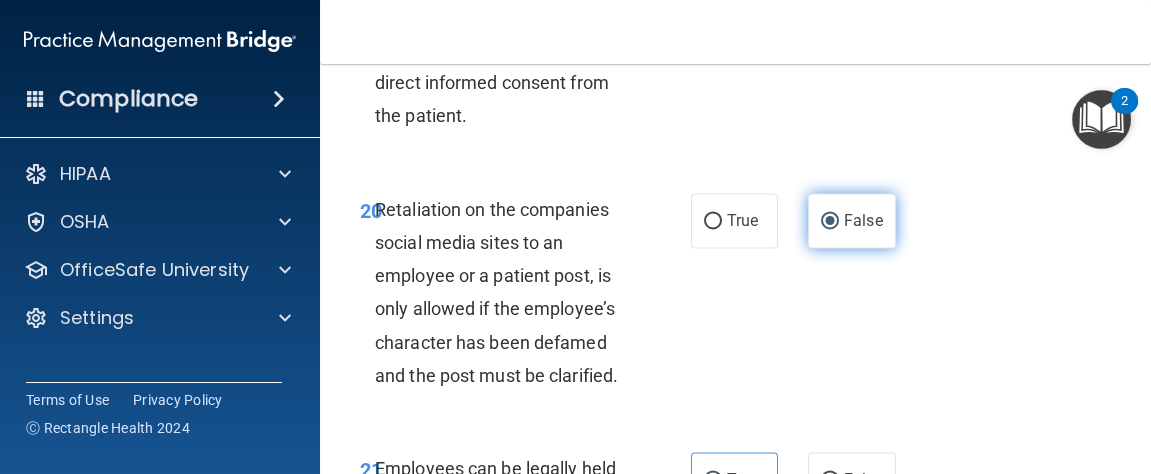 scroll, scrollTop: 5059, scrollLeft: 0, axis: vertical 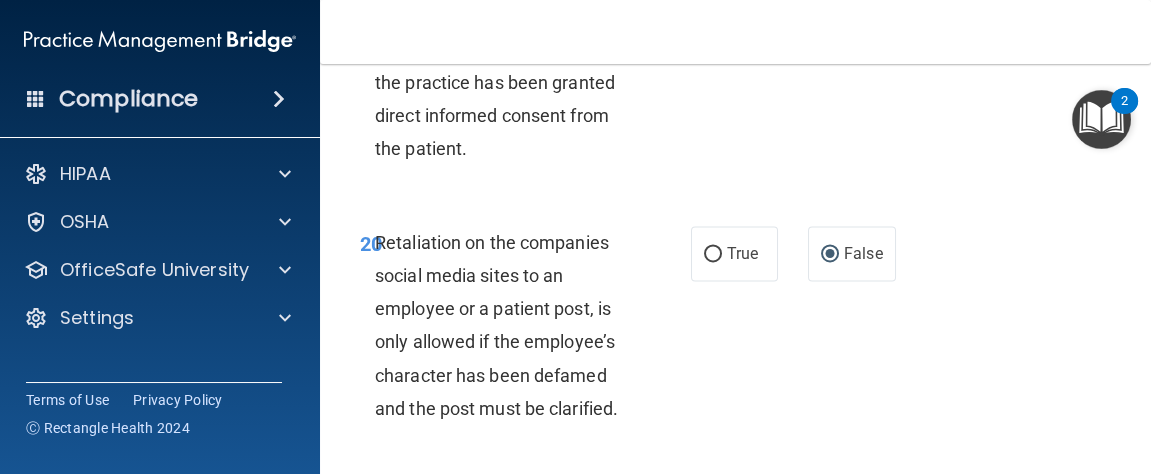 click on "True" at bounding box center (742, -7) 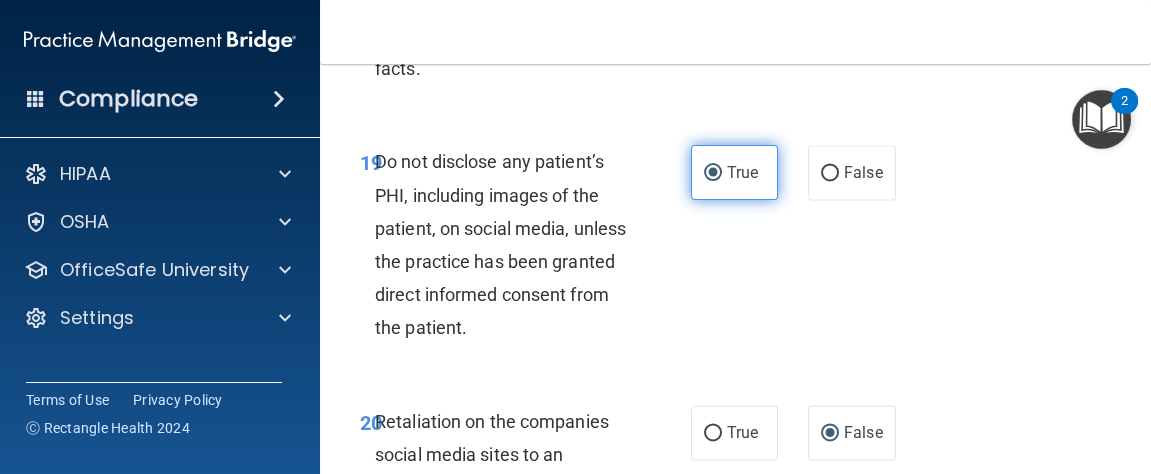 scroll, scrollTop: 4827, scrollLeft: 0, axis: vertical 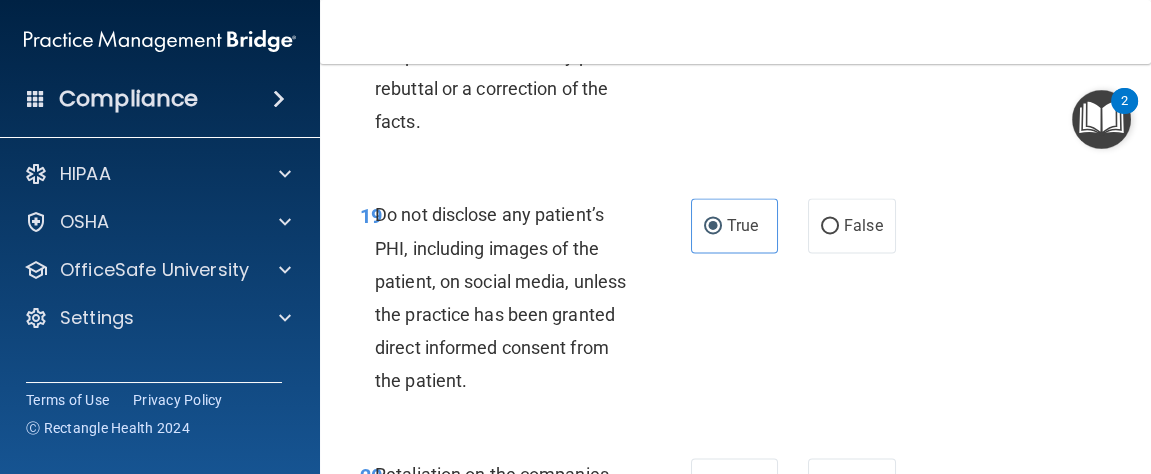click on "False" at bounding box center (863, -67) 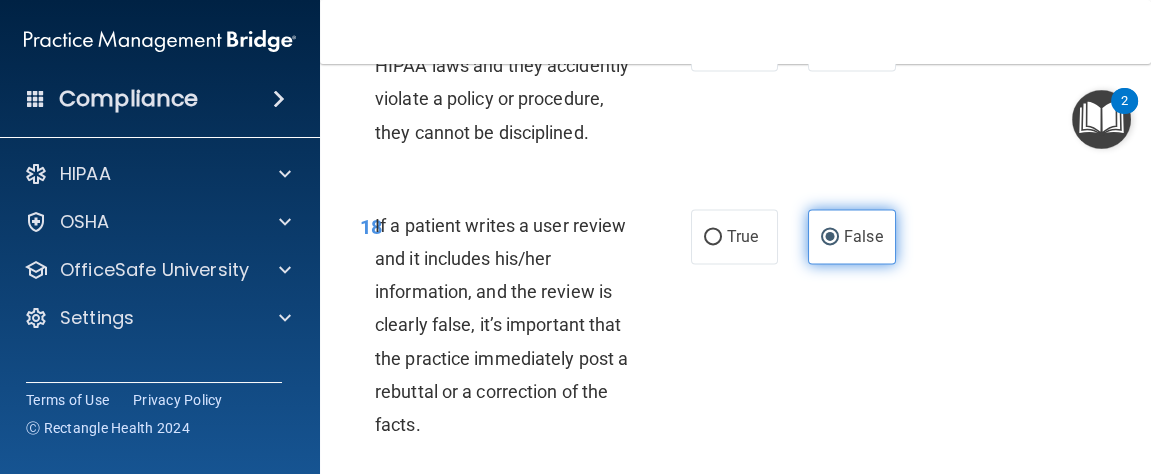 scroll, scrollTop: 4517, scrollLeft: 0, axis: vertical 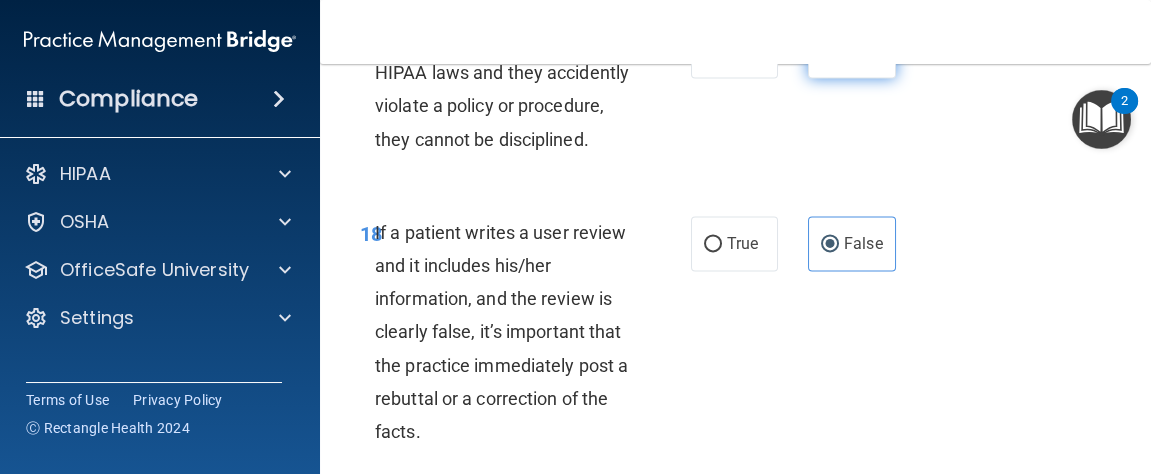 click on "False" at bounding box center [852, 50] 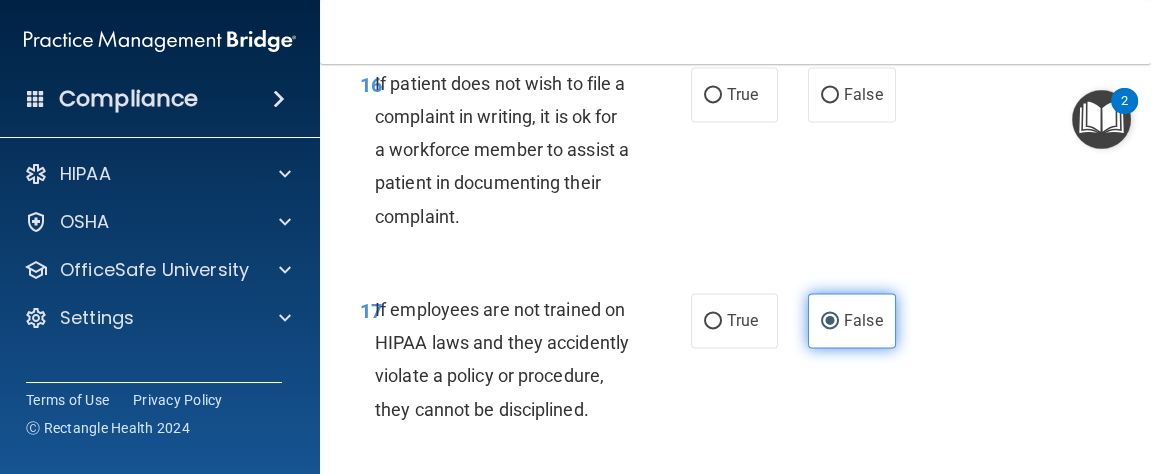 scroll, scrollTop: 4265, scrollLeft: 0, axis: vertical 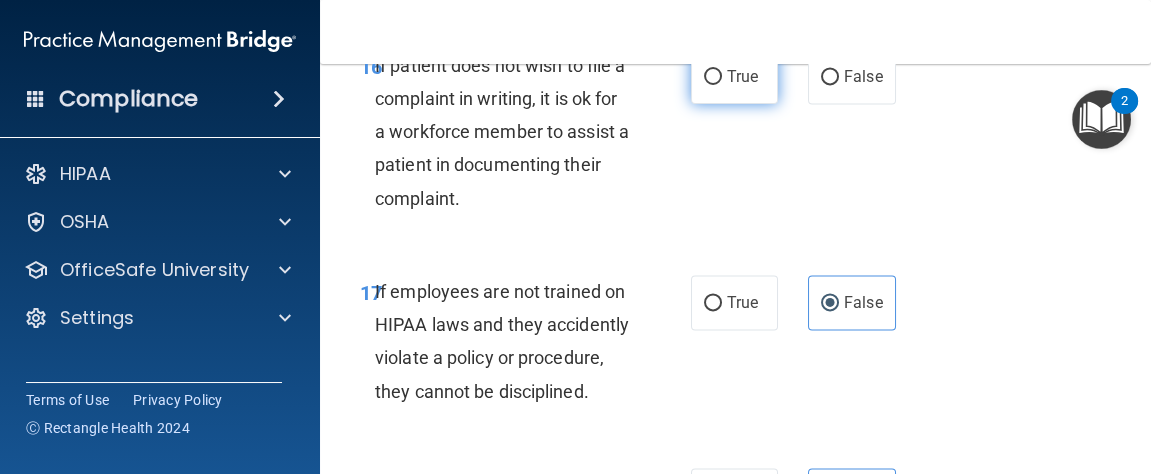 click on "True" at bounding box center [742, 76] 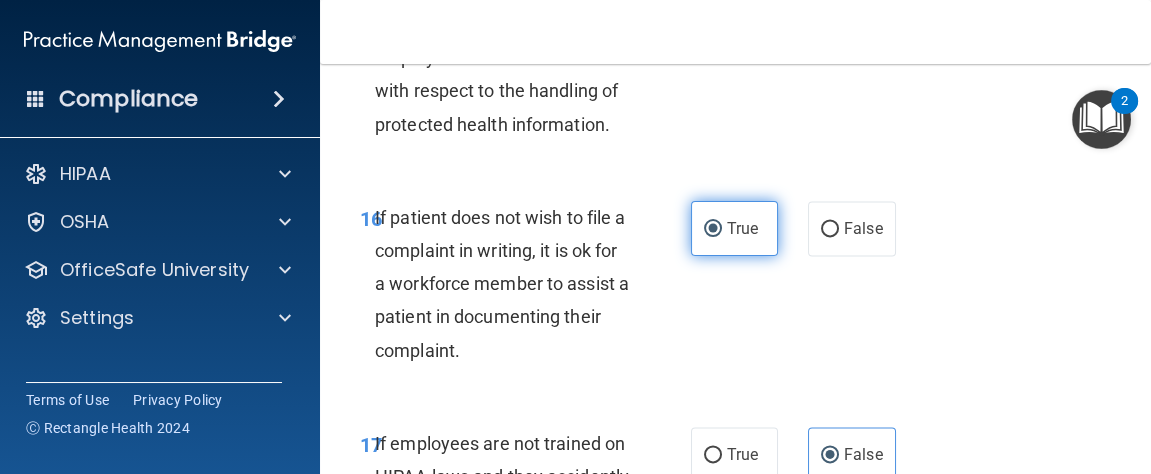 scroll, scrollTop: 4111, scrollLeft: 0, axis: vertical 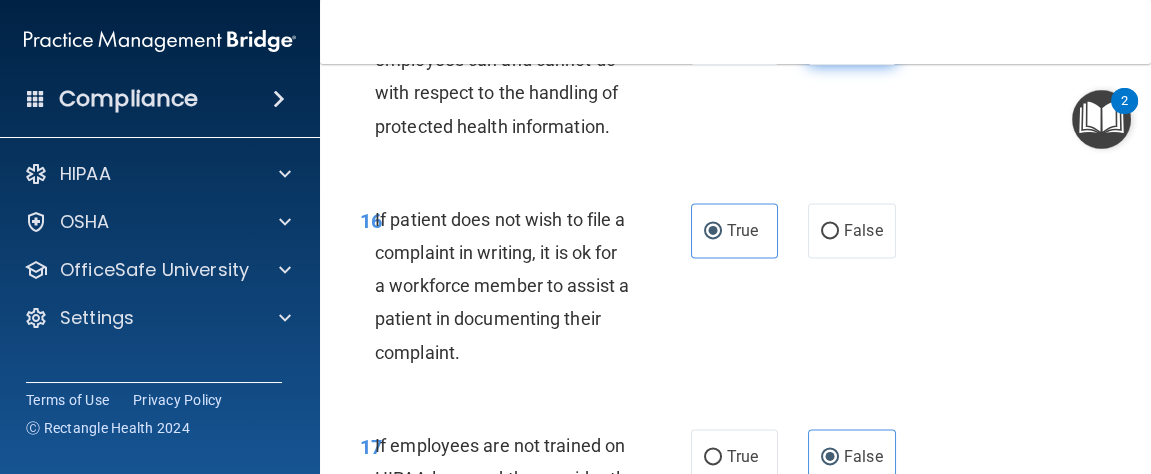 click on "False" at bounding box center (830, 38) 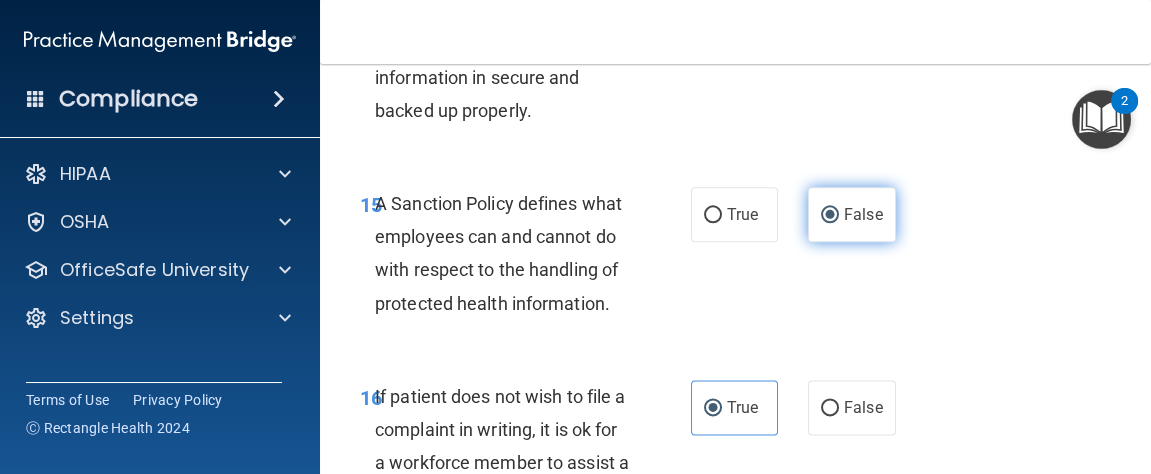 scroll, scrollTop: 3925, scrollLeft: 0, axis: vertical 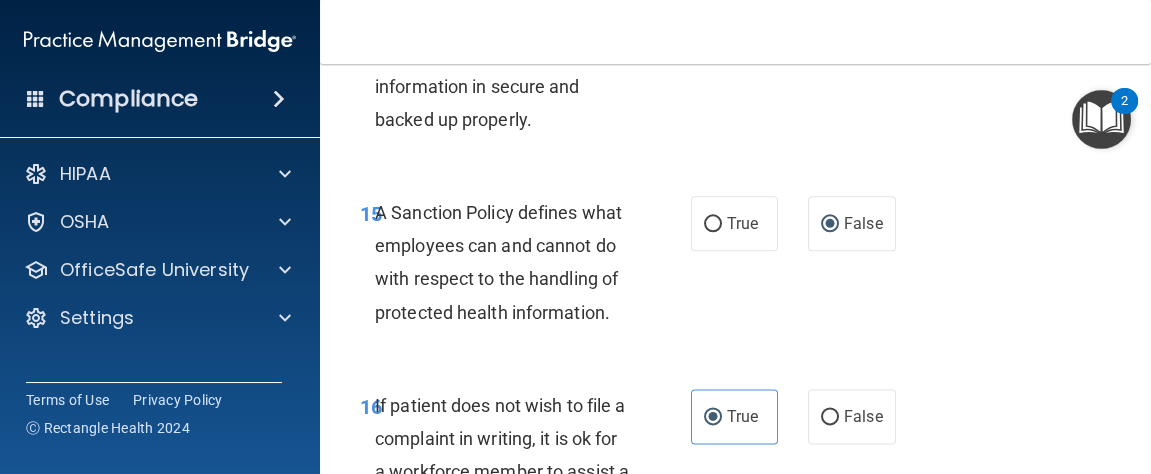 click on "False" at bounding box center (863, -3) 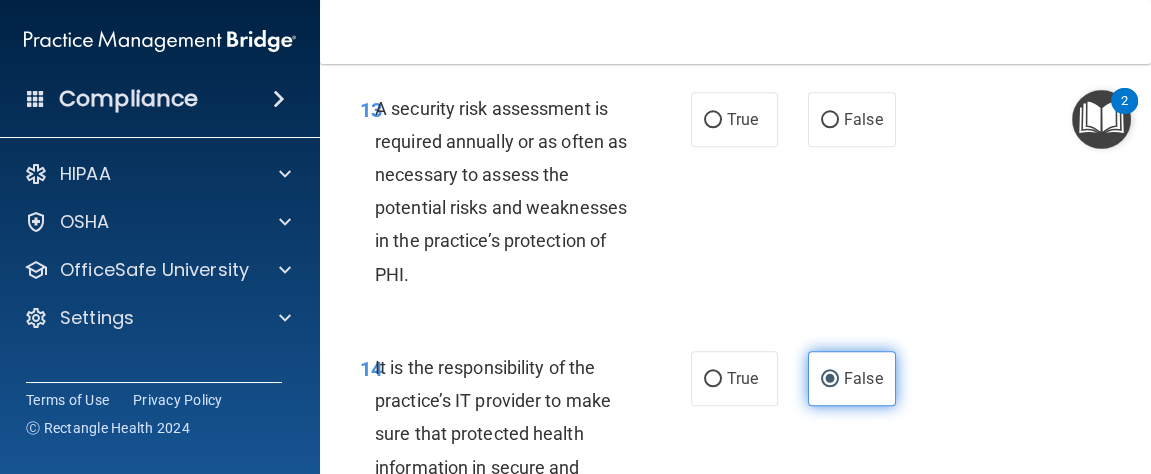 scroll, scrollTop: 3544, scrollLeft: 0, axis: vertical 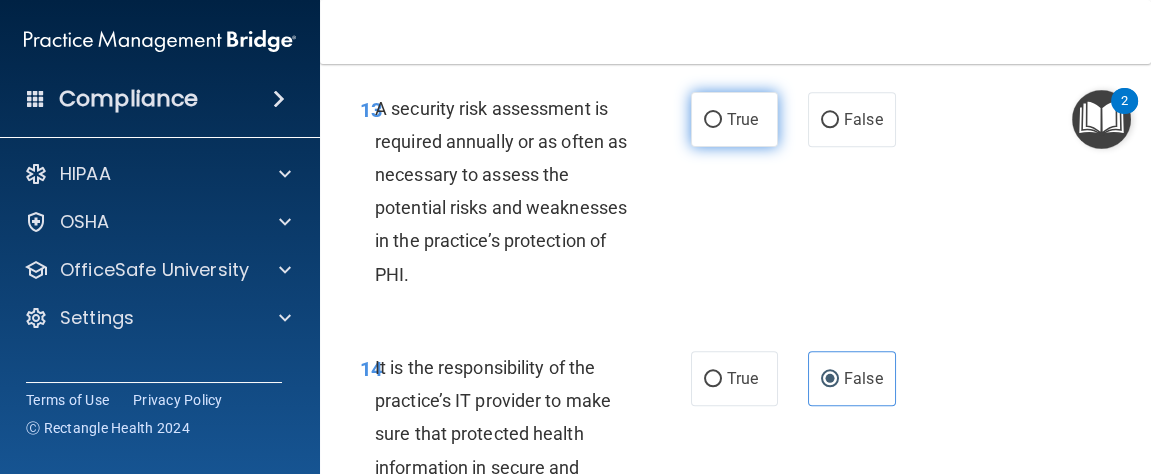click on "True" at bounding box center (742, 119) 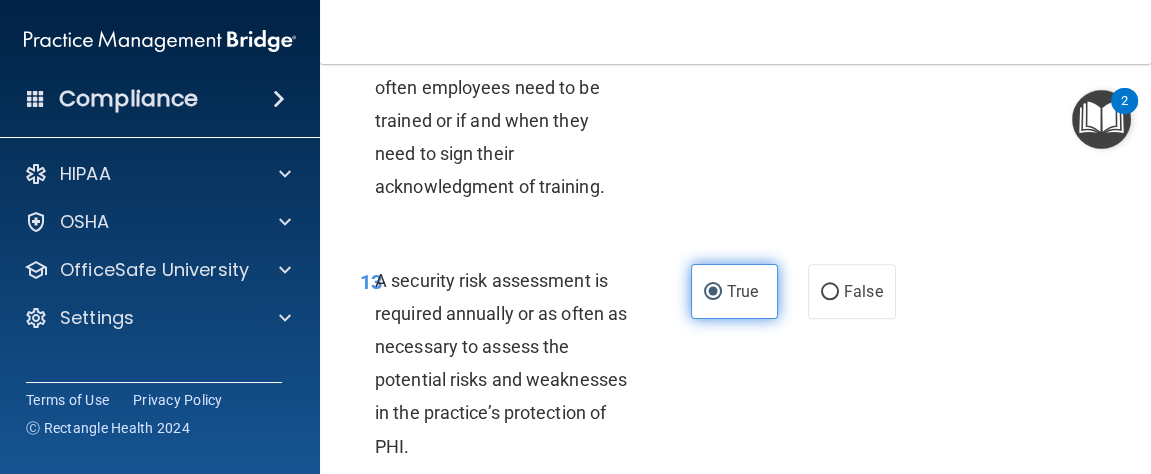scroll, scrollTop: 3369, scrollLeft: 0, axis: vertical 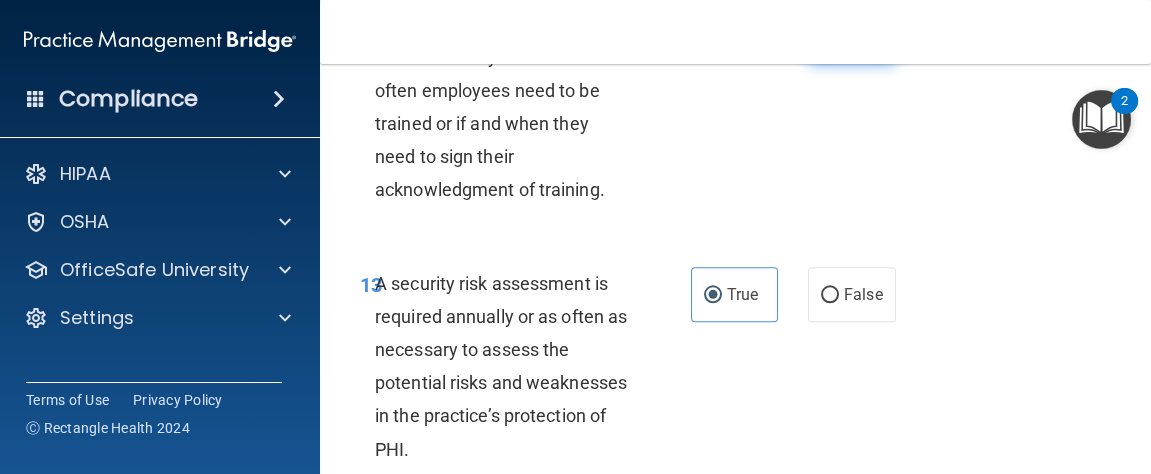 click on "False" at bounding box center [852, 34] 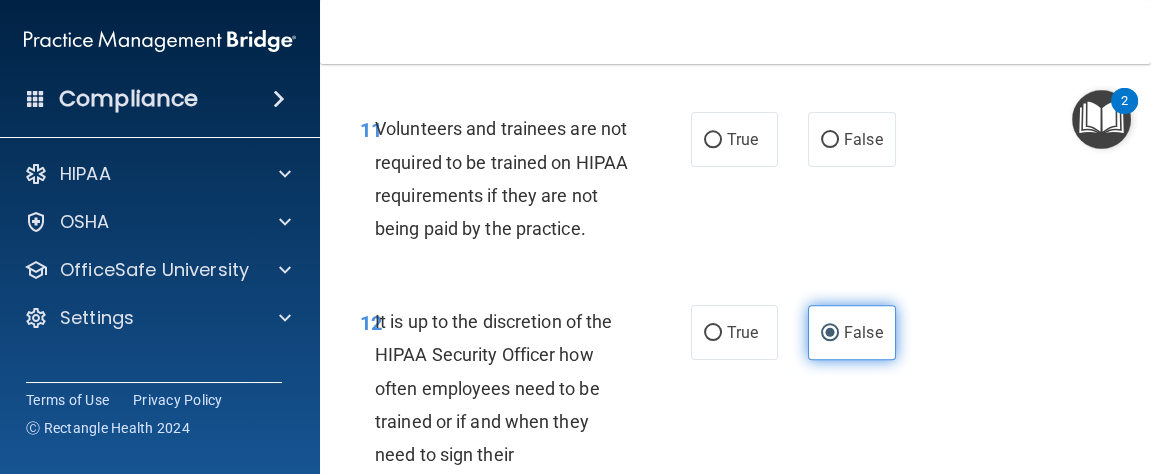 scroll, scrollTop: 3071, scrollLeft: 0, axis: vertical 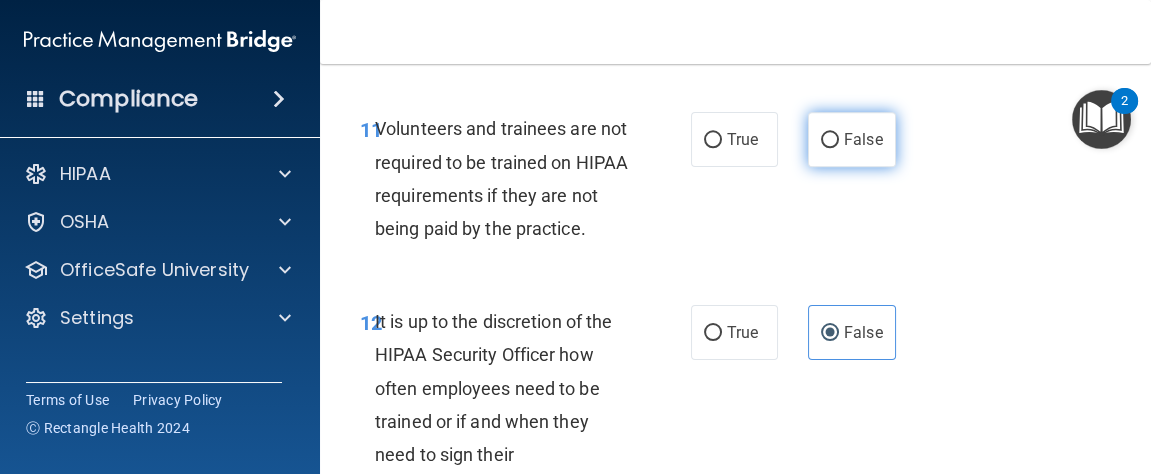 click on "False" at bounding box center (863, 139) 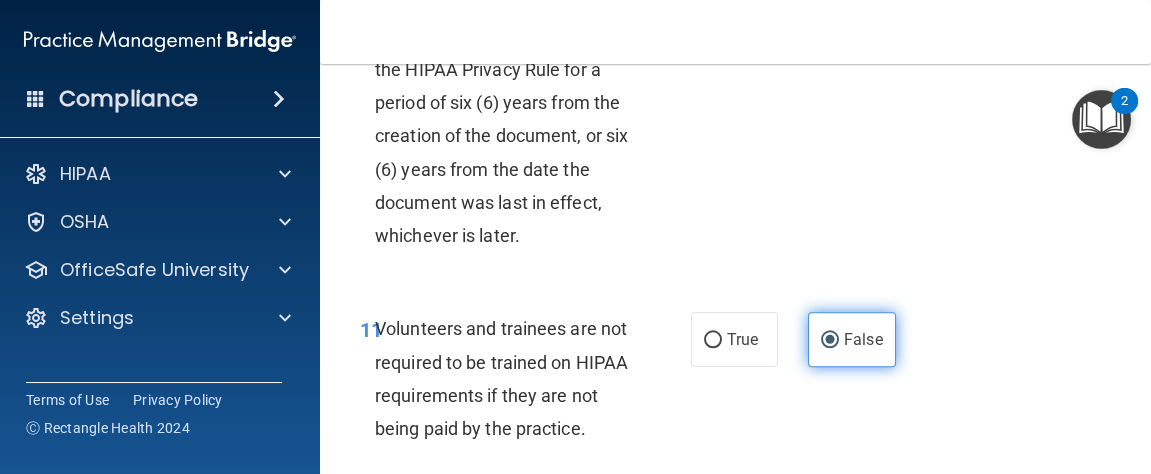 scroll, scrollTop: 2870, scrollLeft: 0, axis: vertical 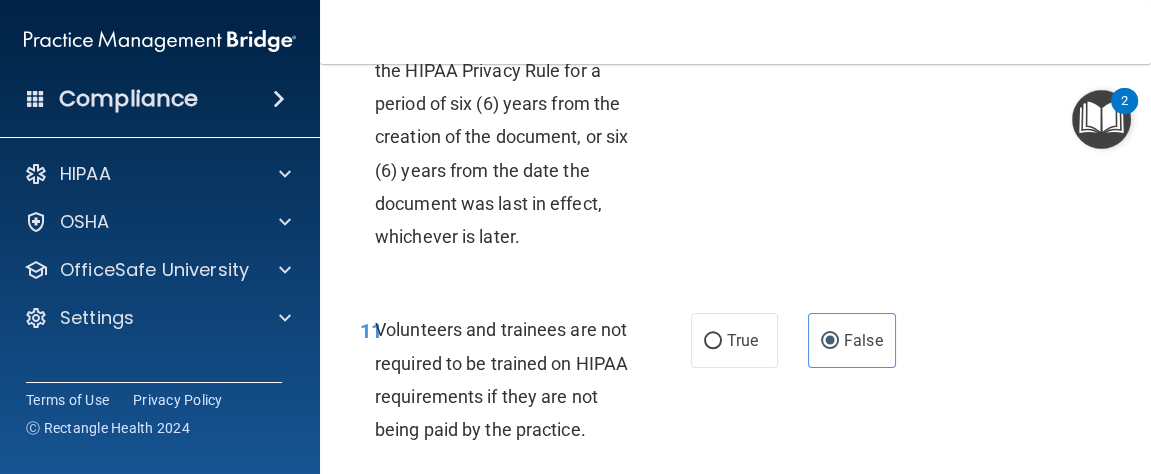 click on "True" at bounding box center (742, 15) 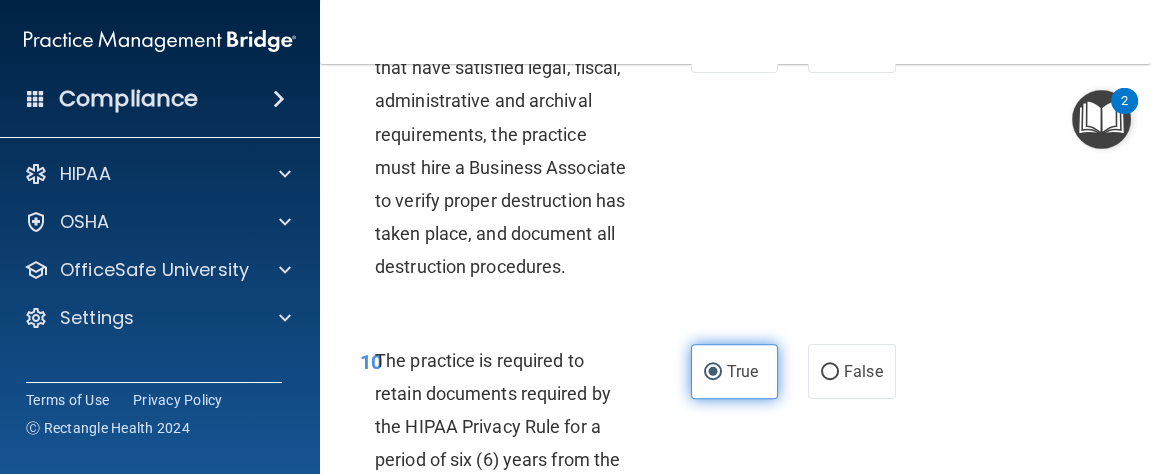 scroll, scrollTop: 2513, scrollLeft: 0, axis: vertical 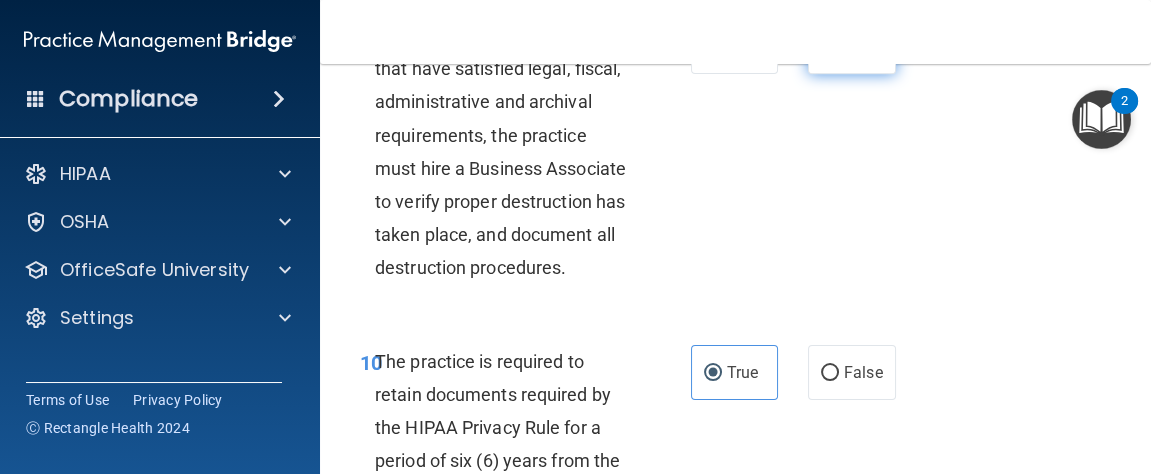 click on "False" at bounding box center [830, 47] 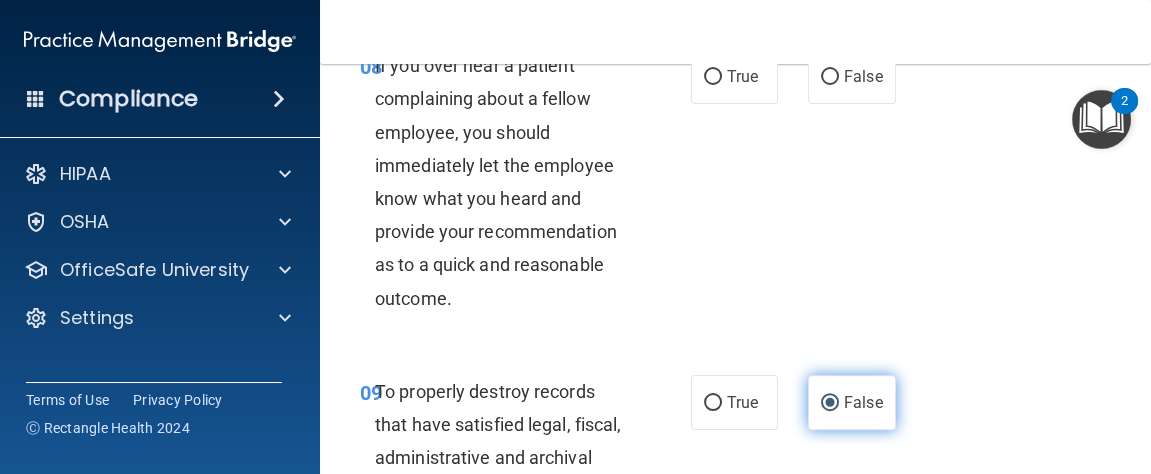 scroll, scrollTop: 2152, scrollLeft: 0, axis: vertical 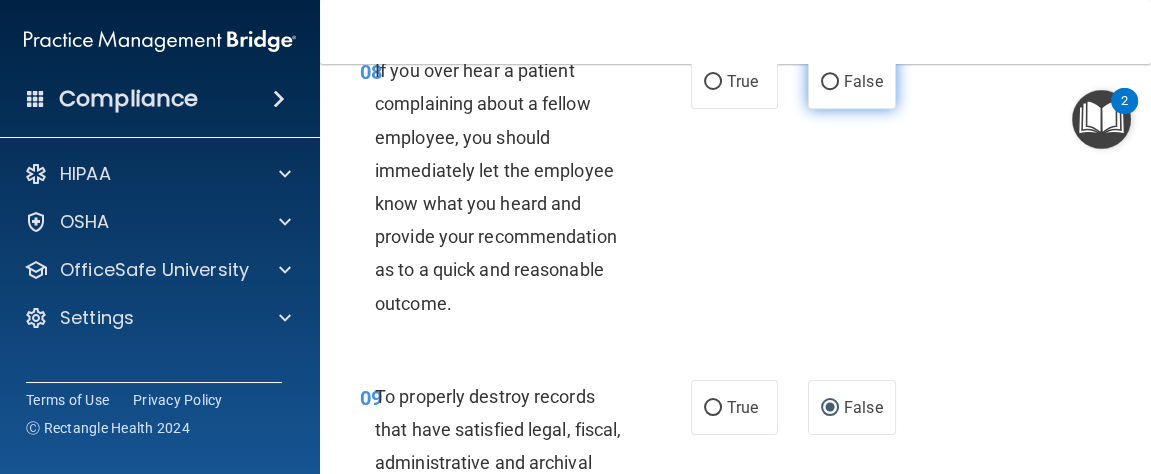 click on "False" at bounding box center (863, 81) 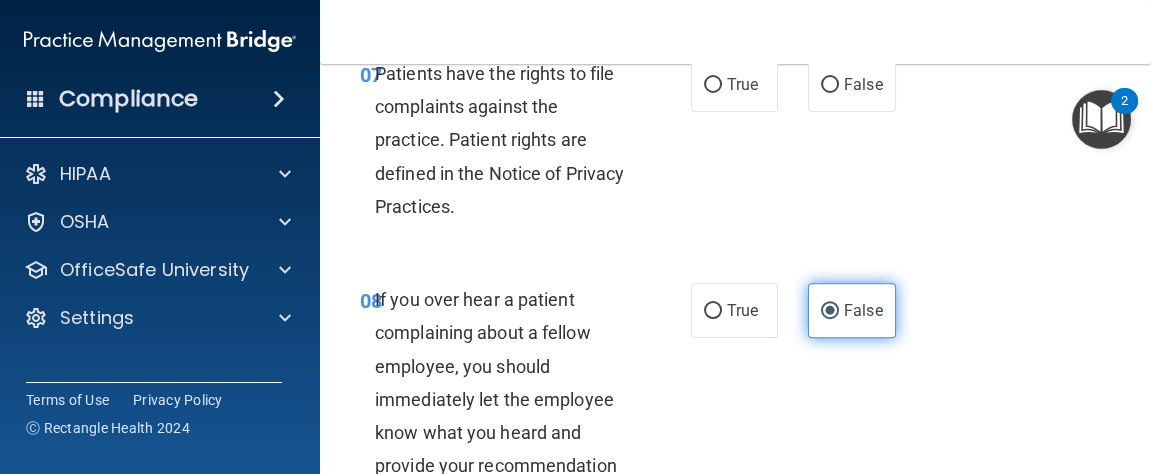 scroll, scrollTop: 1902, scrollLeft: 0, axis: vertical 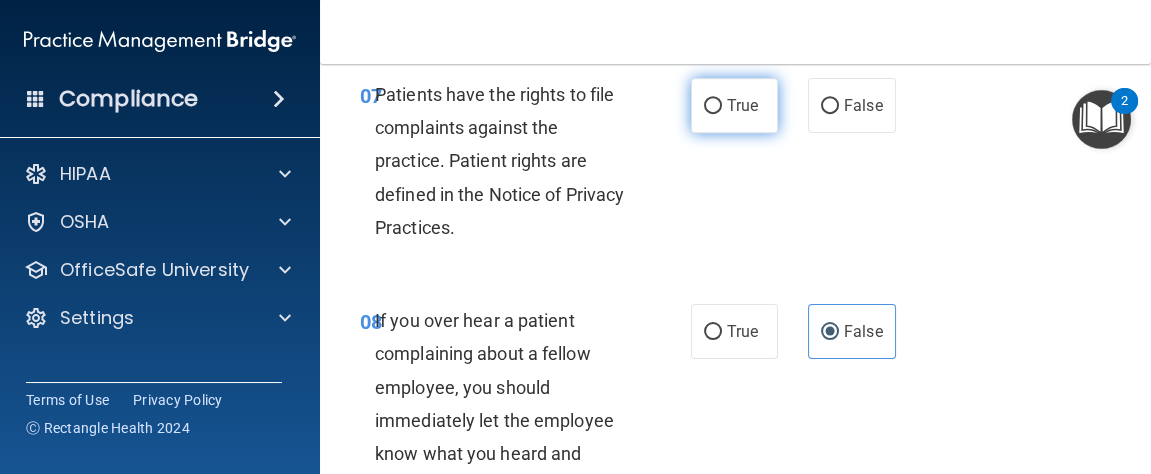 click on "True" at bounding box center (713, 106) 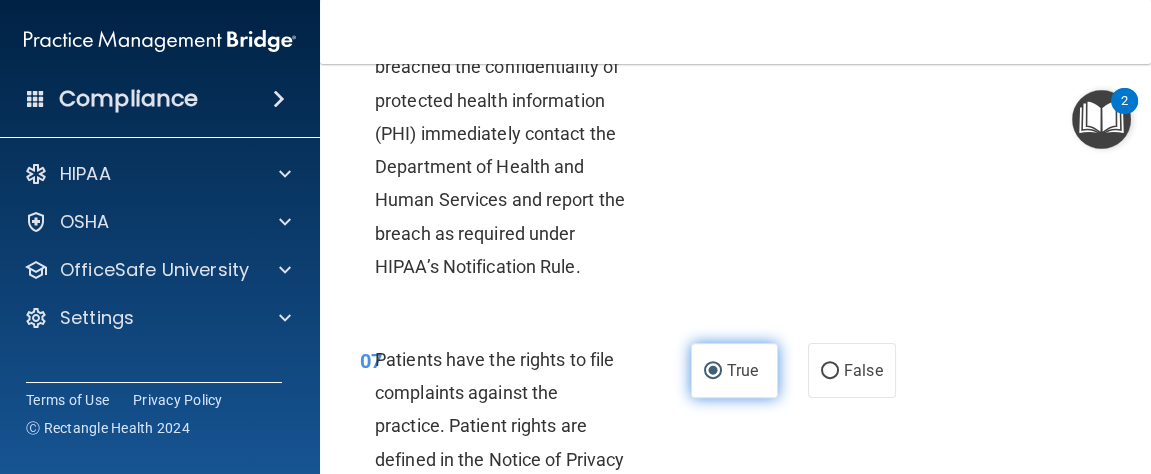 scroll, scrollTop: 1633, scrollLeft: 0, axis: vertical 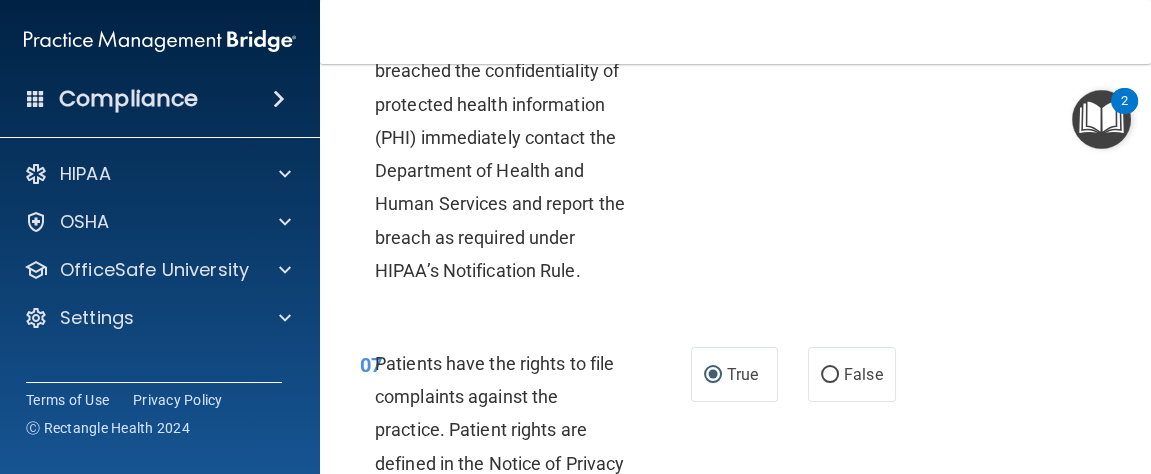 click on "False" at bounding box center [863, 15] 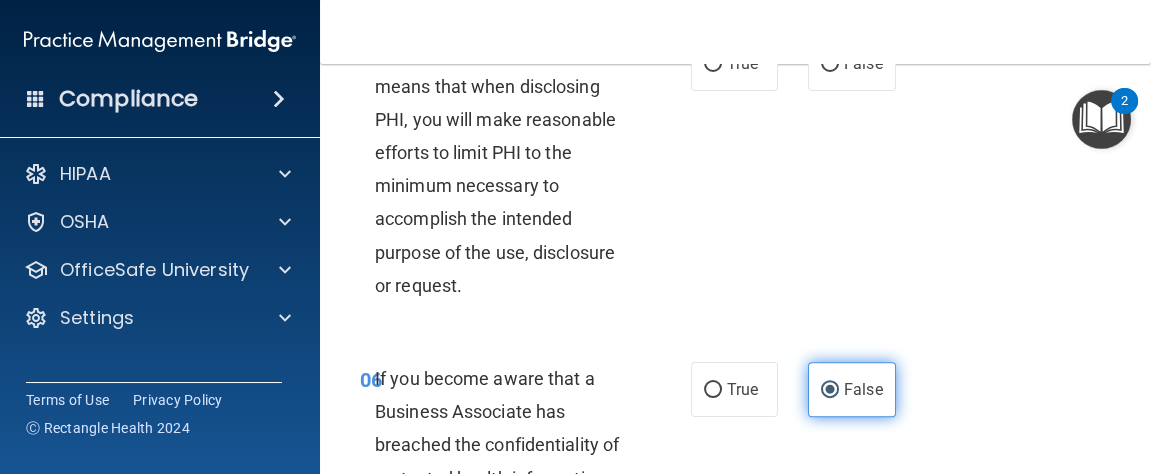 scroll, scrollTop: 1238, scrollLeft: 0, axis: vertical 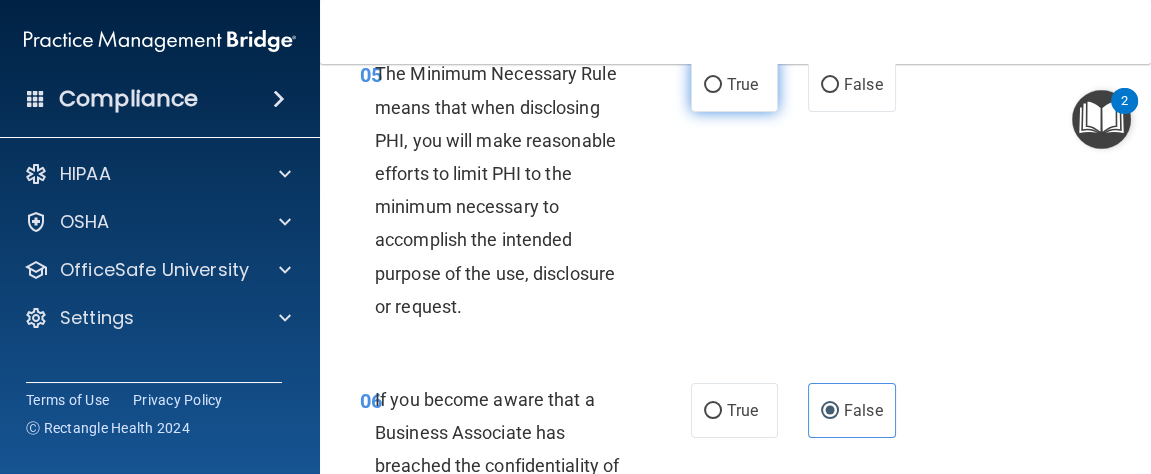 click on "True" at bounding box center (713, 85) 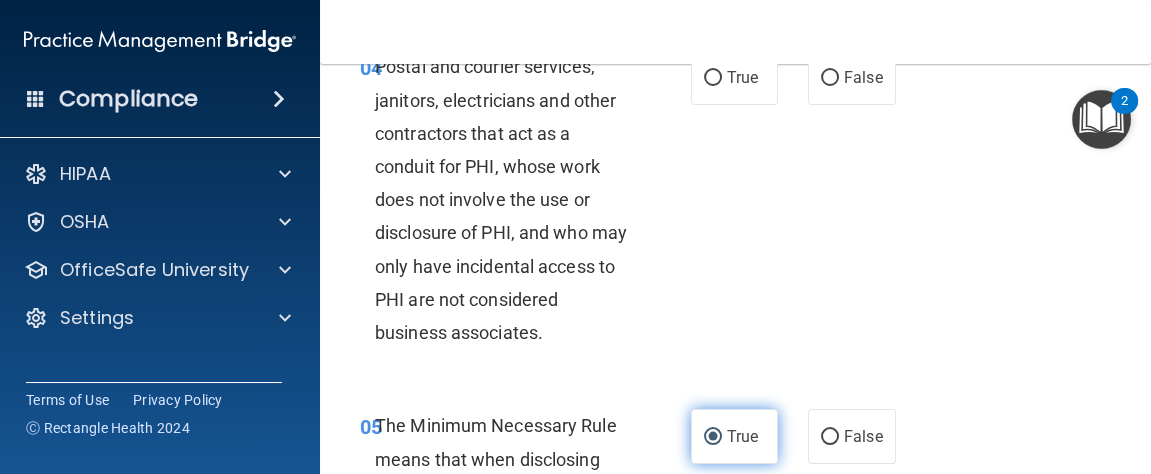 scroll, scrollTop: 895, scrollLeft: 0, axis: vertical 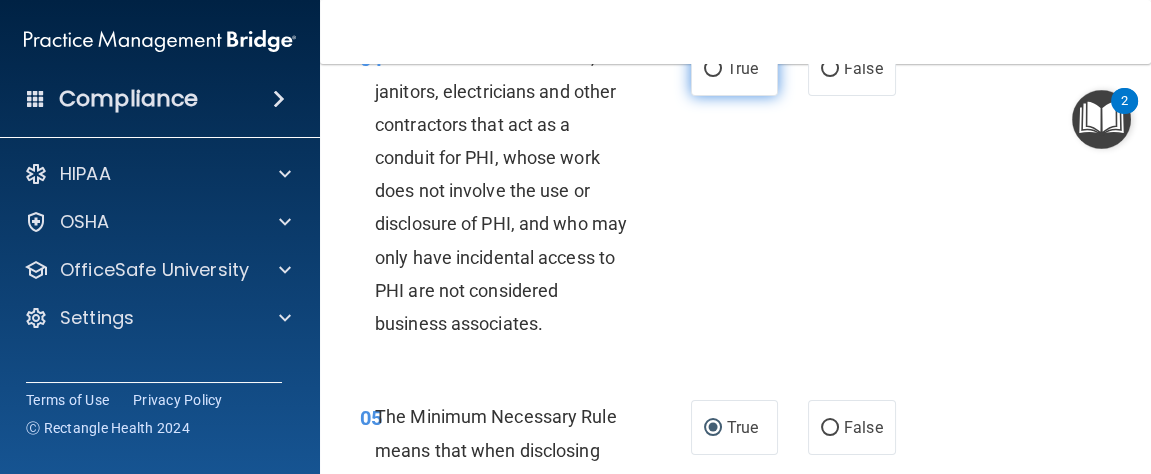 click on "True" at bounding box center (713, 69) 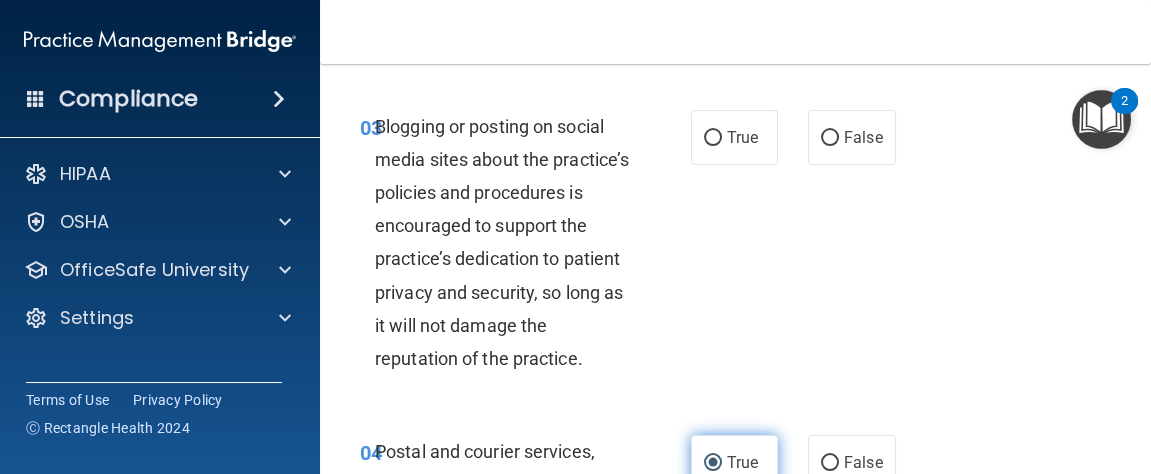 scroll, scrollTop: 499, scrollLeft: 0, axis: vertical 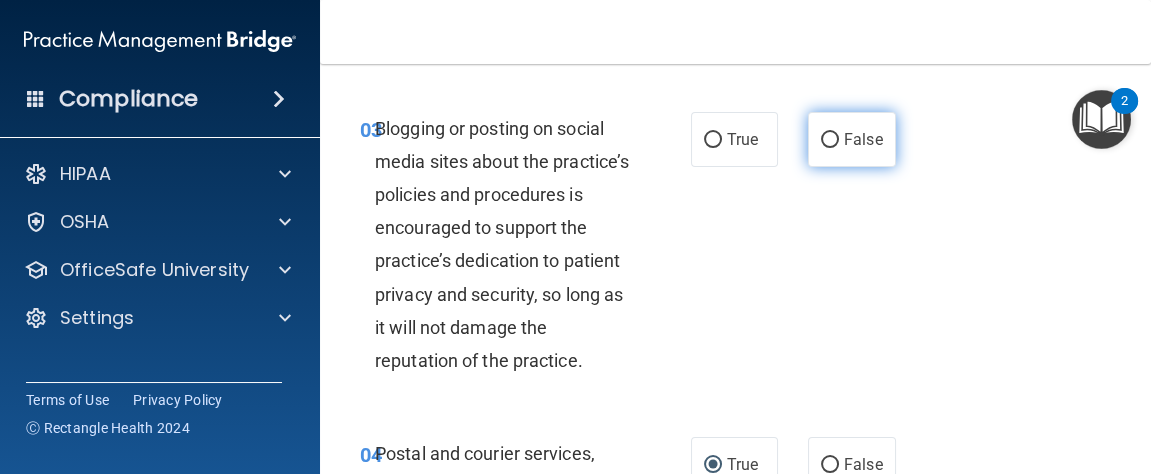 click on "False" at bounding box center (852, 139) 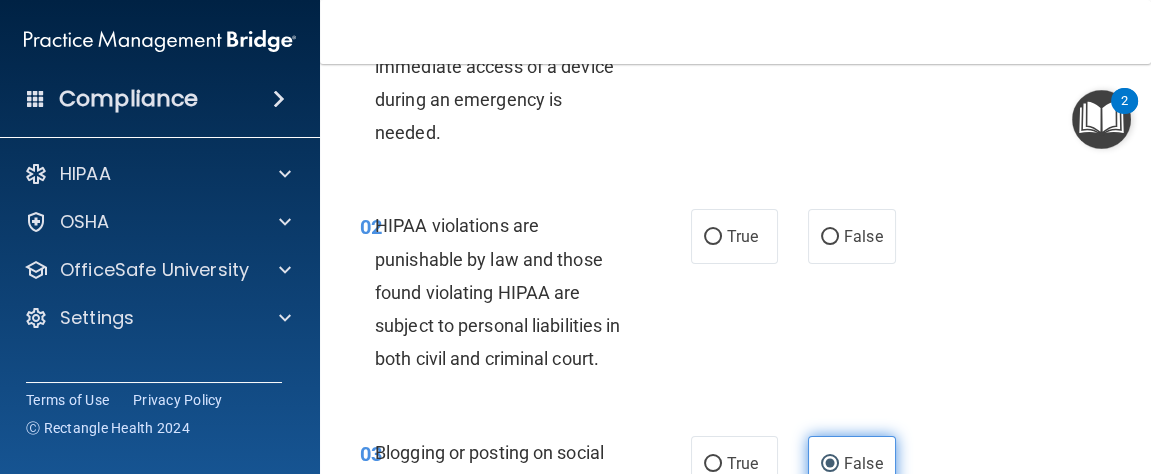scroll, scrollTop: 169, scrollLeft: 0, axis: vertical 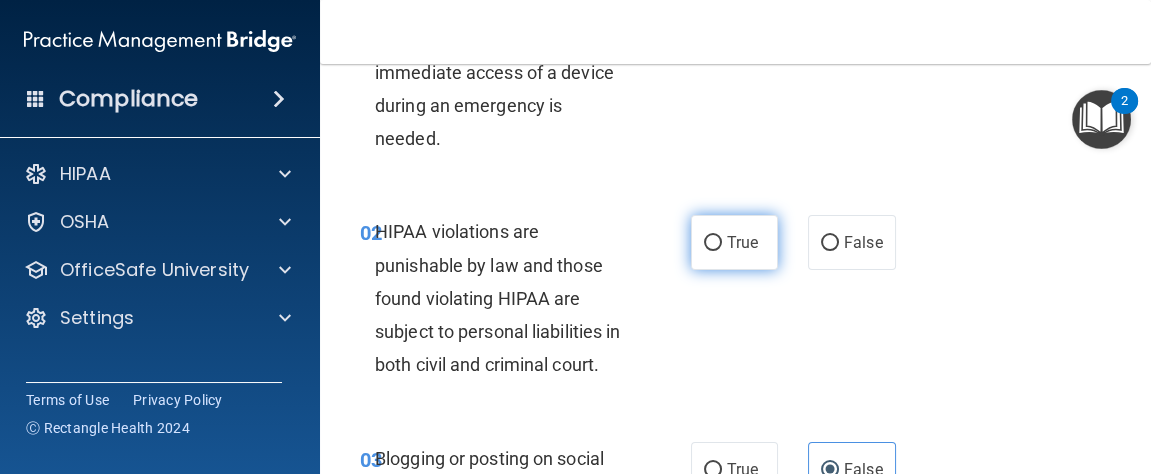 click on "True" at bounding box center (742, 242) 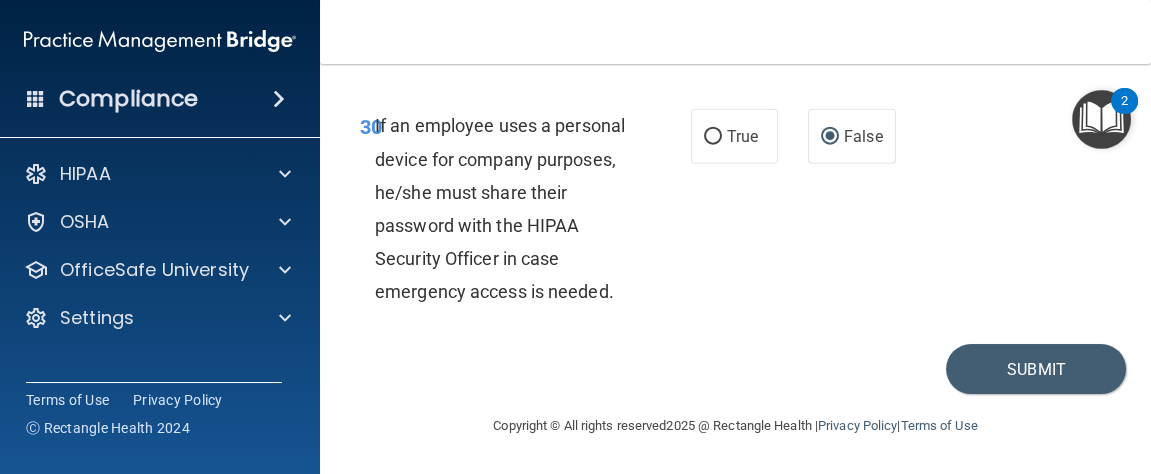 scroll, scrollTop: 7702, scrollLeft: 0, axis: vertical 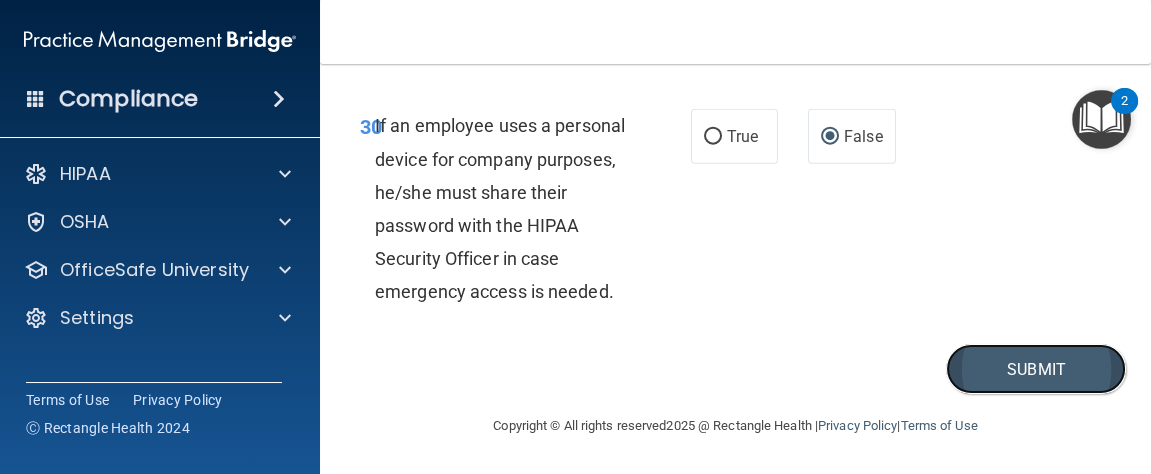 click on "Submit" at bounding box center (1036, 369) 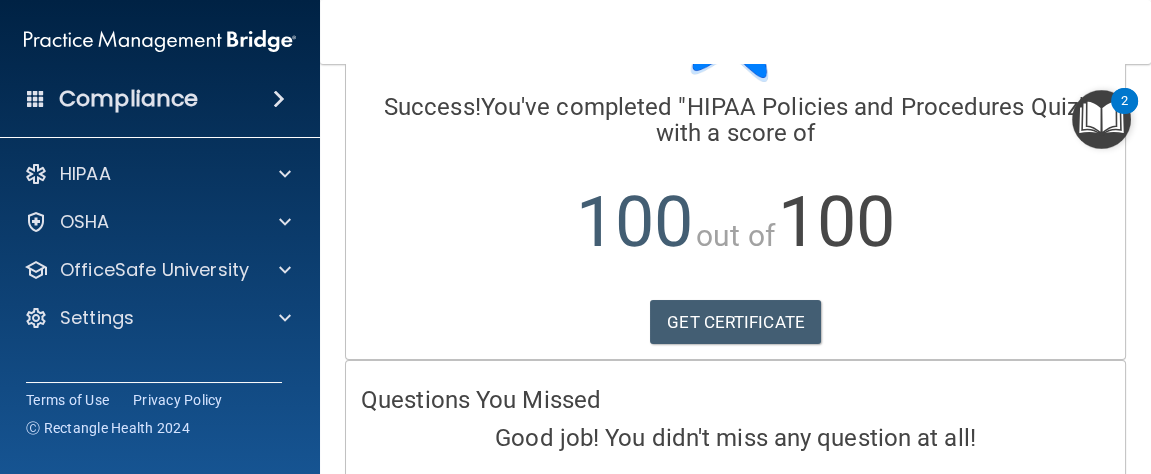 scroll, scrollTop: 98, scrollLeft: 0, axis: vertical 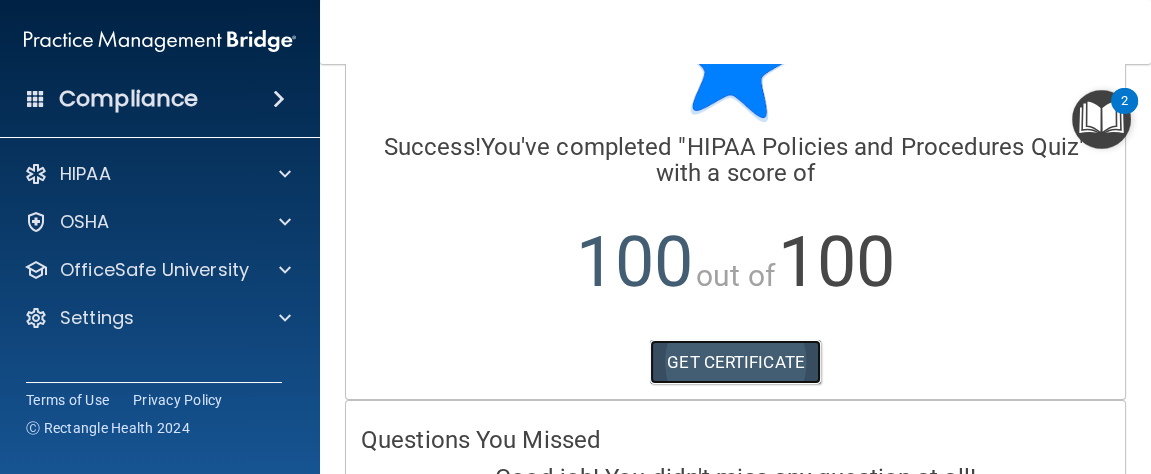 click on "GET CERTIFICATE" at bounding box center [735, 362] 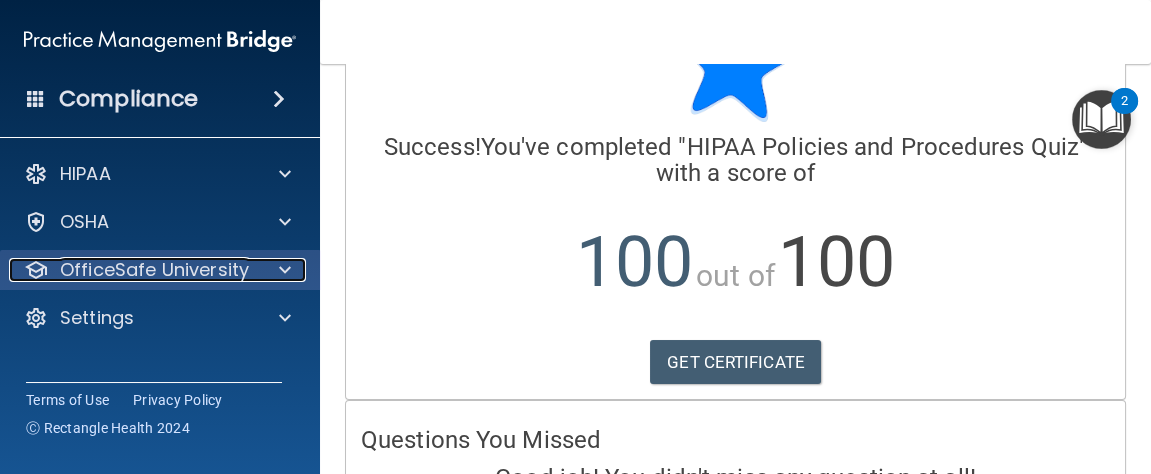 click on "OfficeSafe University" at bounding box center (154, 270) 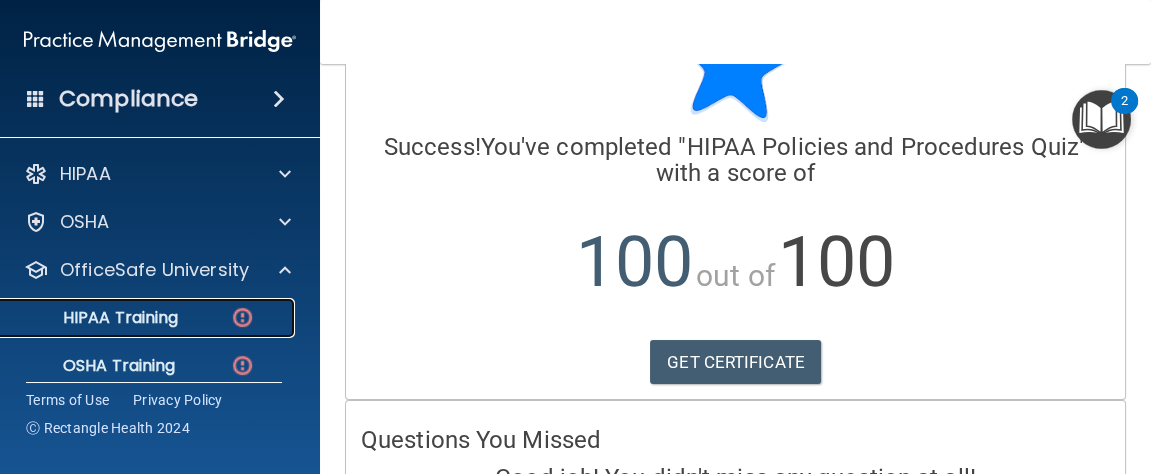 click on "HIPAA Training" at bounding box center (95, 318) 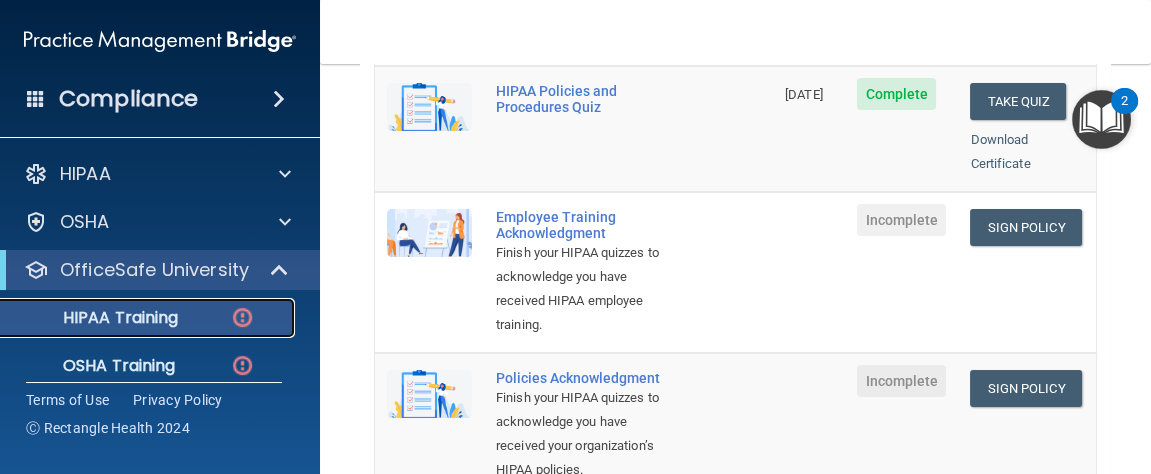 scroll, scrollTop: 560, scrollLeft: 0, axis: vertical 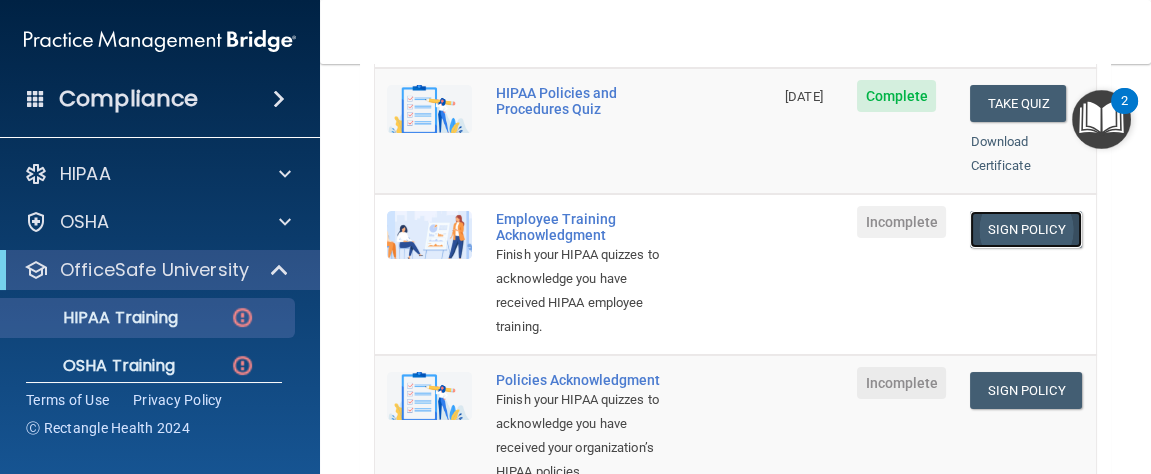 click on "Sign Policy" at bounding box center [1025, 229] 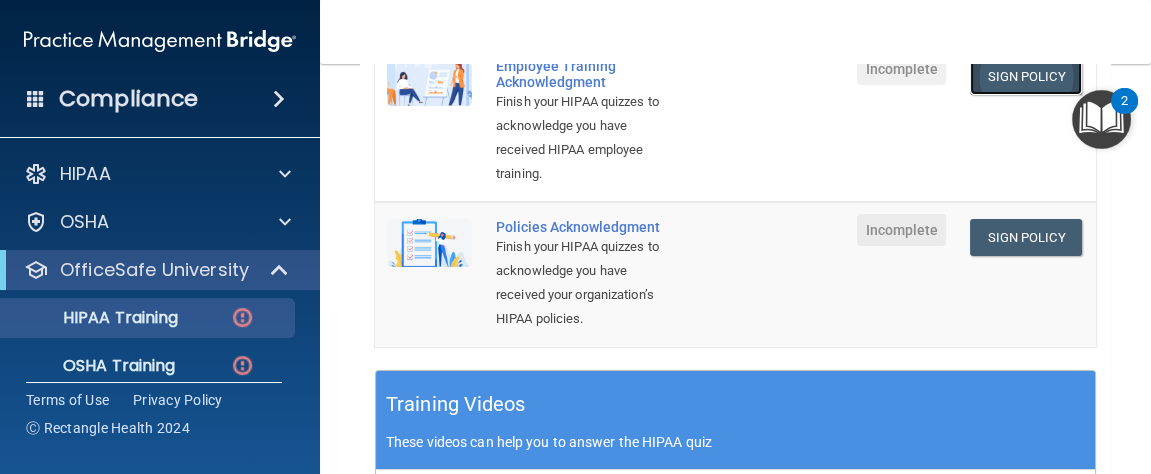 scroll, scrollTop: 693, scrollLeft: 0, axis: vertical 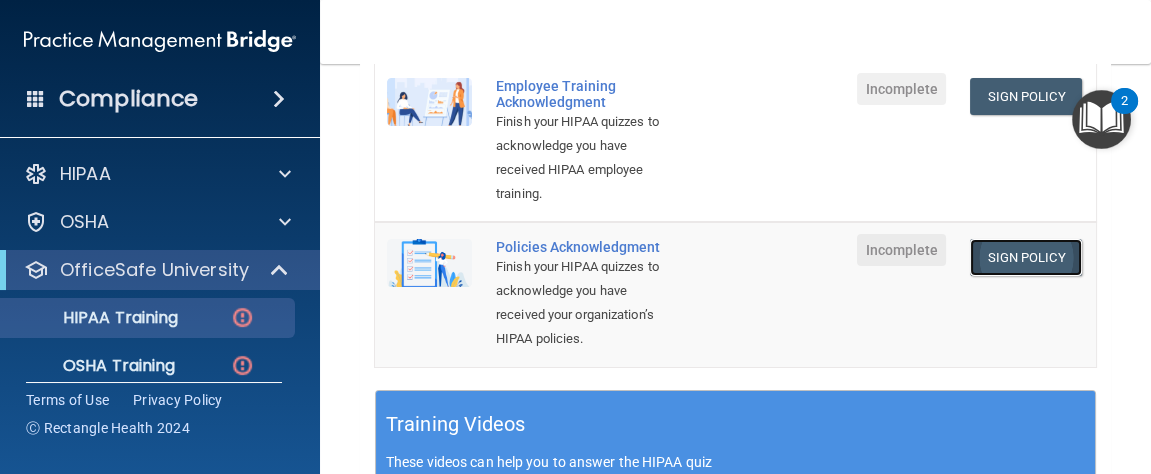 click on "Sign Policy" at bounding box center [1025, 257] 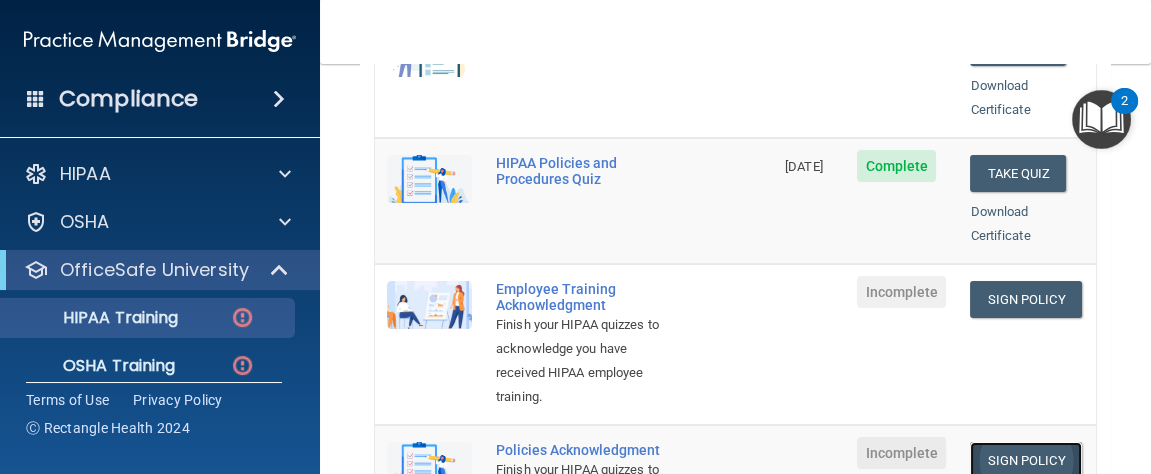 scroll, scrollTop: 500, scrollLeft: 0, axis: vertical 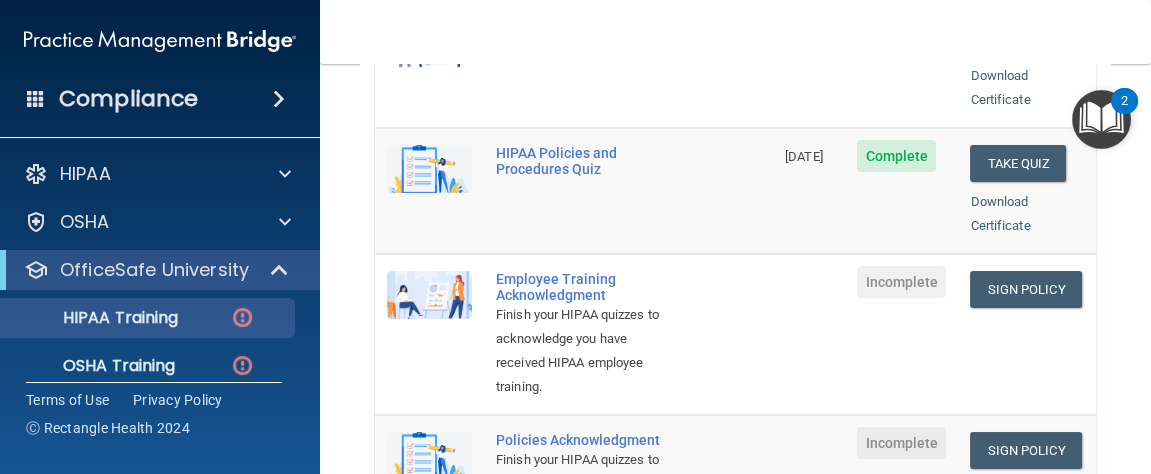click on "Incomplete" at bounding box center [901, 282] 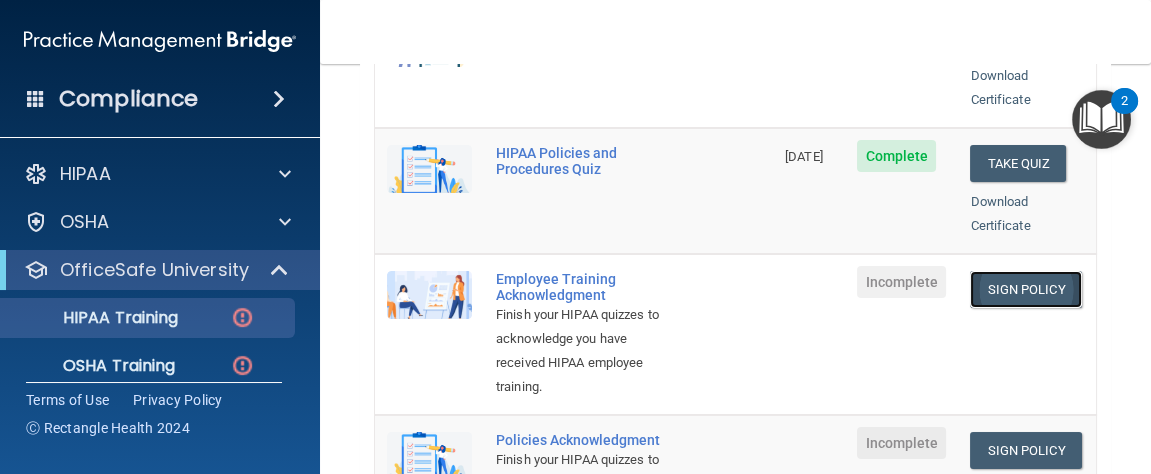 click on "Sign Policy" at bounding box center [1025, 289] 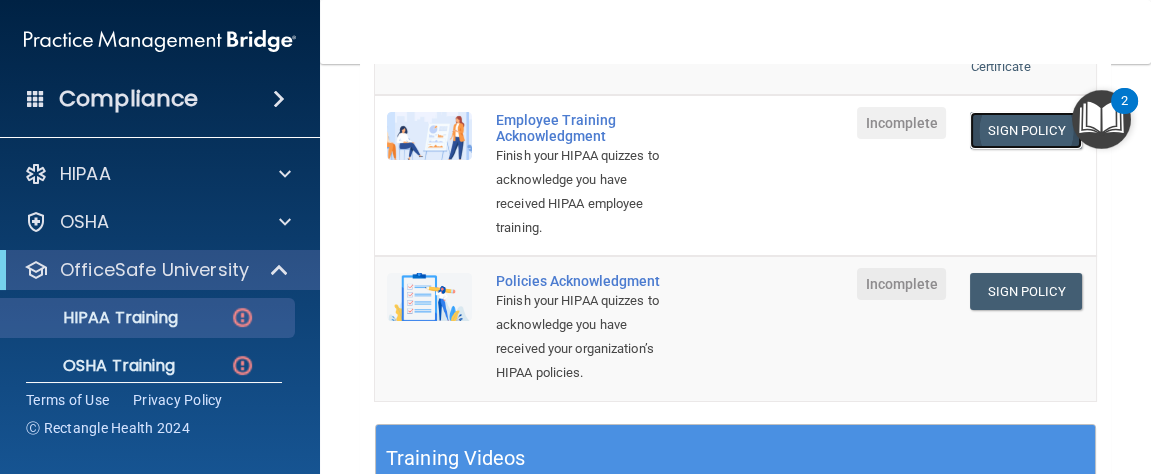 scroll, scrollTop: 659, scrollLeft: 0, axis: vertical 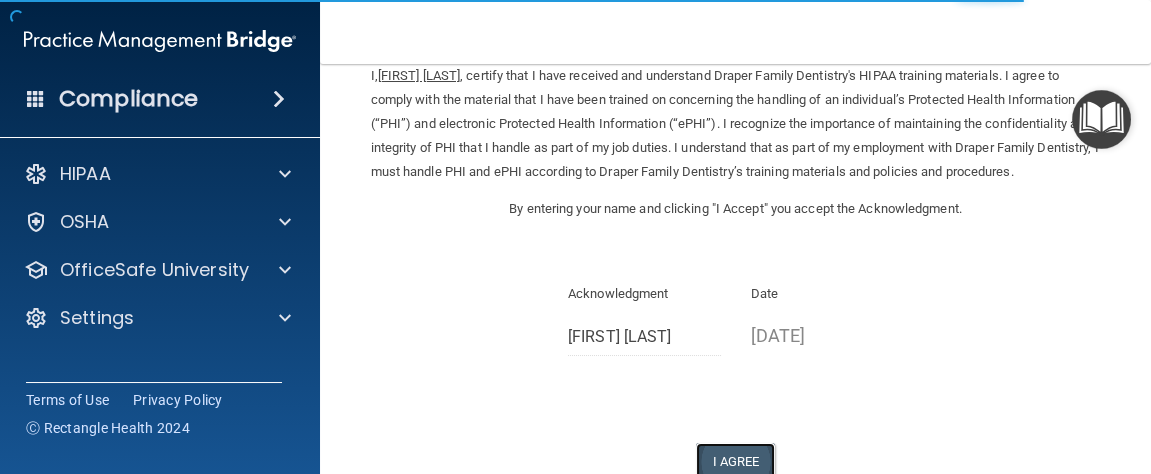 click on "I Agree" at bounding box center [736, 461] 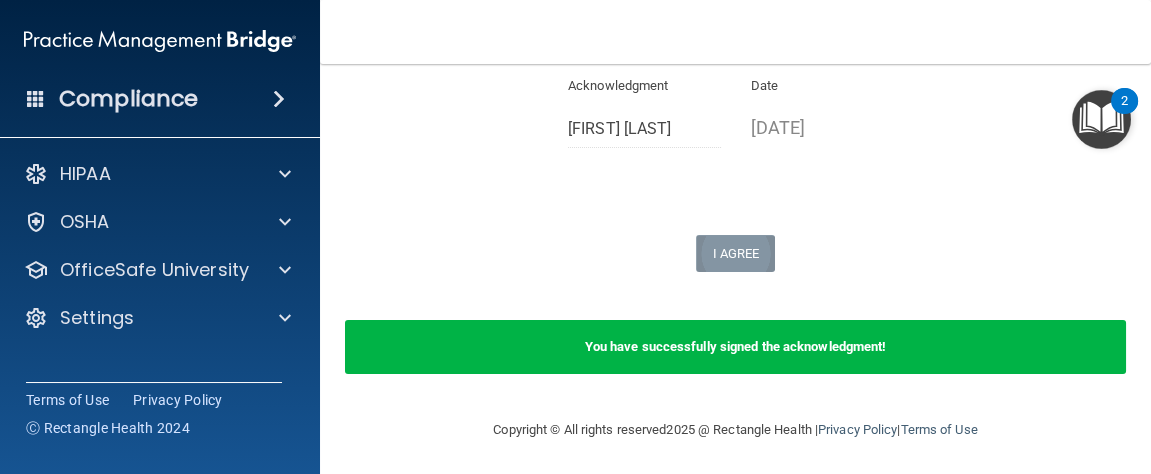 scroll, scrollTop: 302, scrollLeft: 0, axis: vertical 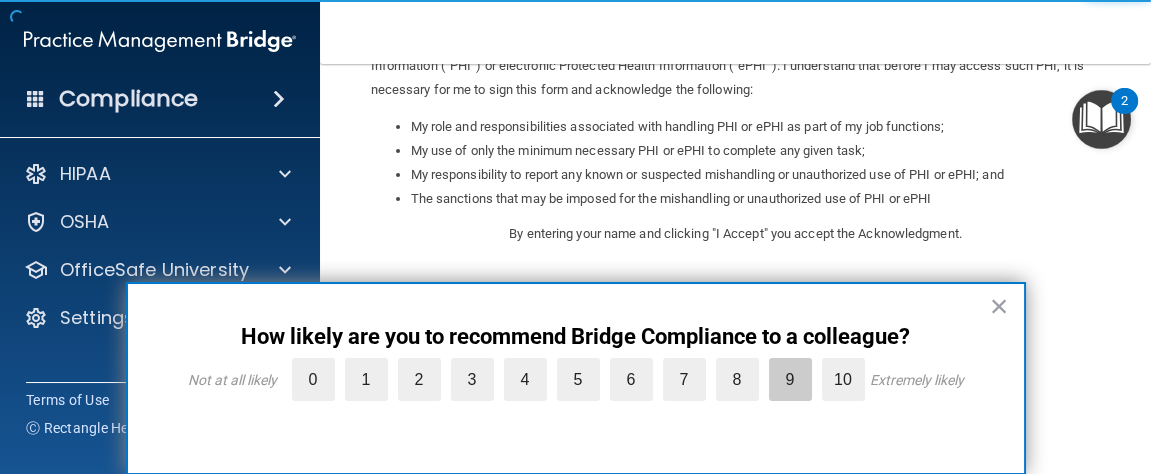 click on "9" at bounding box center [790, 379] 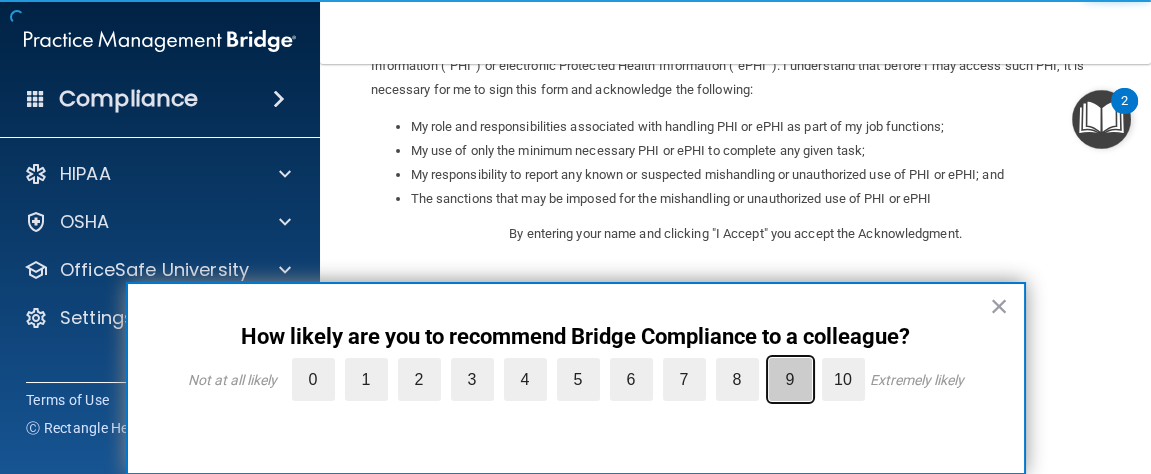 click on "9" at bounding box center [744, 363] 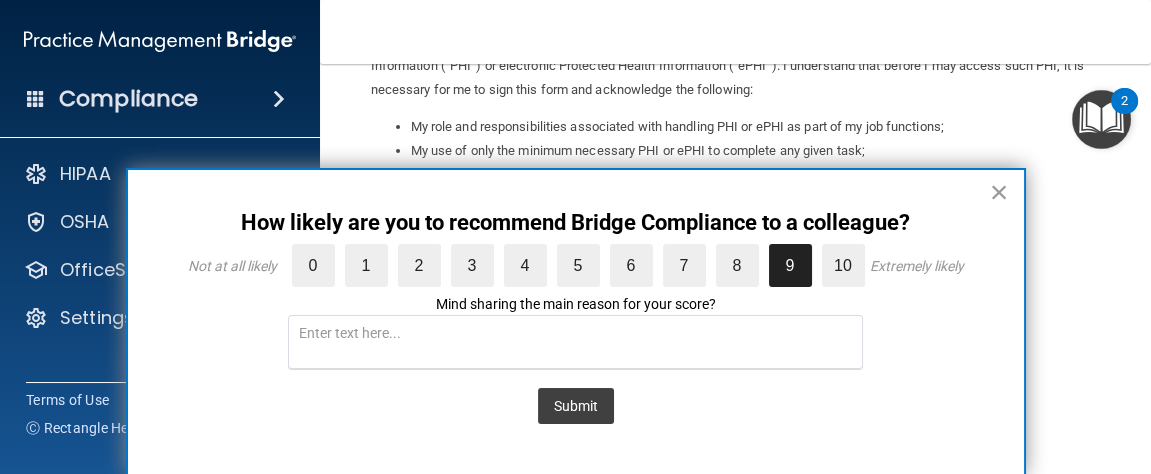 click on "×" at bounding box center (999, 192) 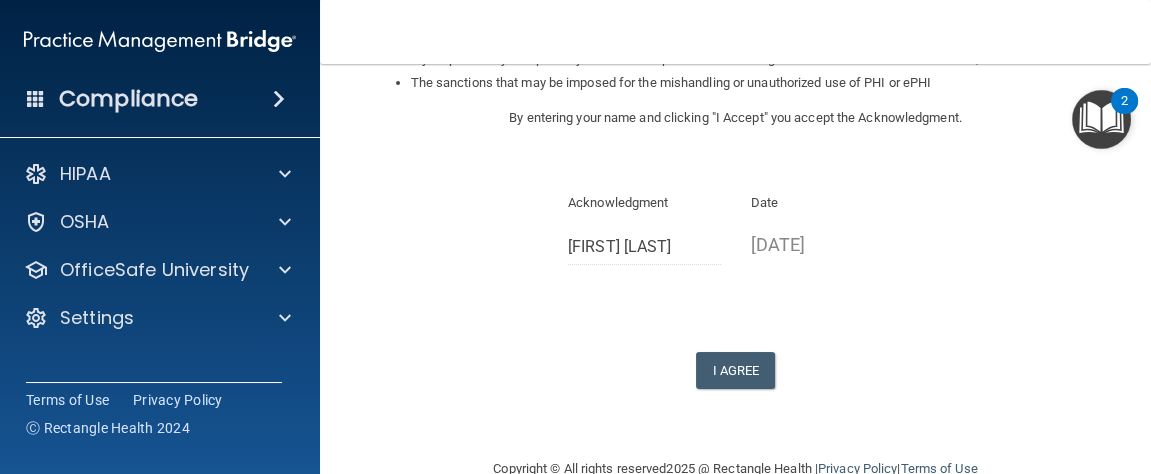 scroll, scrollTop: 441, scrollLeft: 0, axis: vertical 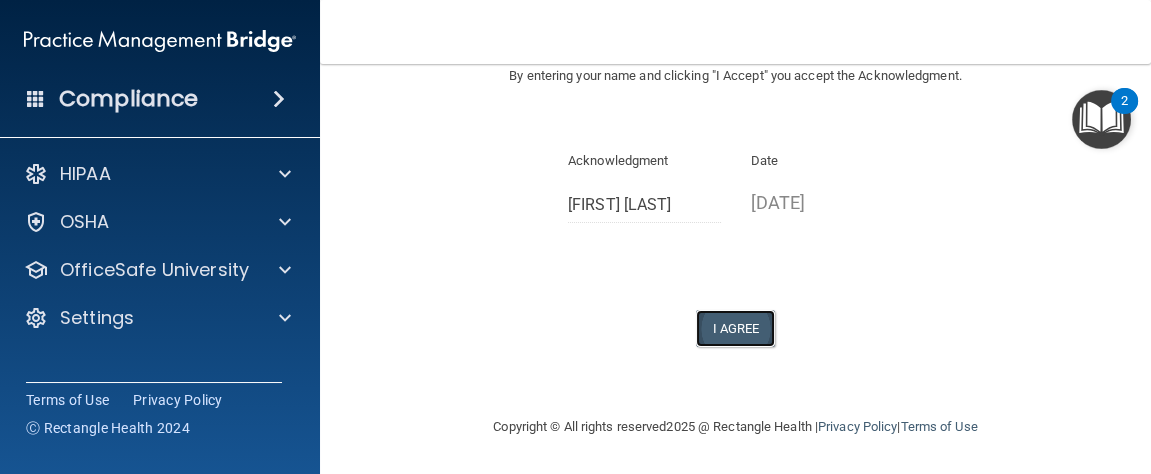 click on "I Agree" at bounding box center (736, 328) 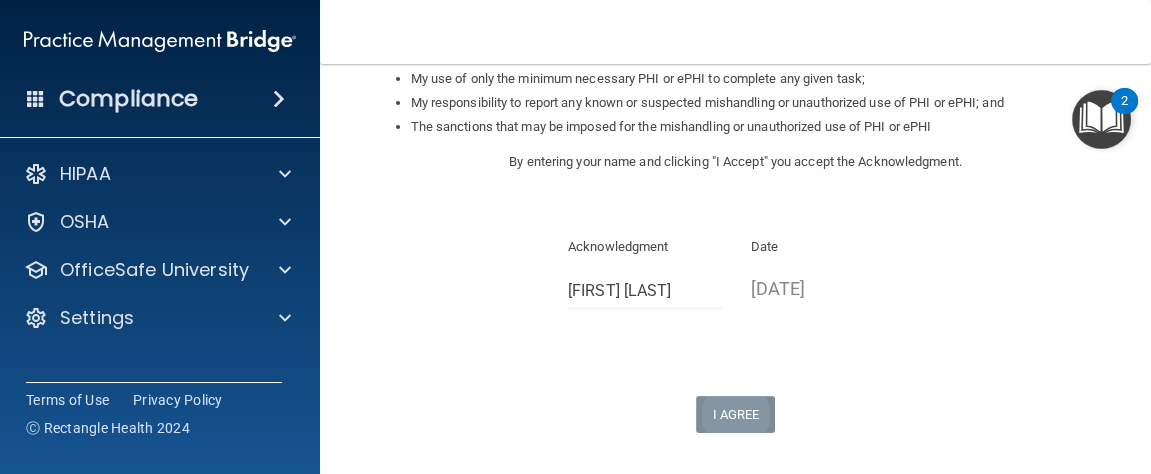 scroll, scrollTop: 354, scrollLeft: 0, axis: vertical 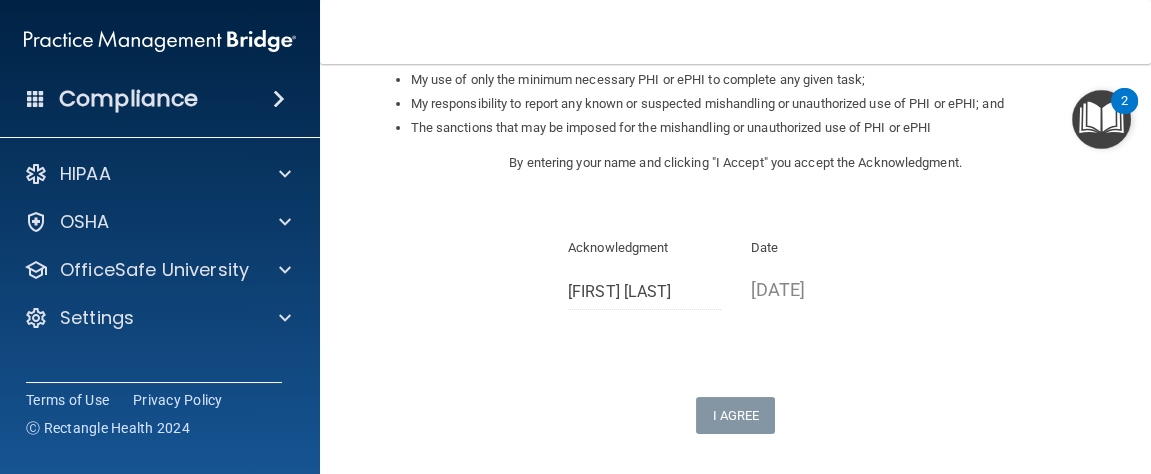 click on "08/05/2025" at bounding box center (827, 289) 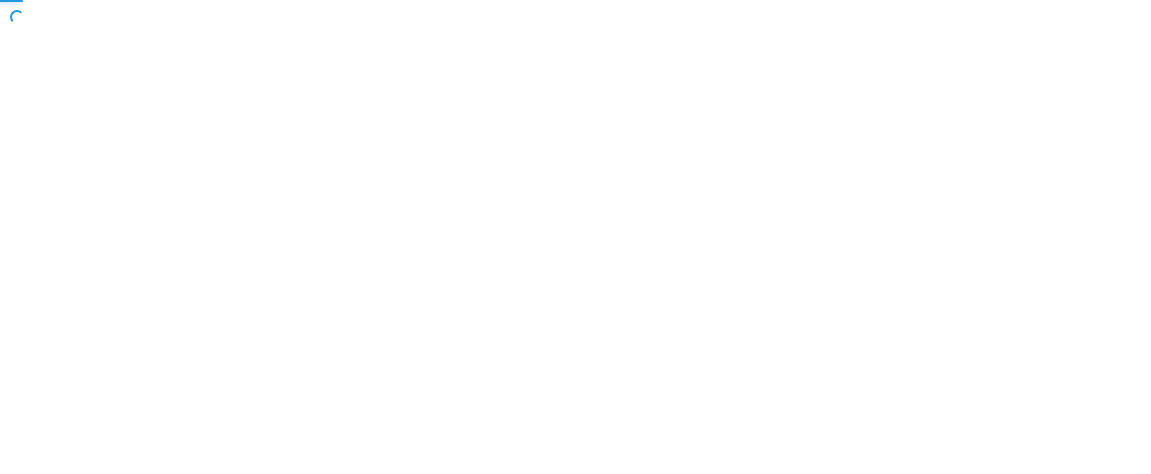 scroll, scrollTop: 0, scrollLeft: 0, axis: both 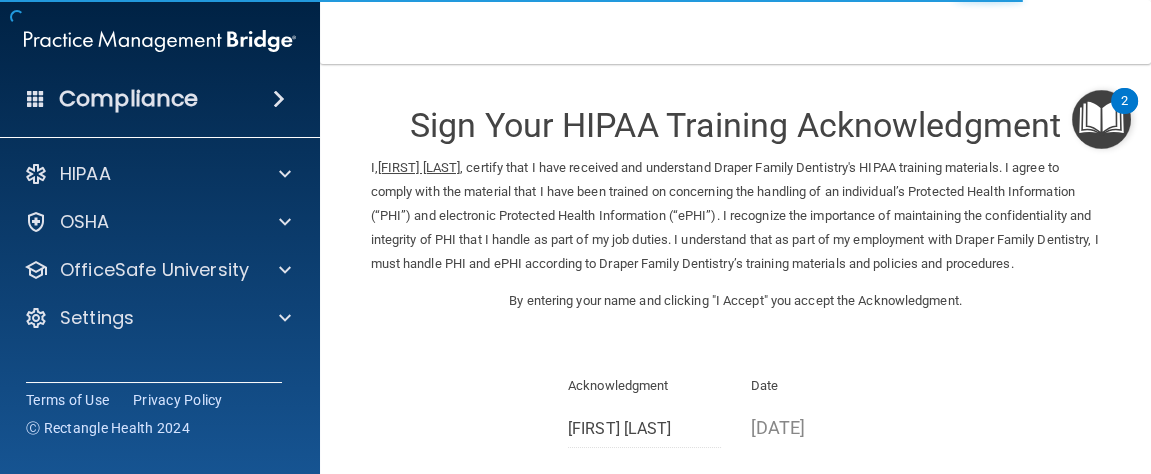 click on "[FIRST] [LAST]" at bounding box center [419, 167] 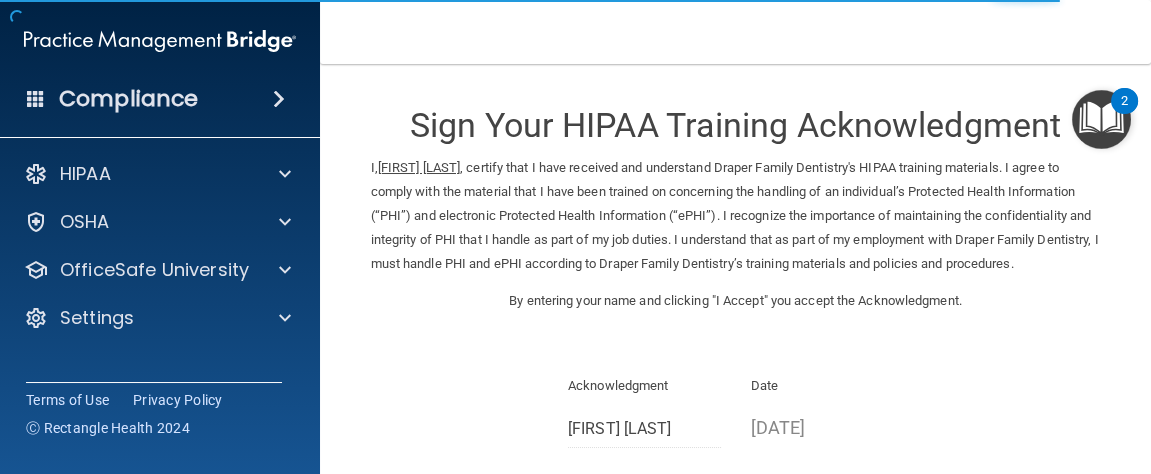 click on "[FIRST] [LAST]" at bounding box center [419, 167] 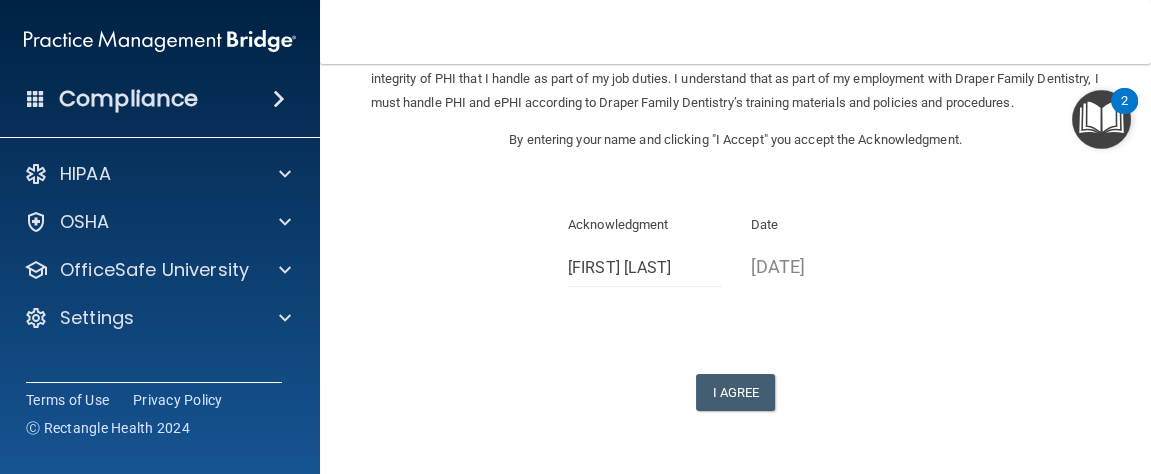 scroll, scrollTop: 225, scrollLeft: 0, axis: vertical 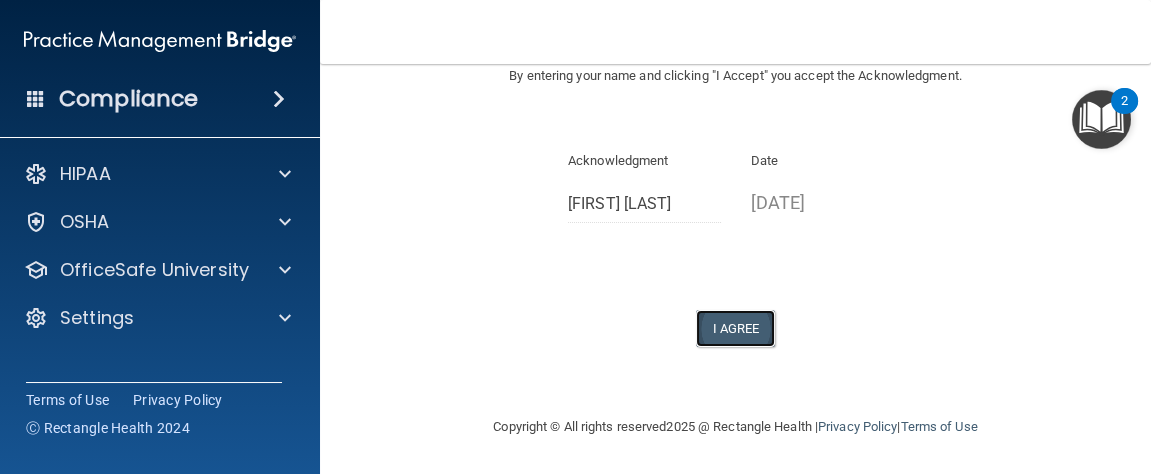 click on "I Agree" at bounding box center (736, 328) 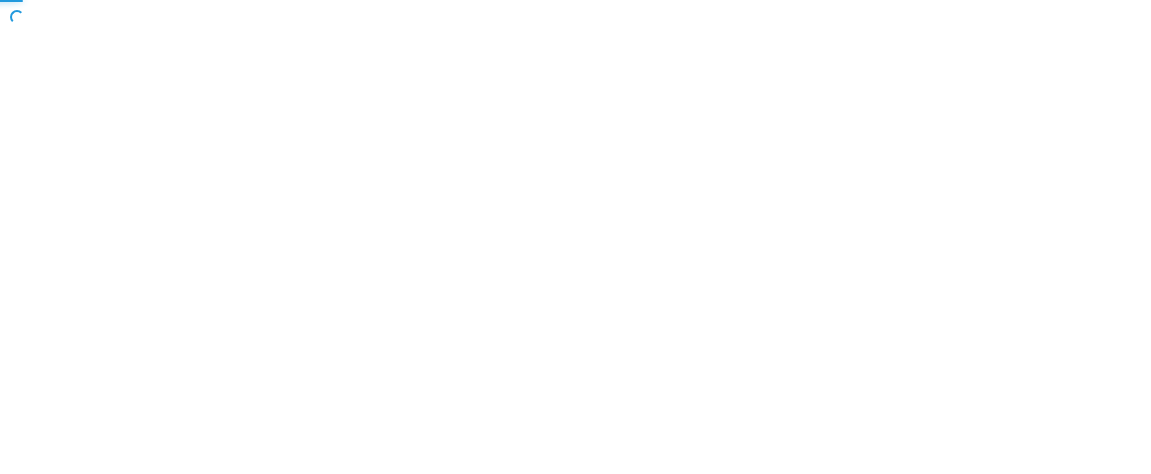 scroll, scrollTop: 0, scrollLeft: 0, axis: both 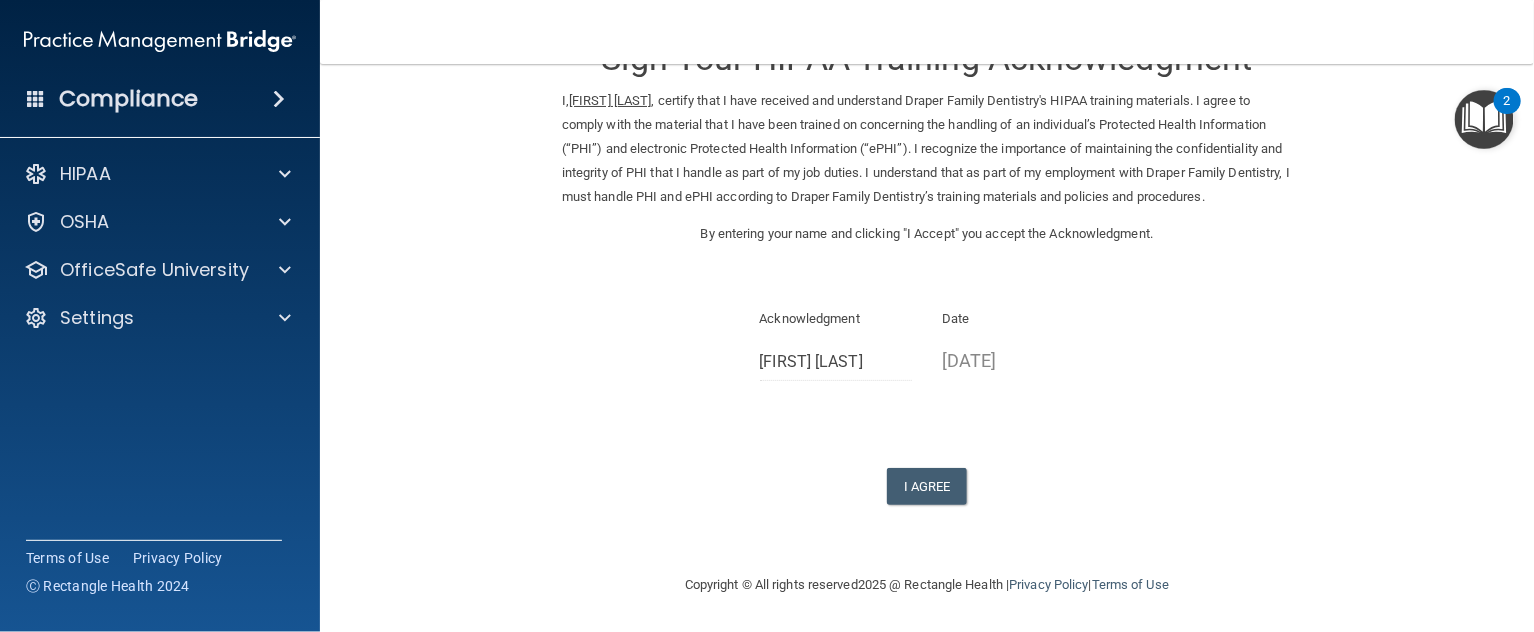 click on "Sign Your HIPAA Training Acknowledgment             I,  Sonal Dhunna , certify that I have received and understand Draper Family Dentistry's HIPAA training materials. I agree to comply with the material that I have been trained on concerning the handling of an individual’s Protected Health Information (“PHI”) and electronic Protected Health Information (“ePHI”). I recognize the importance of maintaining the confidentiality and integrity of PHI that I handle as part of my job duties. I understand that as part of my employment with Draper Family Dentistry, I must handle PHI and ePHI according to Draper Family Dentistry’s training materials and policies and procedures.          By entering your name and clicking "I Accept" you accept the Acknowledgment.                 Acknowledgment   Sonal Dhunna           Date    08/05/2025                  I Agree" at bounding box center (927, 261) 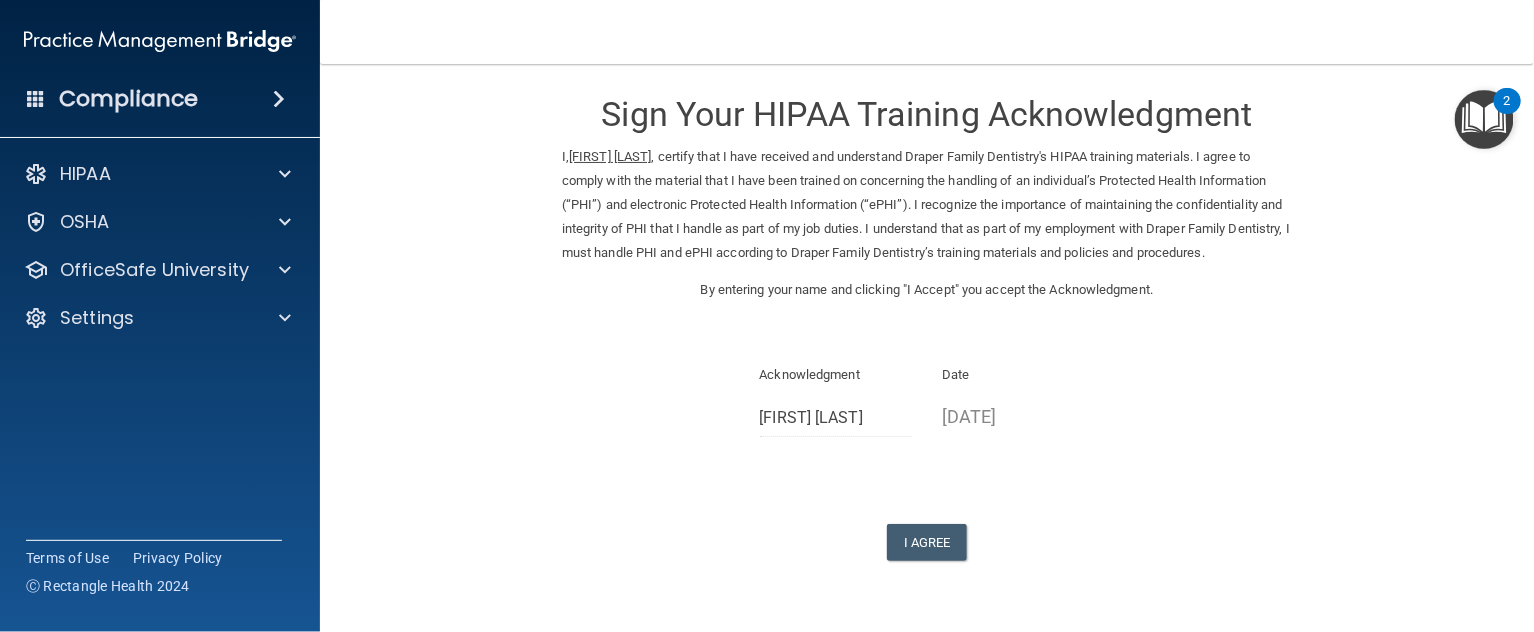 scroll, scrollTop: 21, scrollLeft: 0, axis: vertical 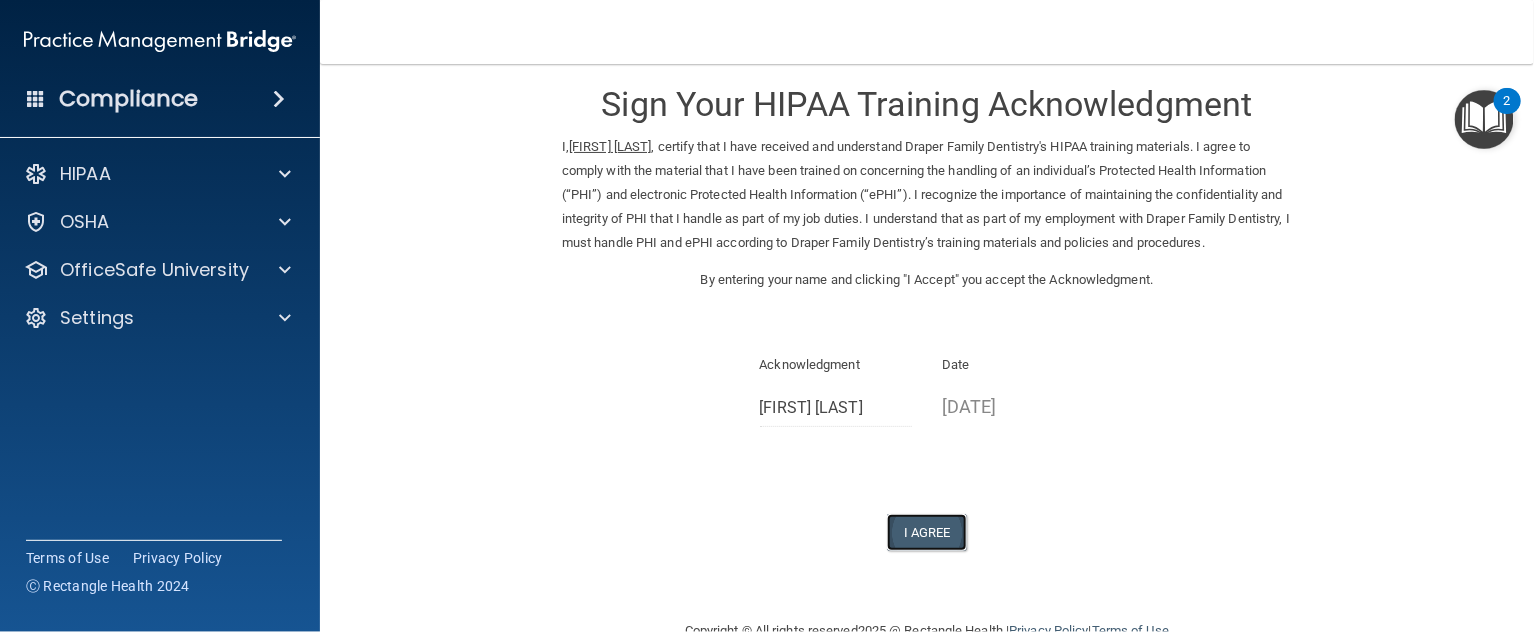 click on "I Agree" at bounding box center [927, 532] 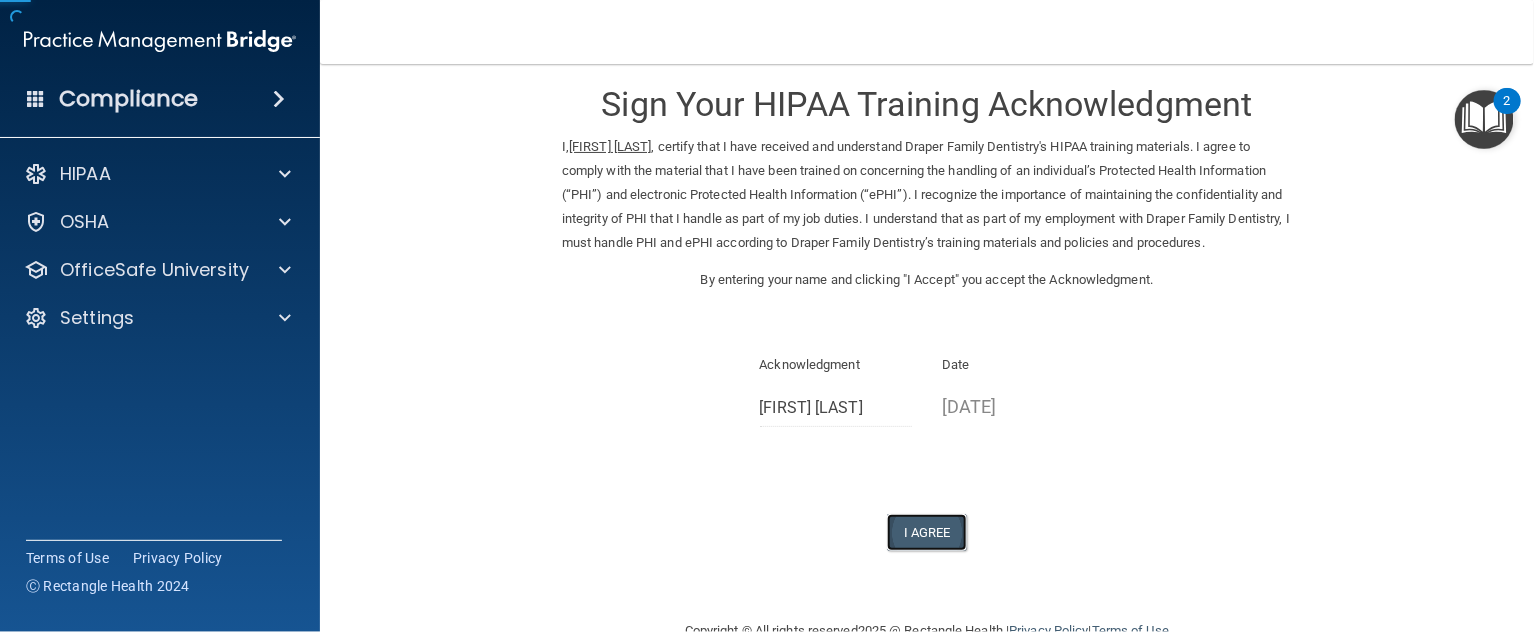 click on "I Agree" at bounding box center (927, 532) 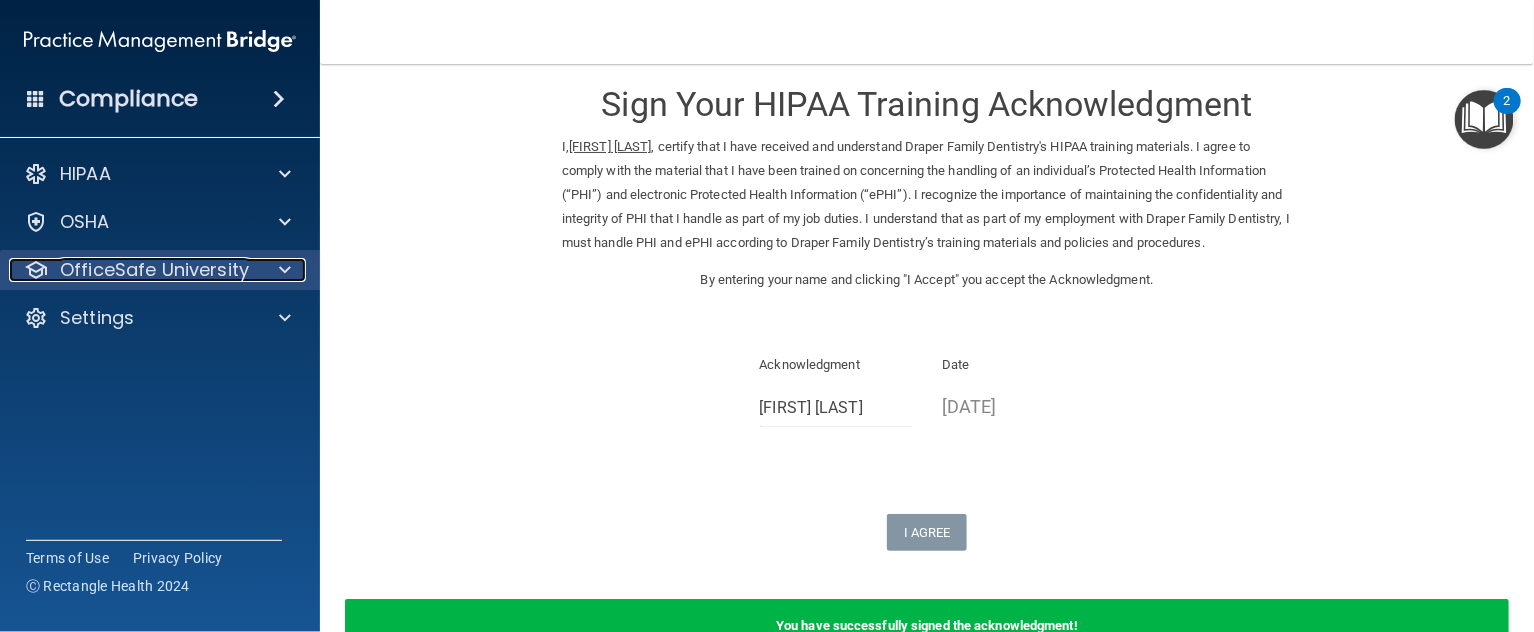 click on "OfficeSafe University" at bounding box center [154, 270] 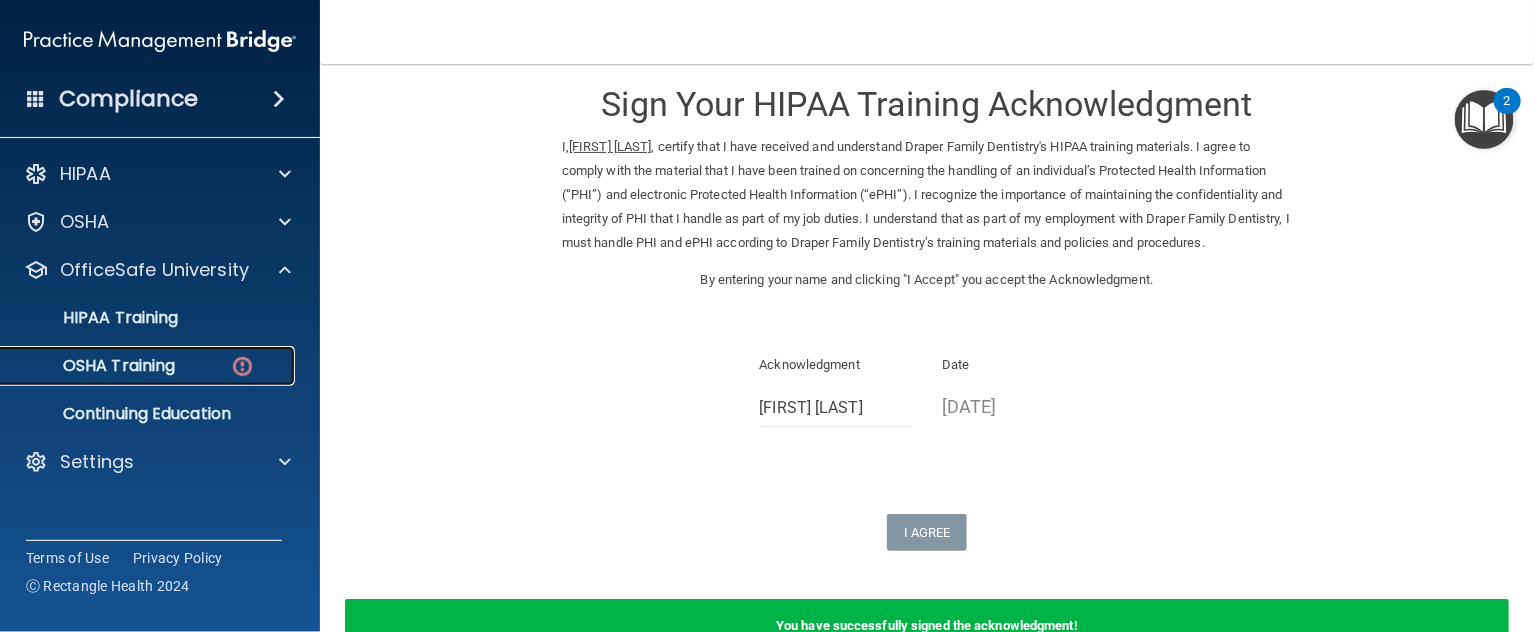 click on "OSHA Training" at bounding box center [137, 366] 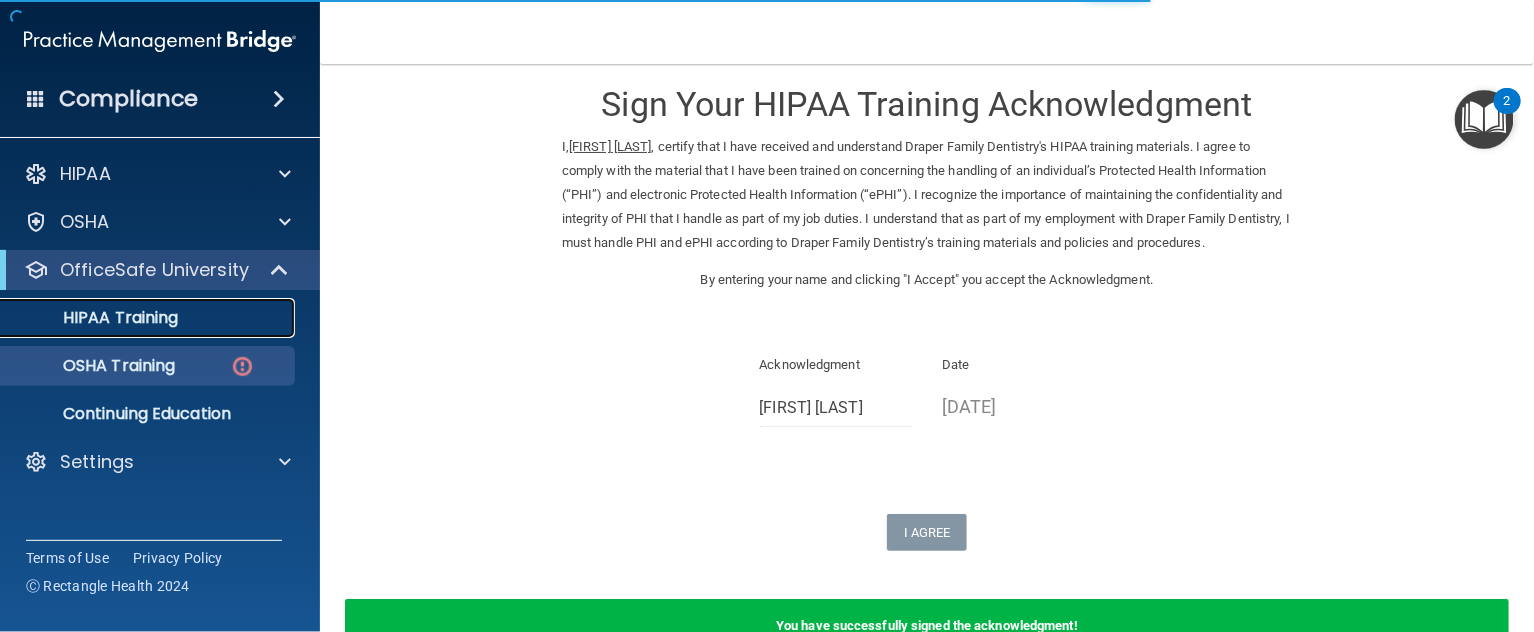 click on "HIPAA Training" at bounding box center [149, 318] 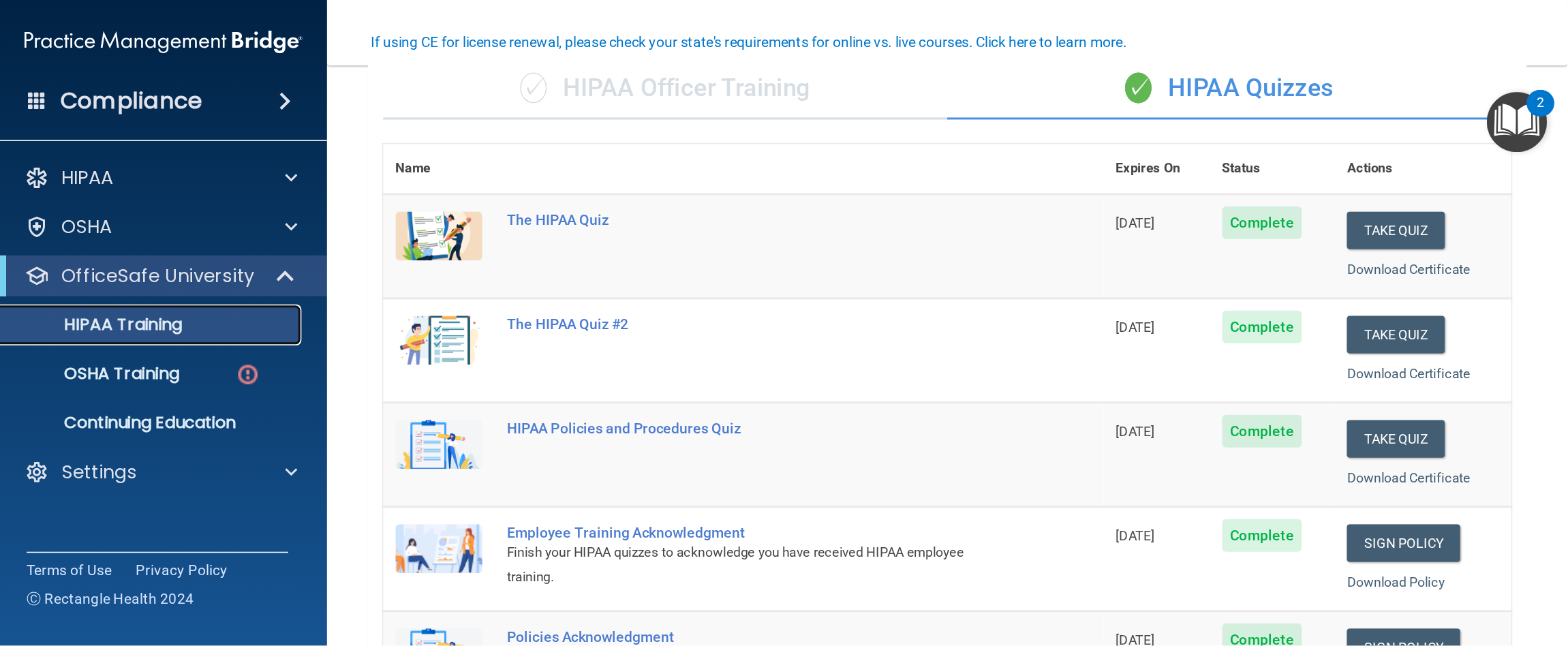 scroll, scrollTop: 110, scrollLeft: 0, axis: vertical 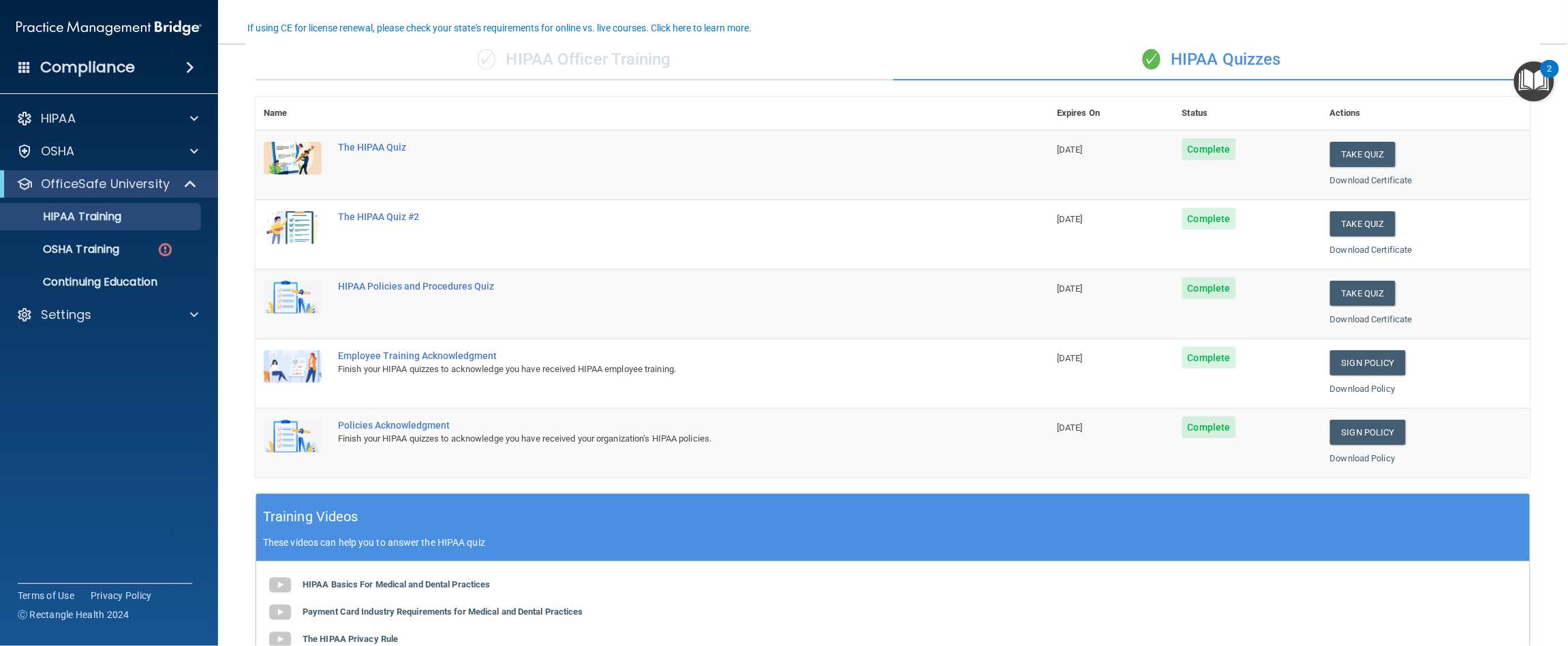 click on "Finish your HIPAA quizzes to acknowledge you have received your organization’s HIPAA policies." at bounding box center (659, 439) 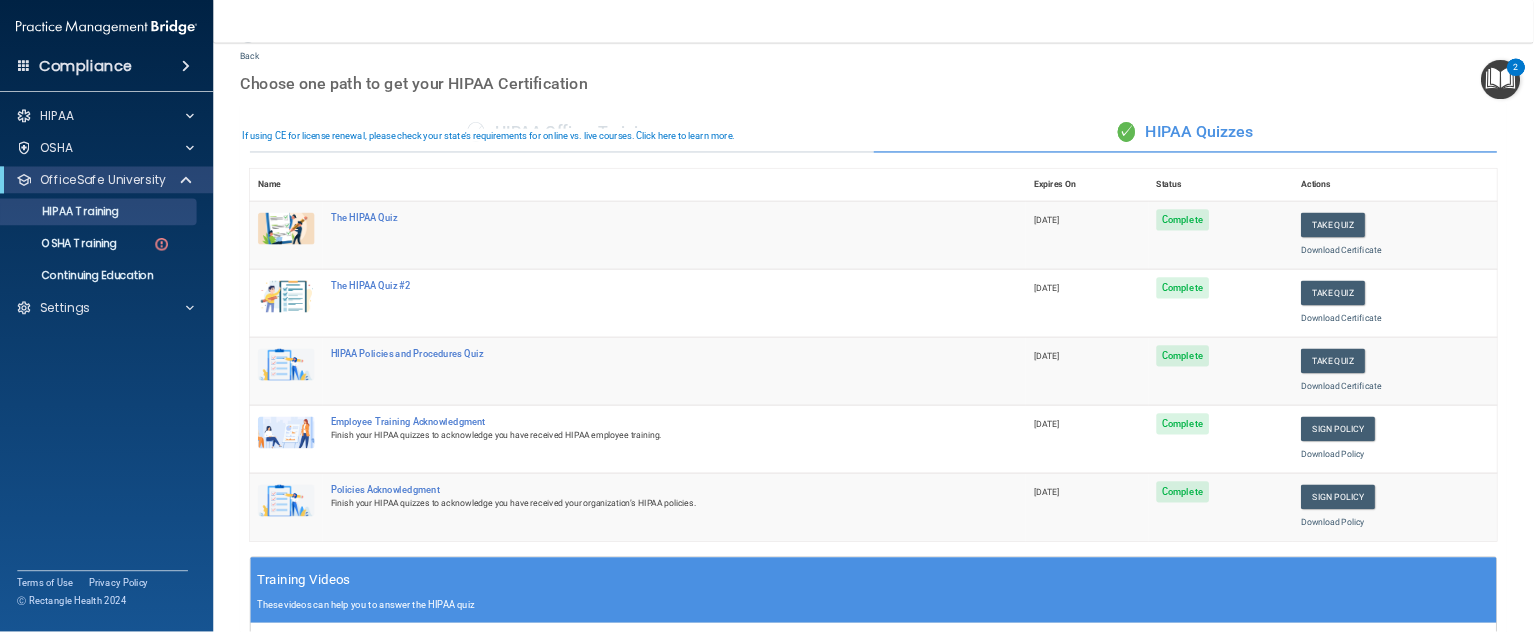 scroll, scrollTop: 0, scrollLeft: 0, axis: both 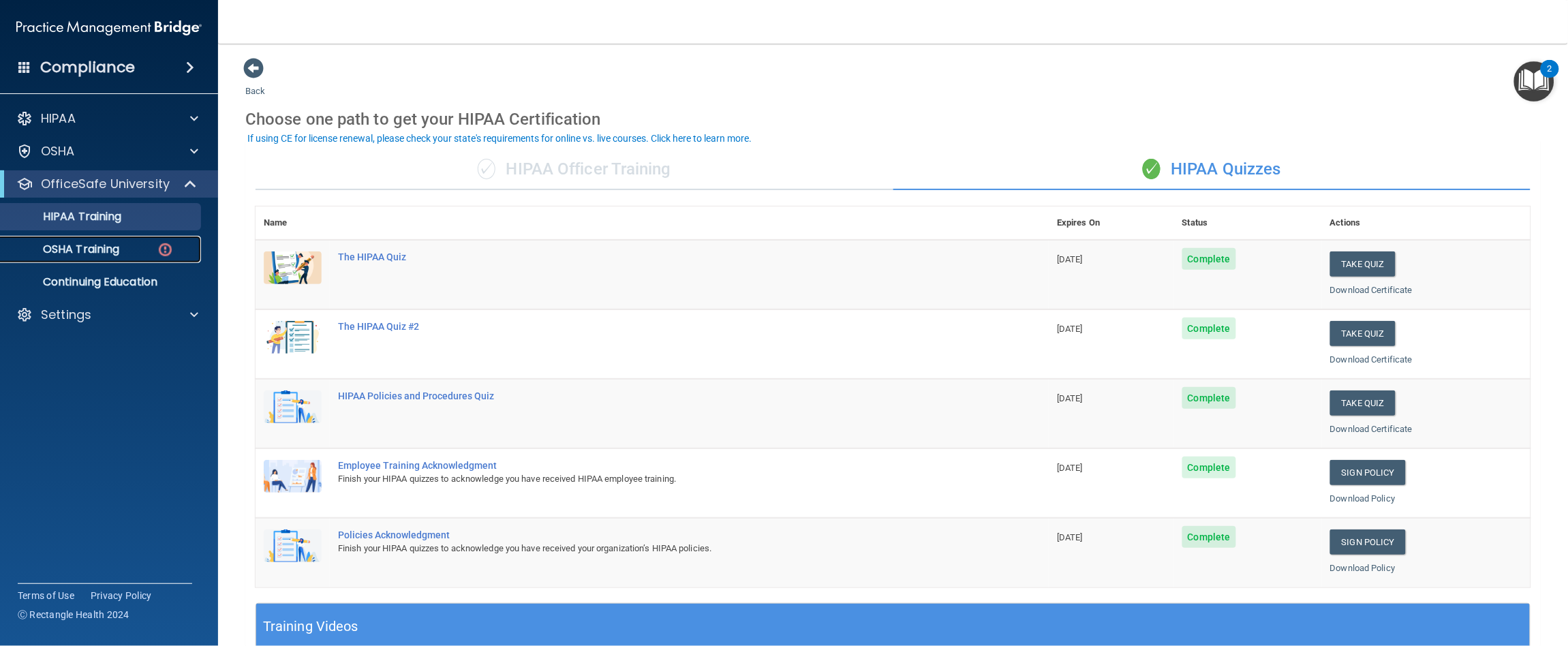 click on "OSHA Training" at bounding box center (102, 249) 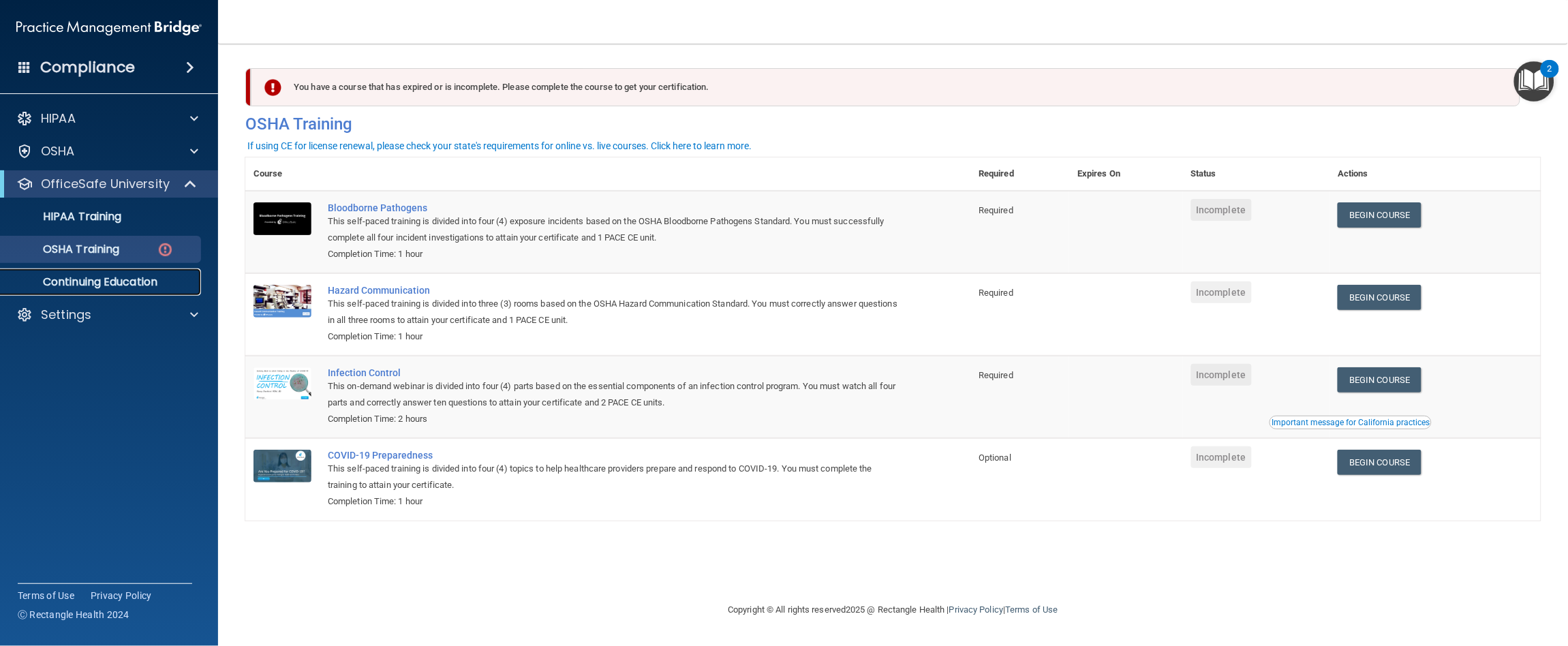 click on "Continuing Education" at bounding box center (102, 282) 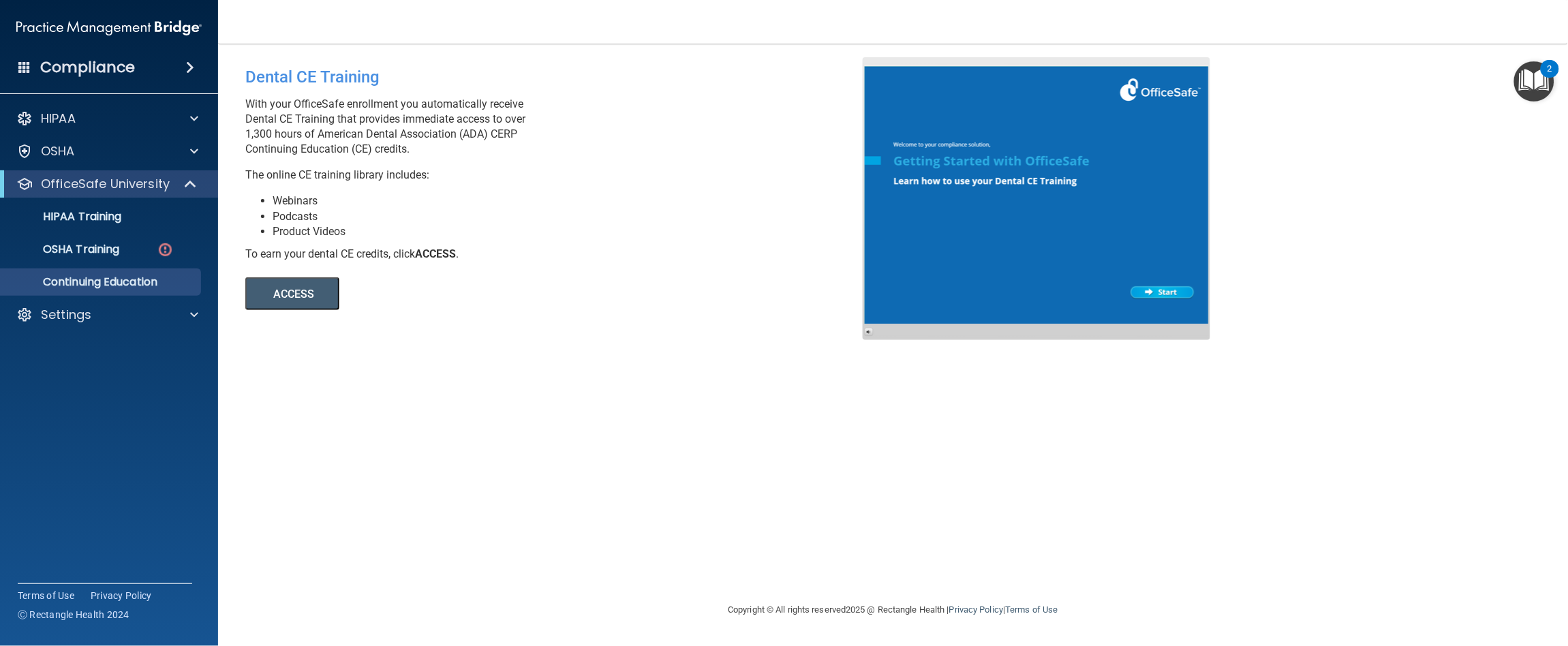 click on "Compliance
HIPAA
Documents and Policies                 Report an Incident               Business Associates               Emergency Planning               Resources                 HIPAA Risk Assessment
OSHA
Documents               Safety Data Sheets               Self-Assessment                Injury and Illness Report                Resources
PCI
PCI Compliance                Merchant Savings Calculator
OfficeSafe University
HIPAA Training                   OSHA Training                   Continuing Education
Settings
My Account               My Users" at bounding box center (109, 323) 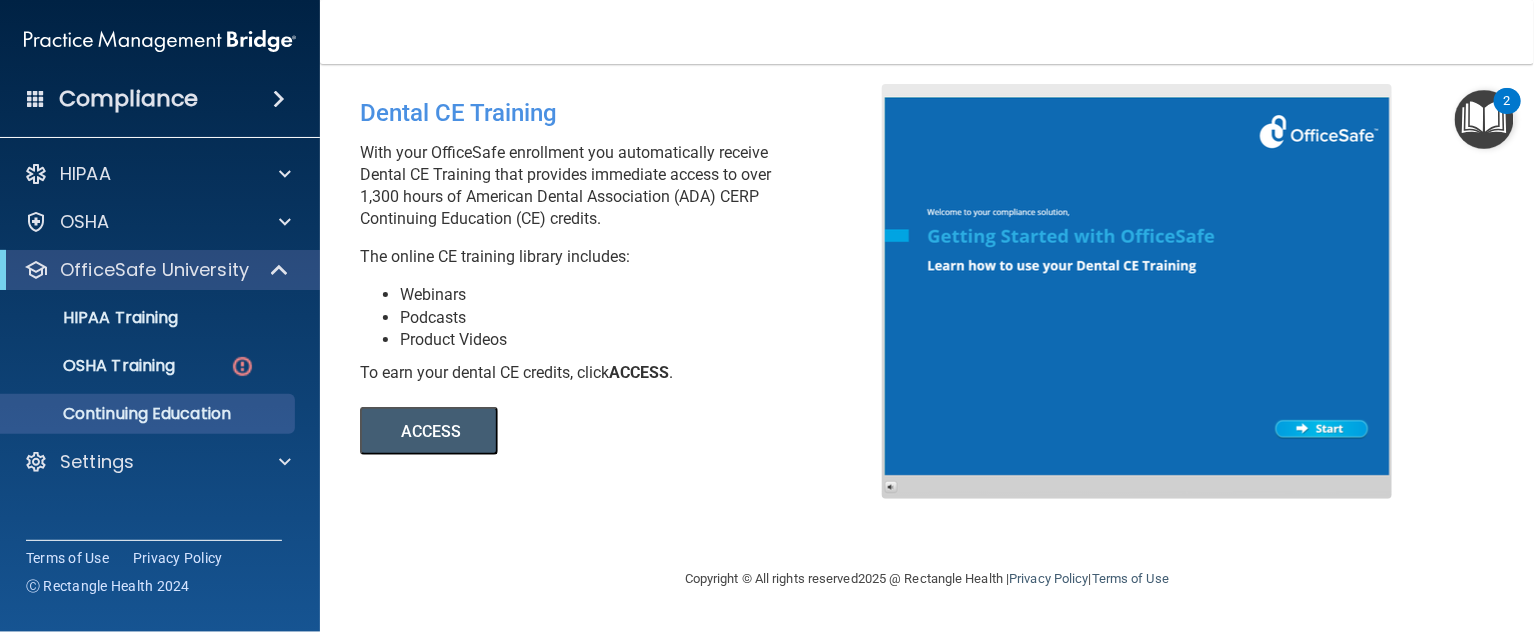 click on "Dental CE Training        With your OfficeSafe enrollment you automatically receive  Dental CE Training that provides immediate access to over  1,300 hours of American Dental Association (ADA) CERP  Continuing Education (CE) credits.    The online CE training library includes:          Webinars   Podcasts   Product Videos       To earn your dental CE credits, click  ACCESS .       ACCESS     ACCESS" at bounding box center (927, 315) 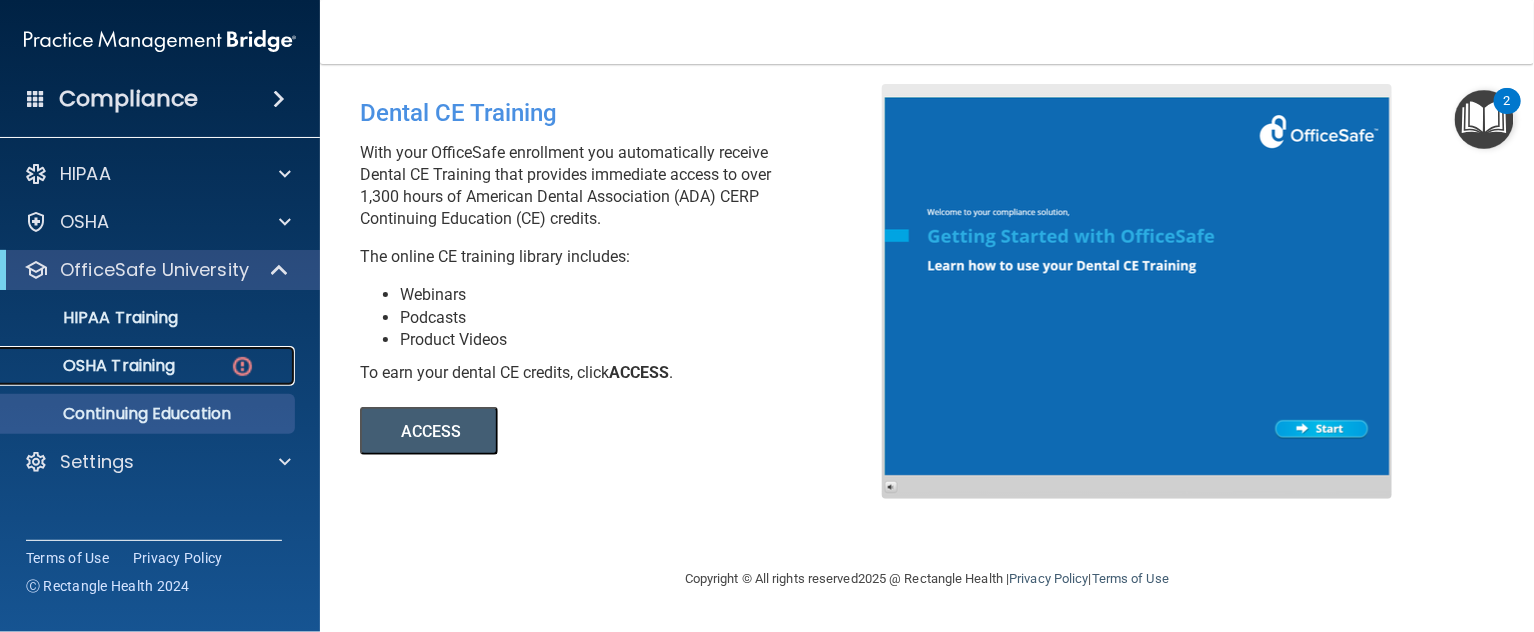 click on "OSHA Training" at bounding box center (149, 366) 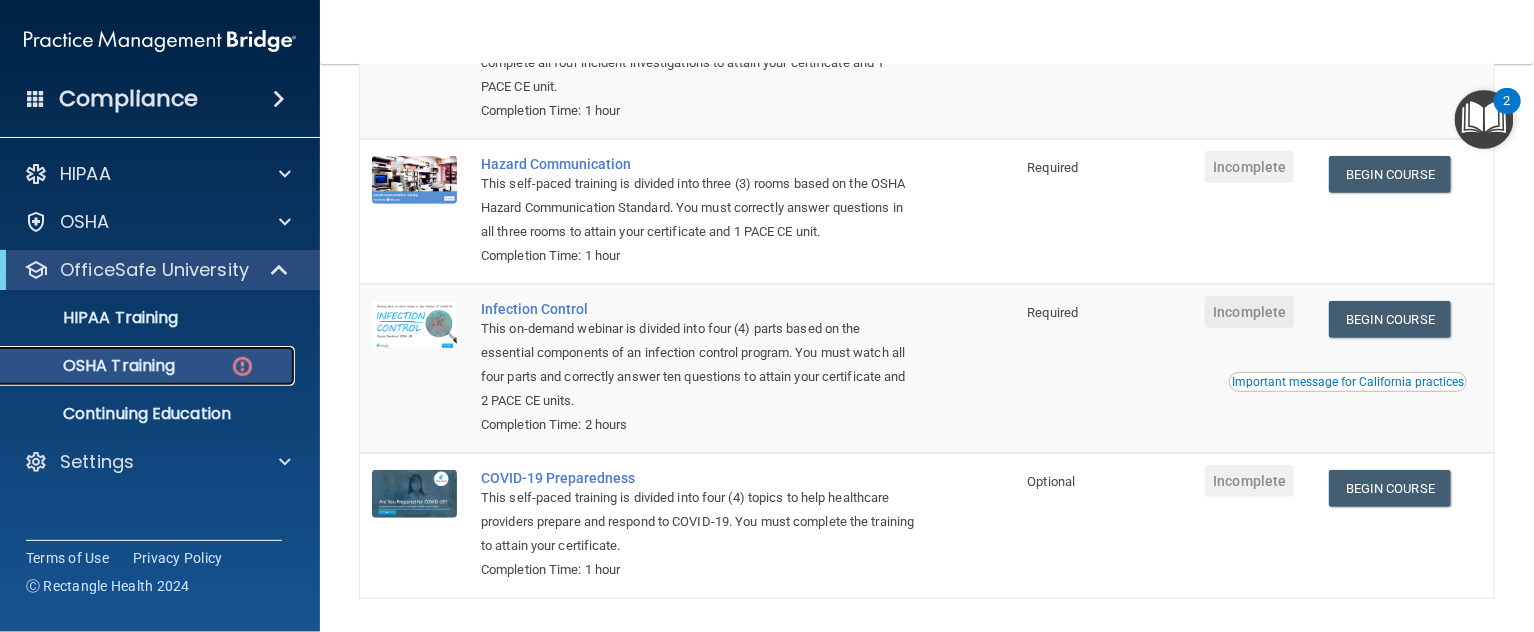 scroll, scrollTop: 405, scrollLeft: 0, axis: vertical 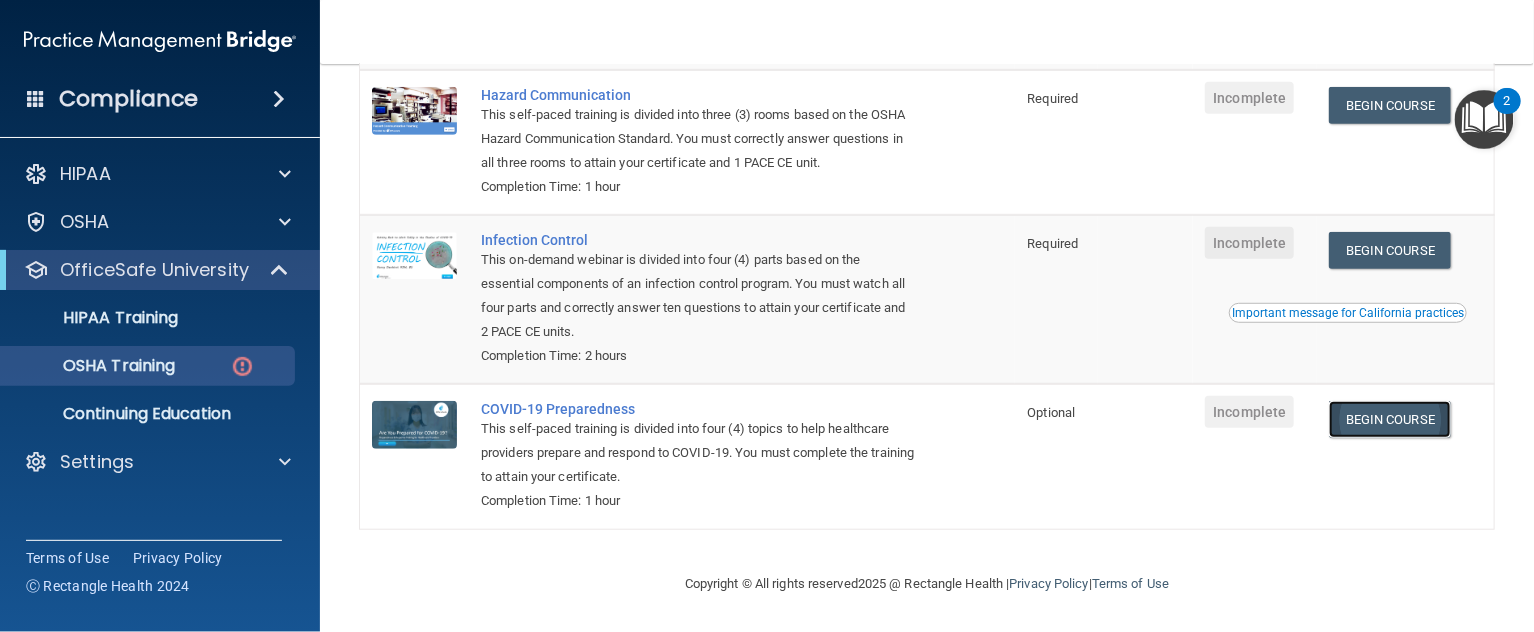 click on "Begin Course" at bounding box center (1390, 419) 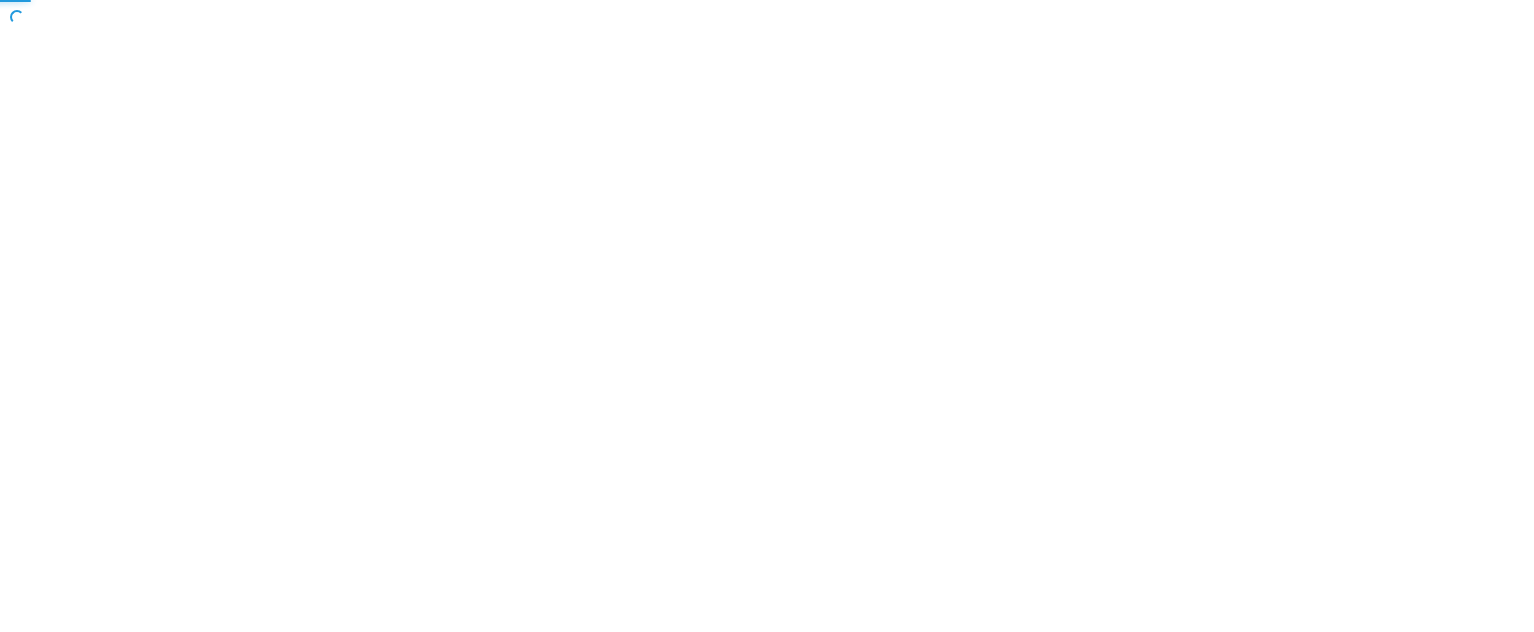 scroll, scrollTop: 0, scrollLeft: 0, axis: both 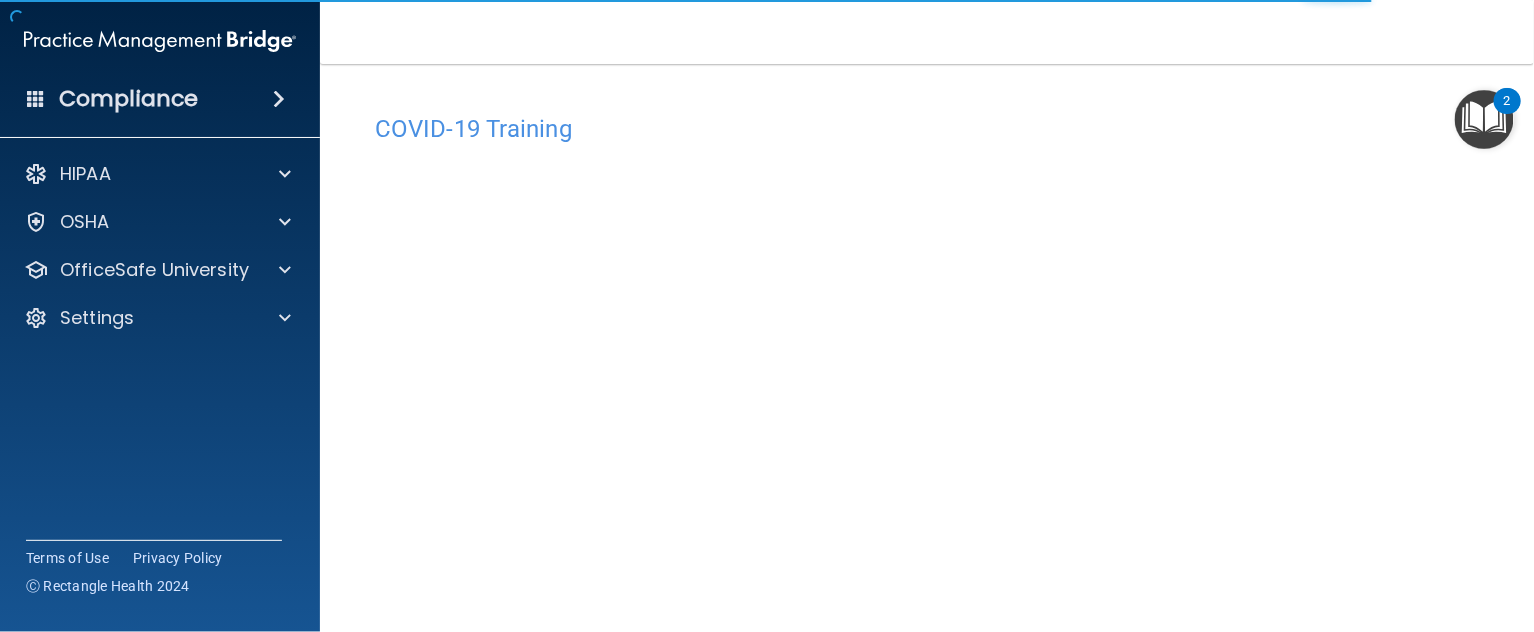 click on "COVID-19 Training         This course doesn’t expire until . Are you sure you want to take this course now?   Take the course anyway!" at bounding box center (927, 450) 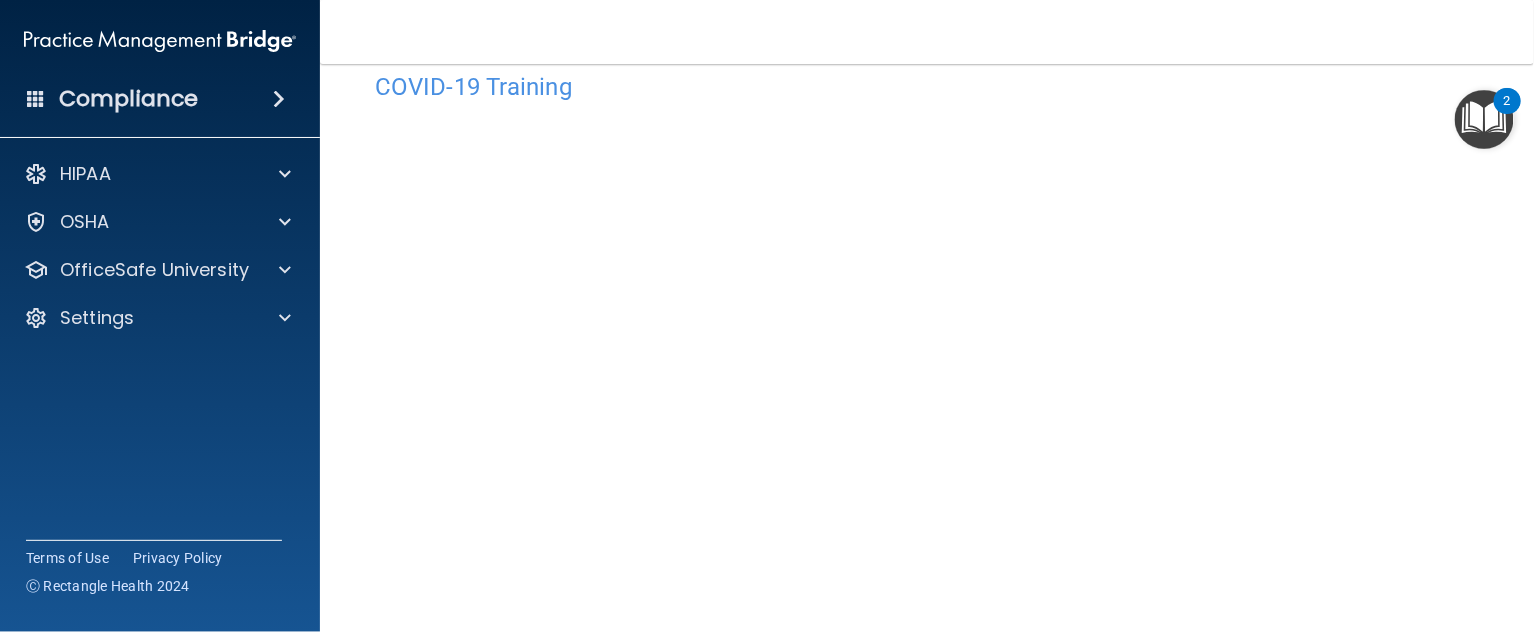 scroll, scrollTop: 0, scrollLeft: 0, axis: both 